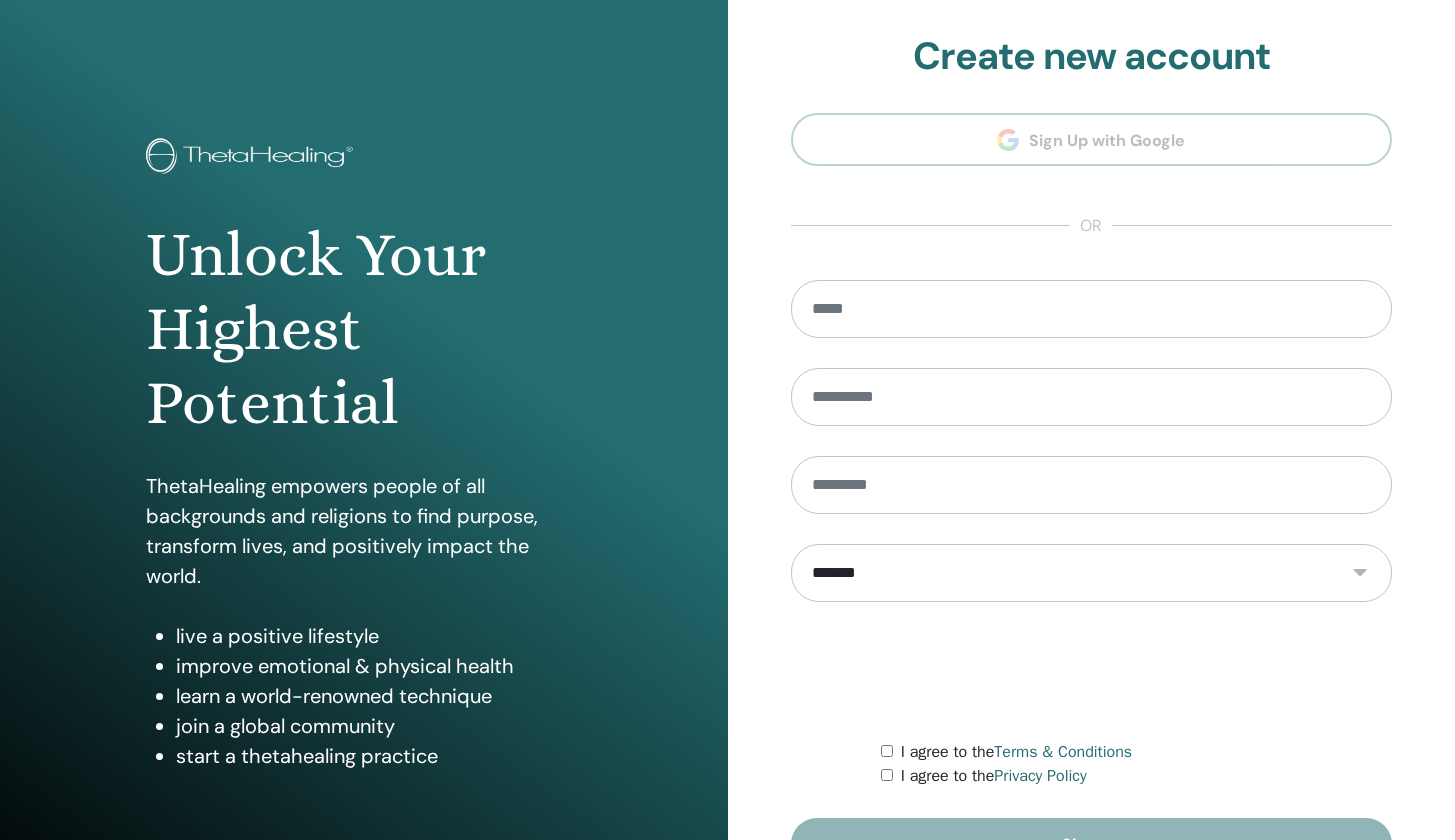 scroll, scrollTop: 0, scrollLeft: 0, axis: both 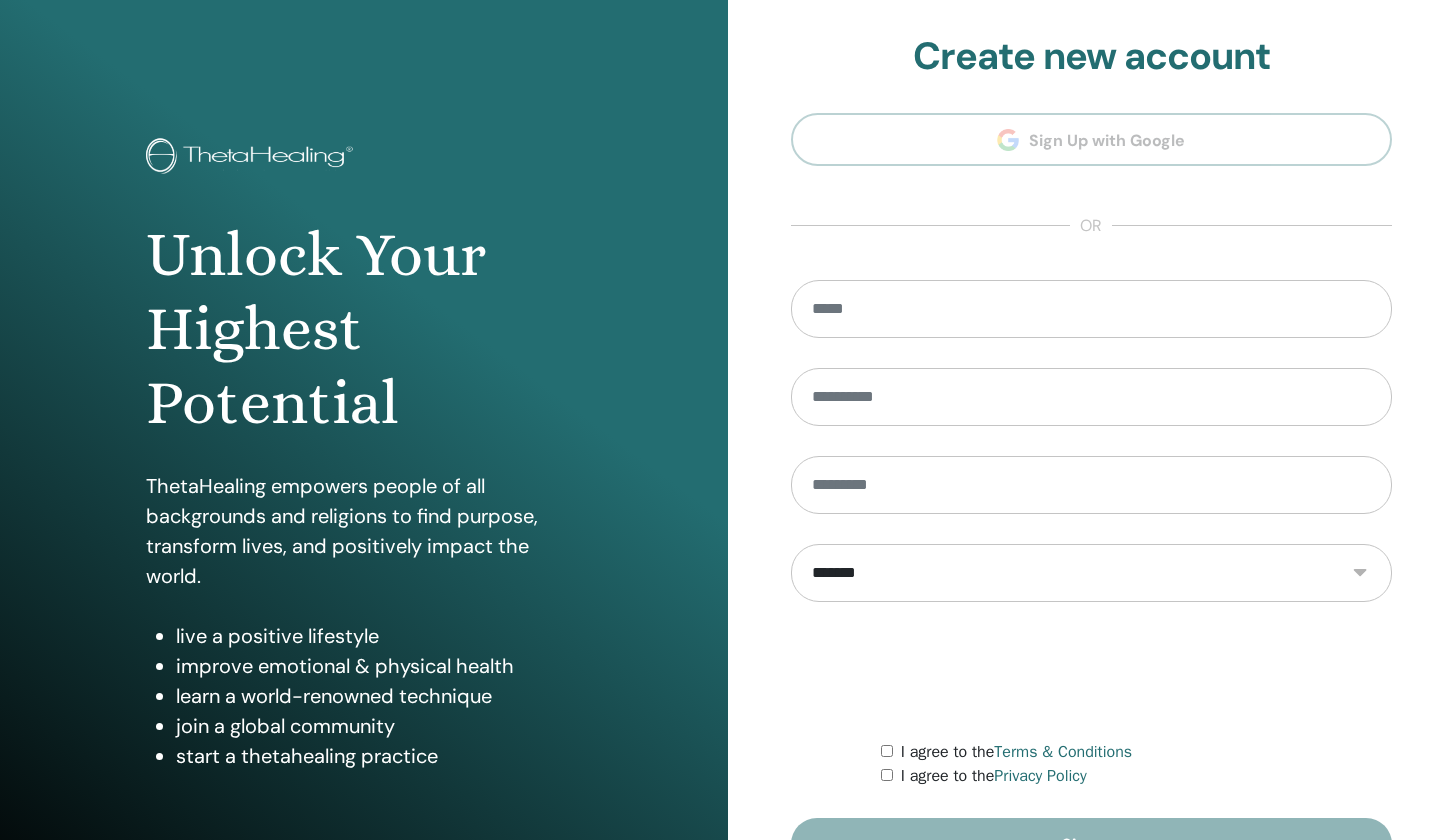 click on "**********" at bounding box center (1092, 452) 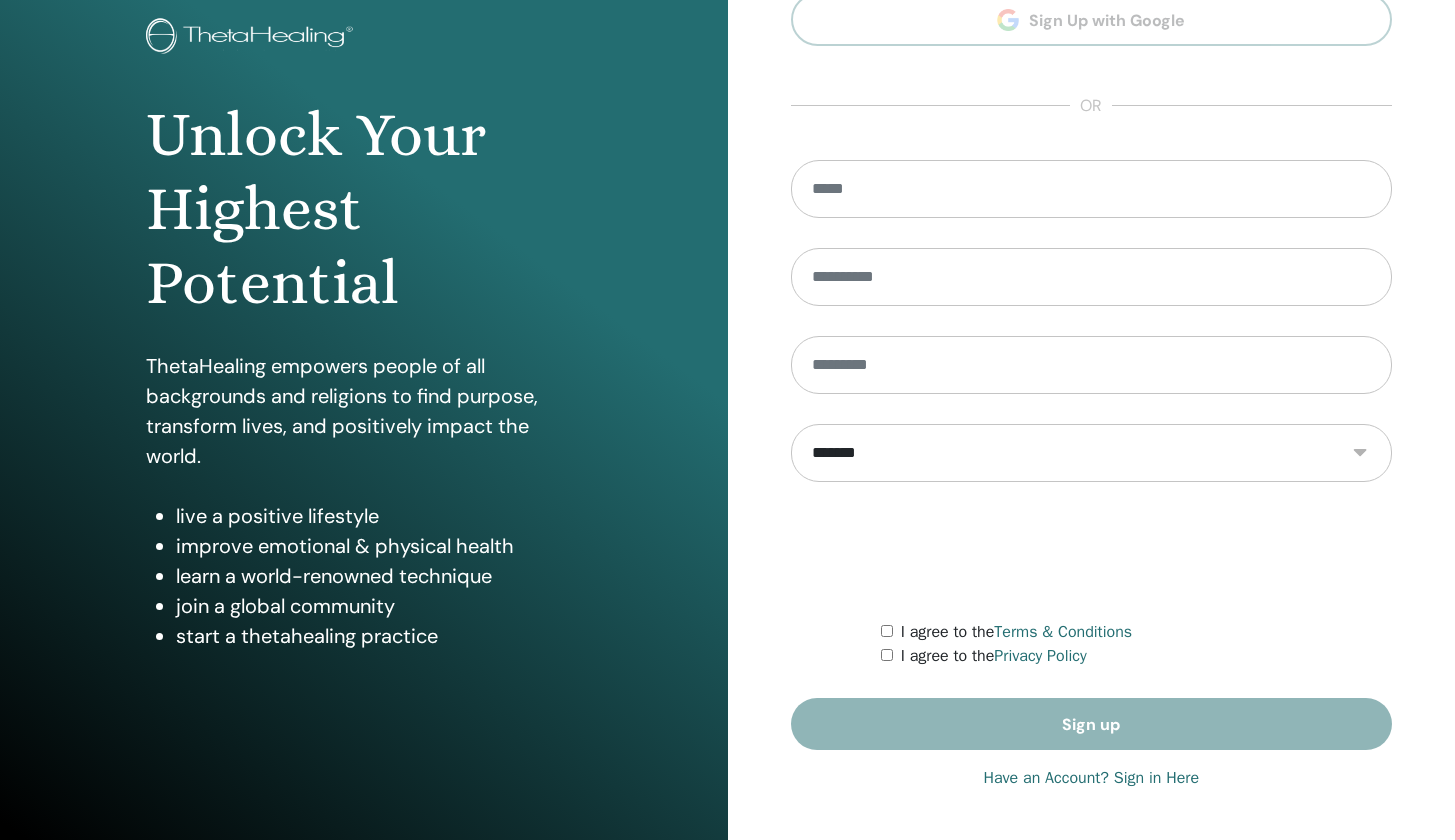 scroll, scrollTop: 120, scrollLeft: 0, axis: vertical 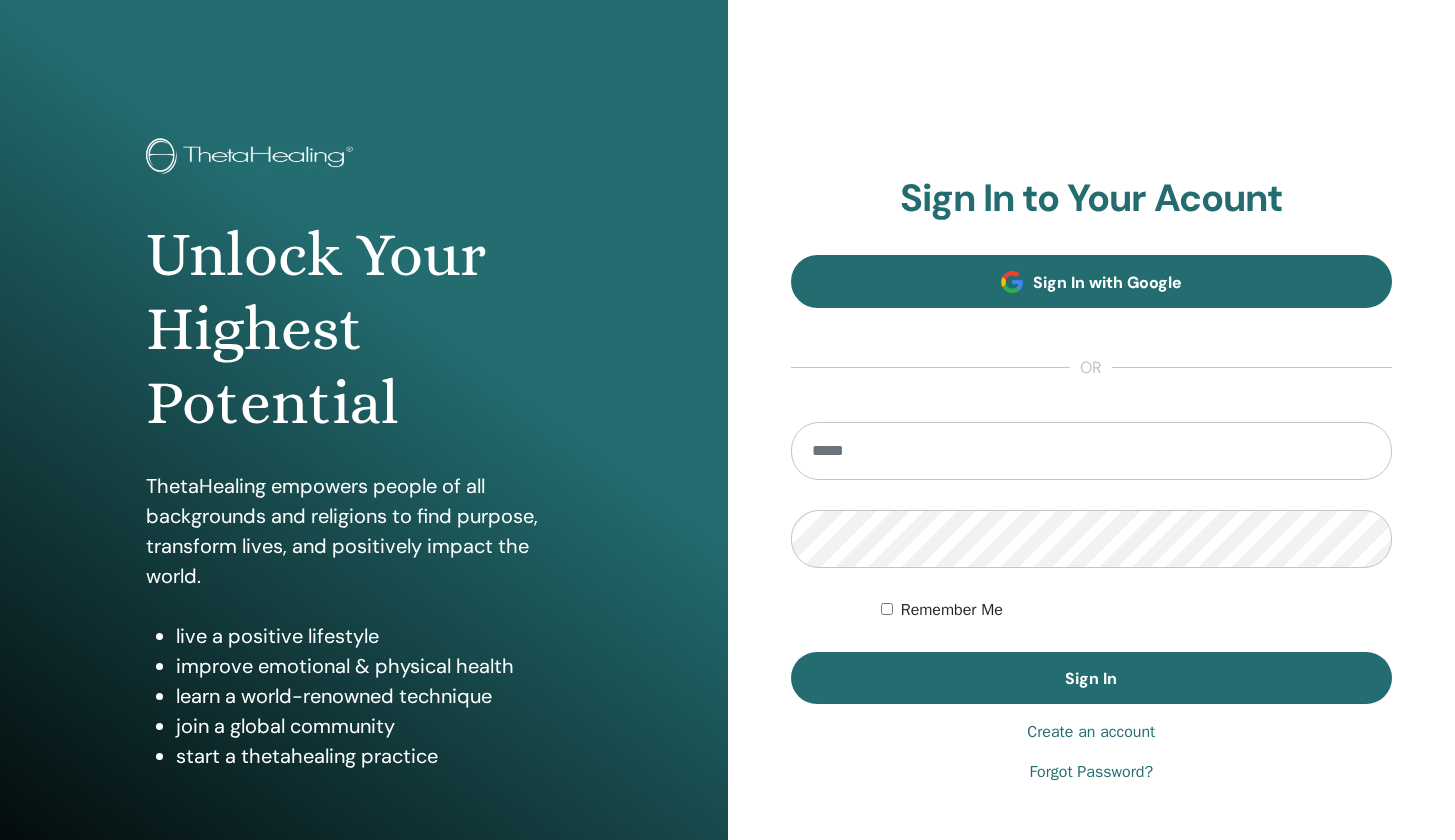 click on "Sign In with Google" at bounding box center [1092, 281] 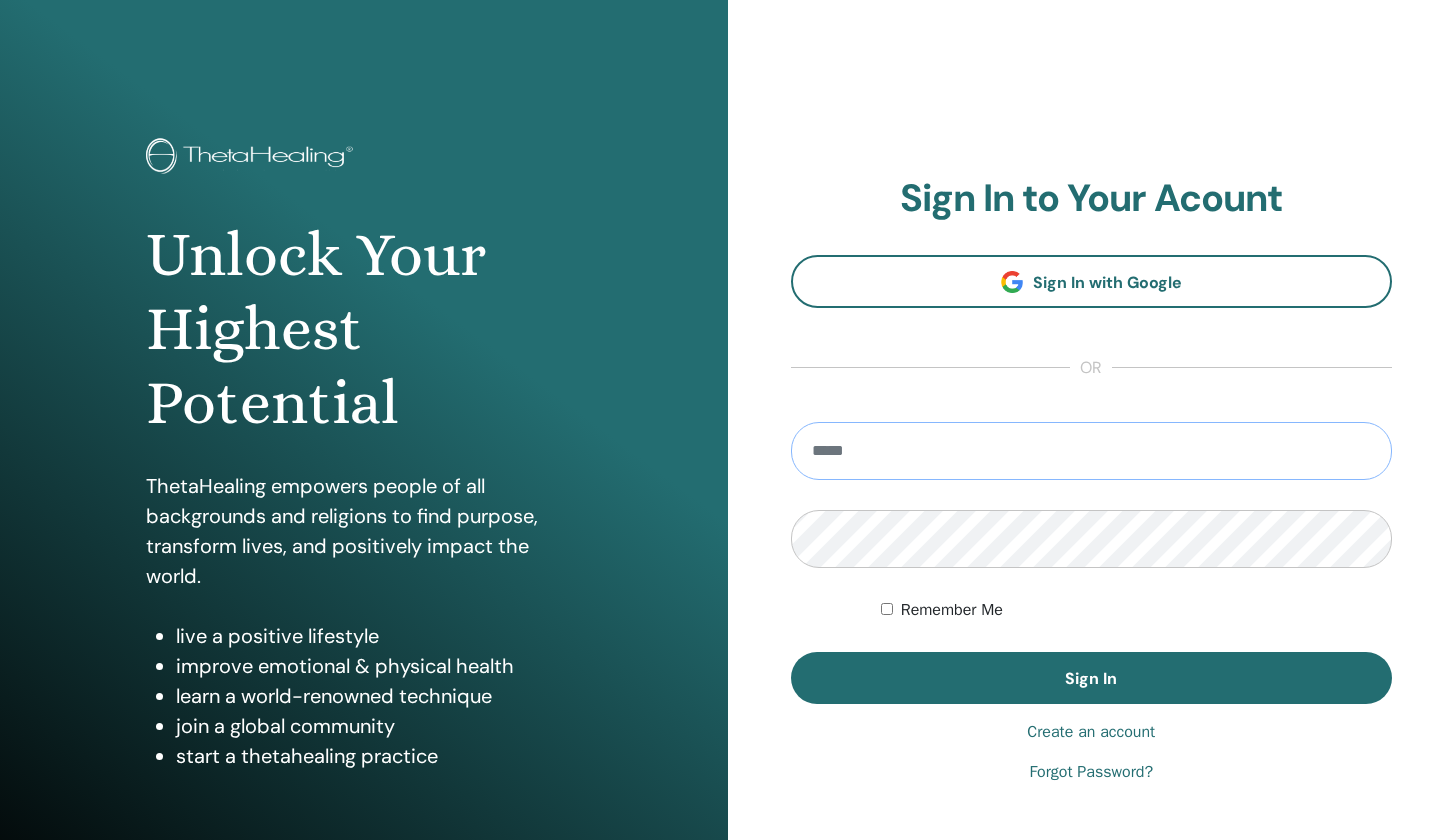 click at bounding box center (1092, 451) 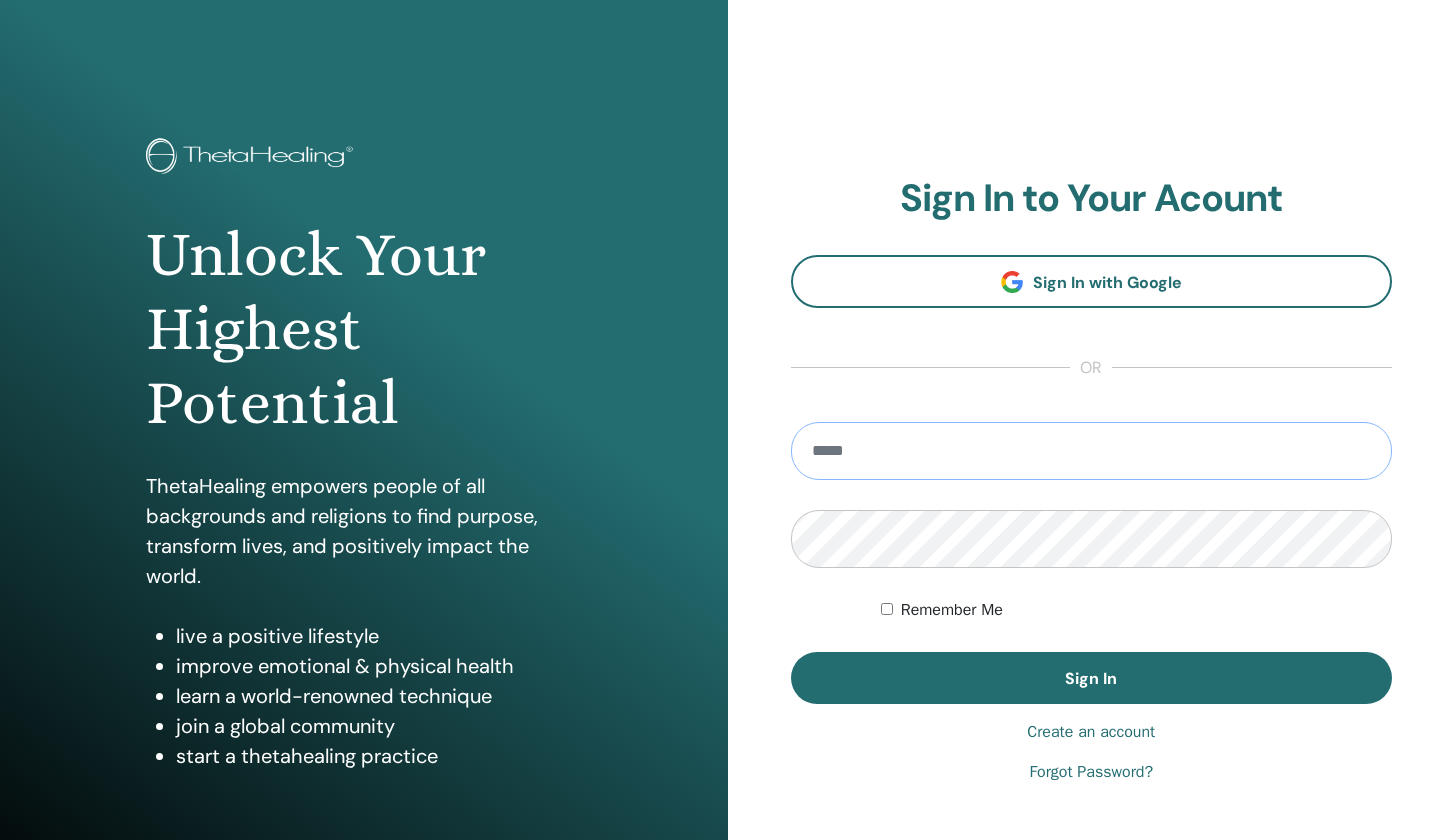 type on "**********" 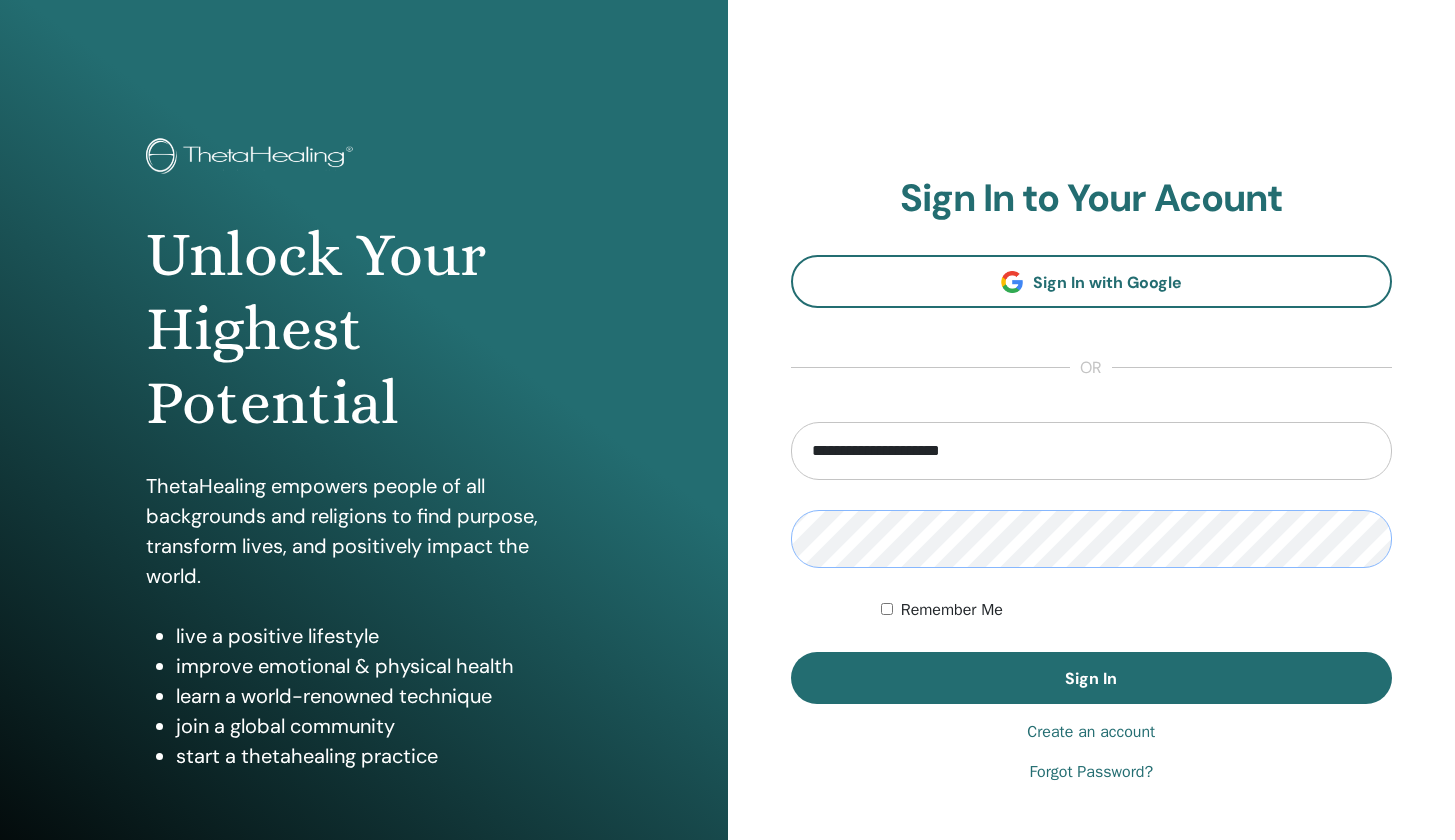 click on "Sign In" at bounding box center [1092, 678] 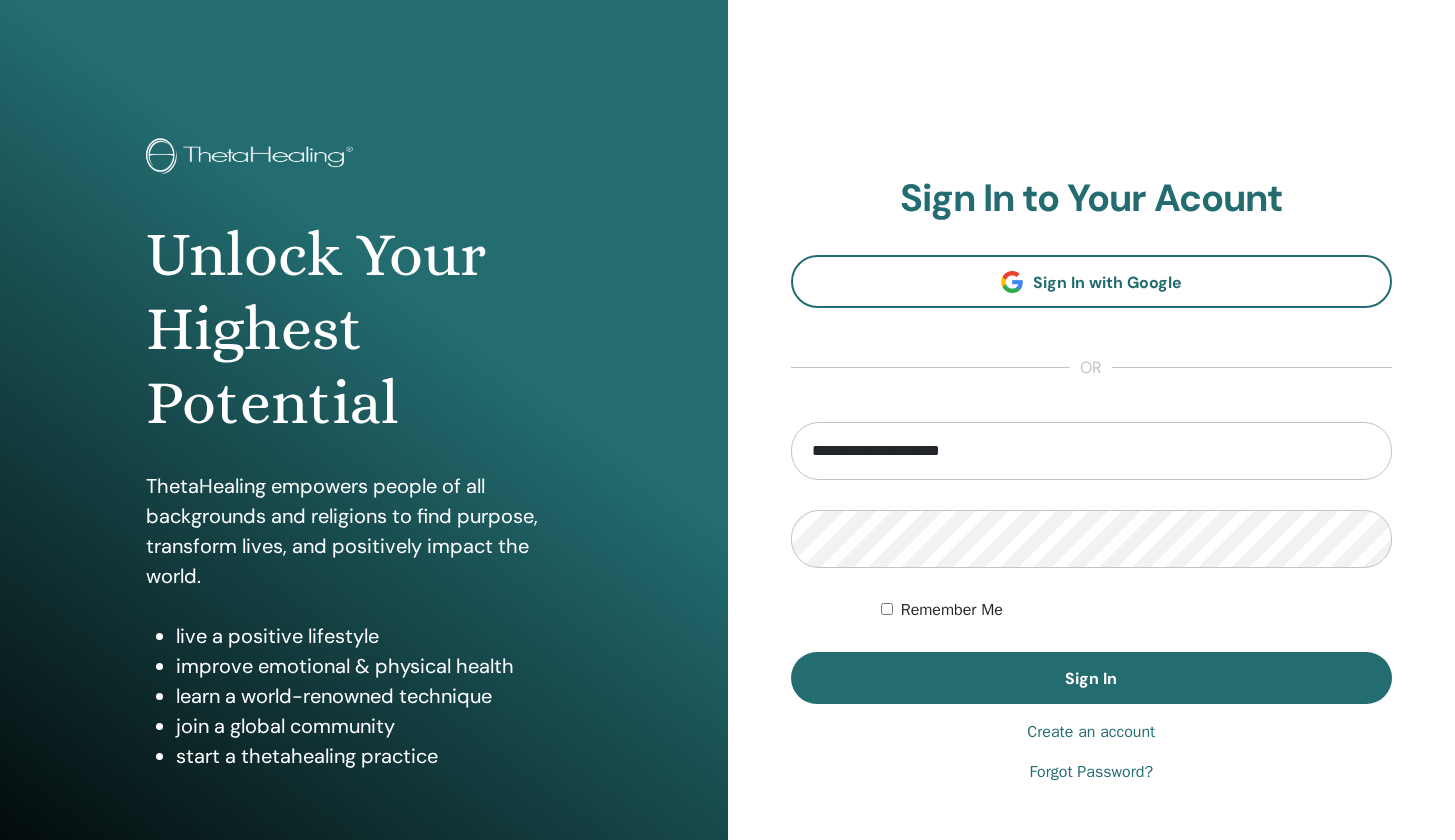 click on "Remember Me" at bounding box center (1136, 610) 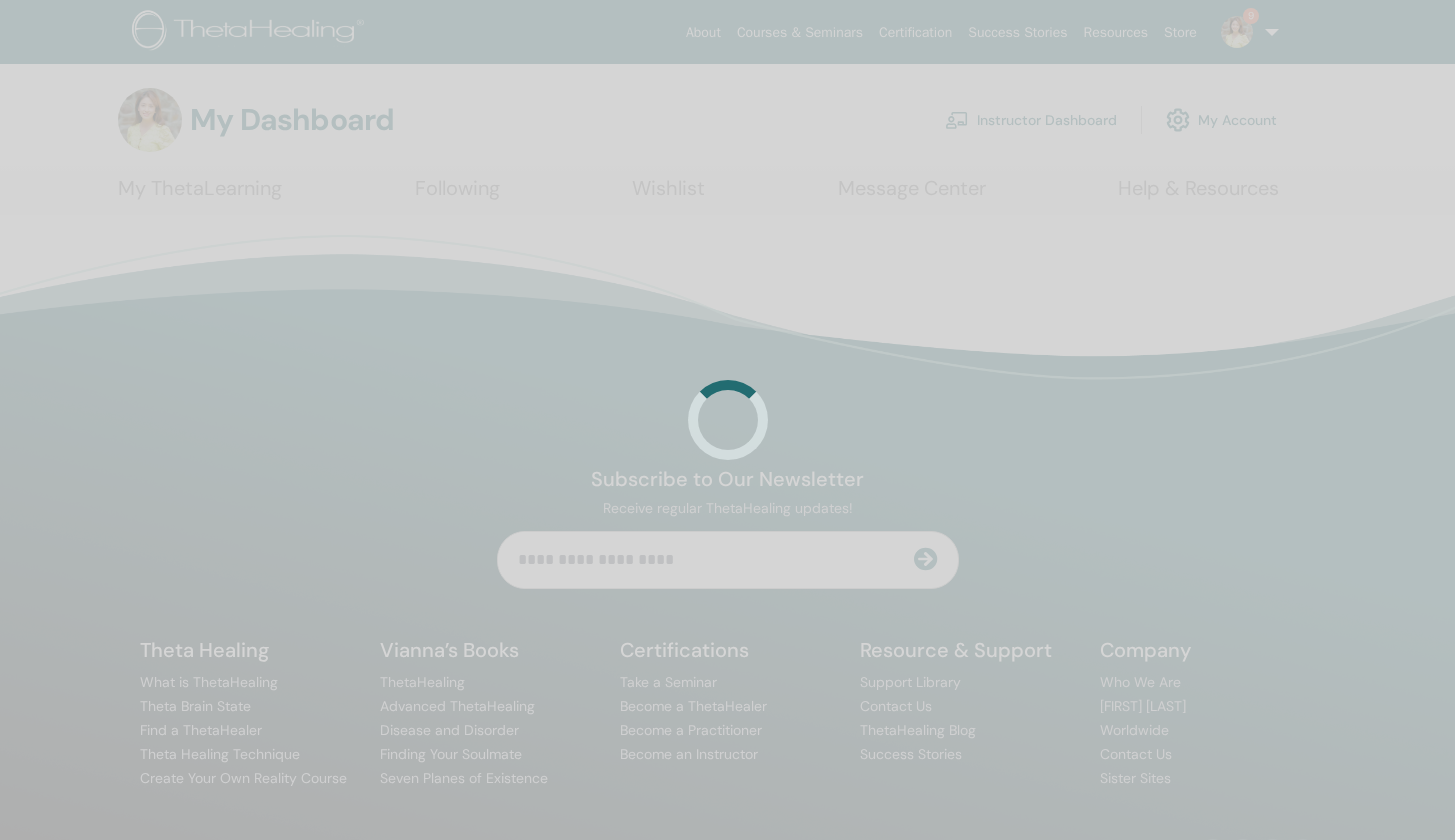 scroll, scrollTop: 7, scrollLeft: 0, axis: vertical 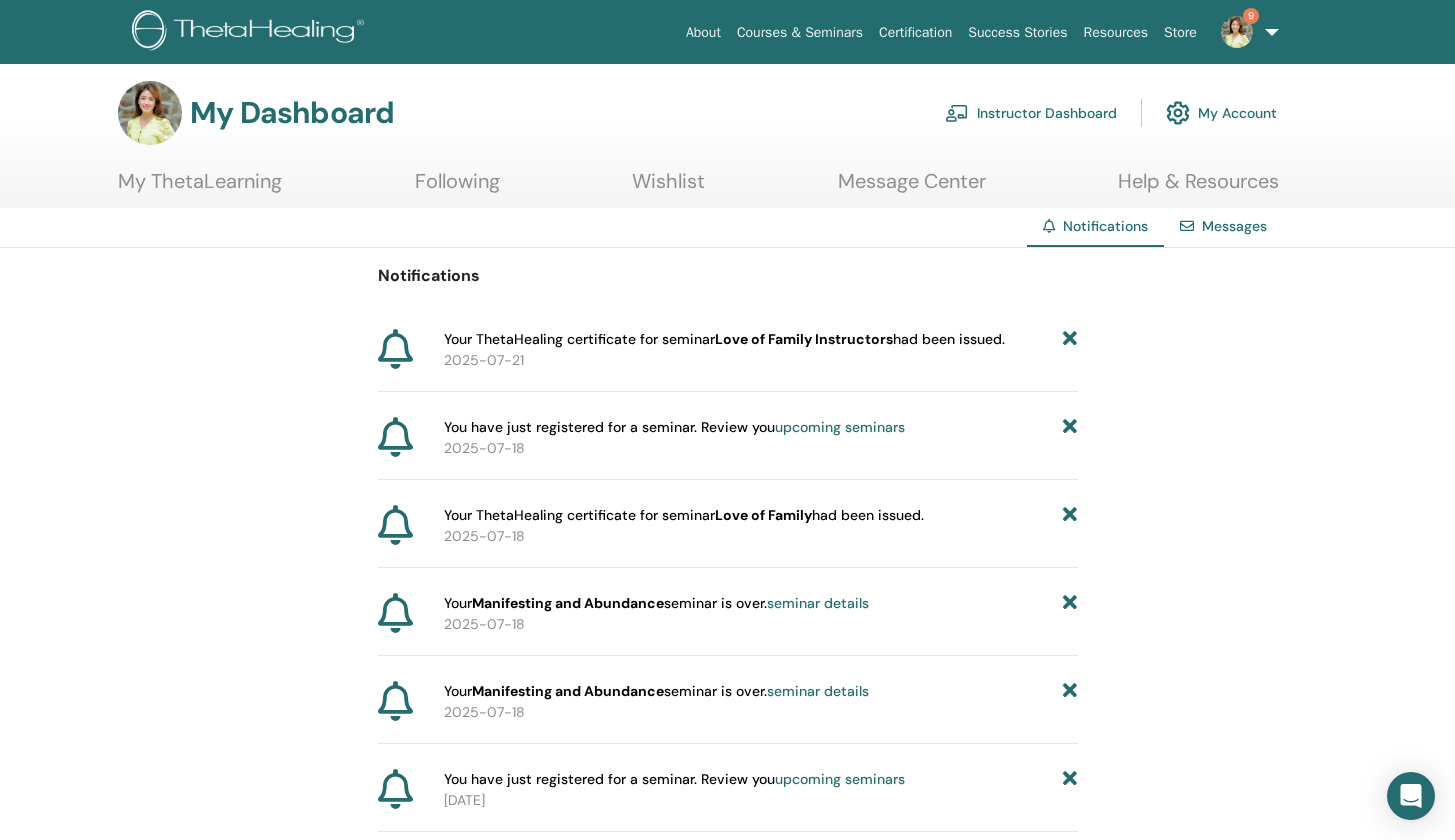 click on "Love of Family Instructors" at bounding box center (804, 339) 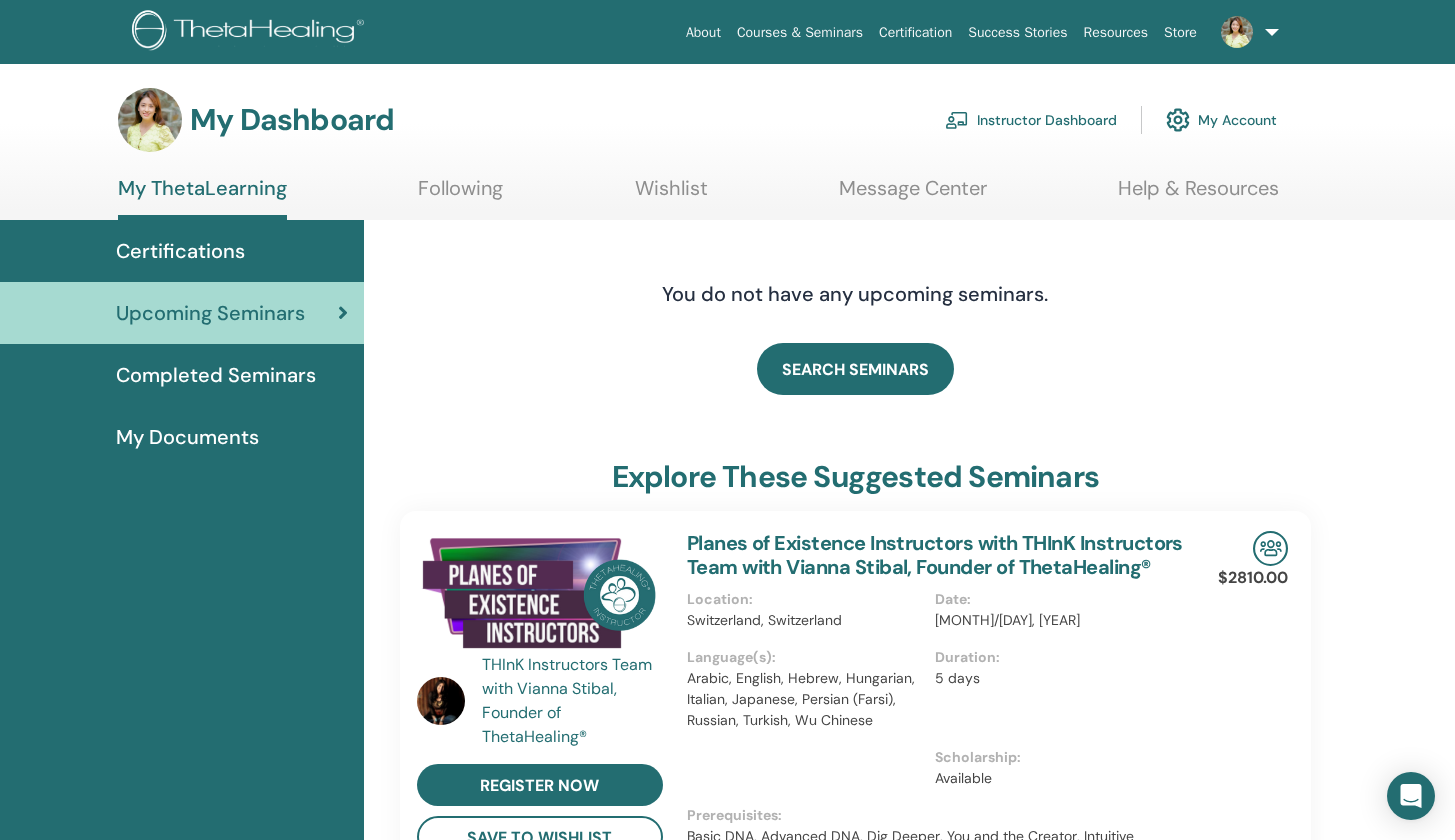 scroll, scrollTop: 0, scrollLeft: 0, axis: both 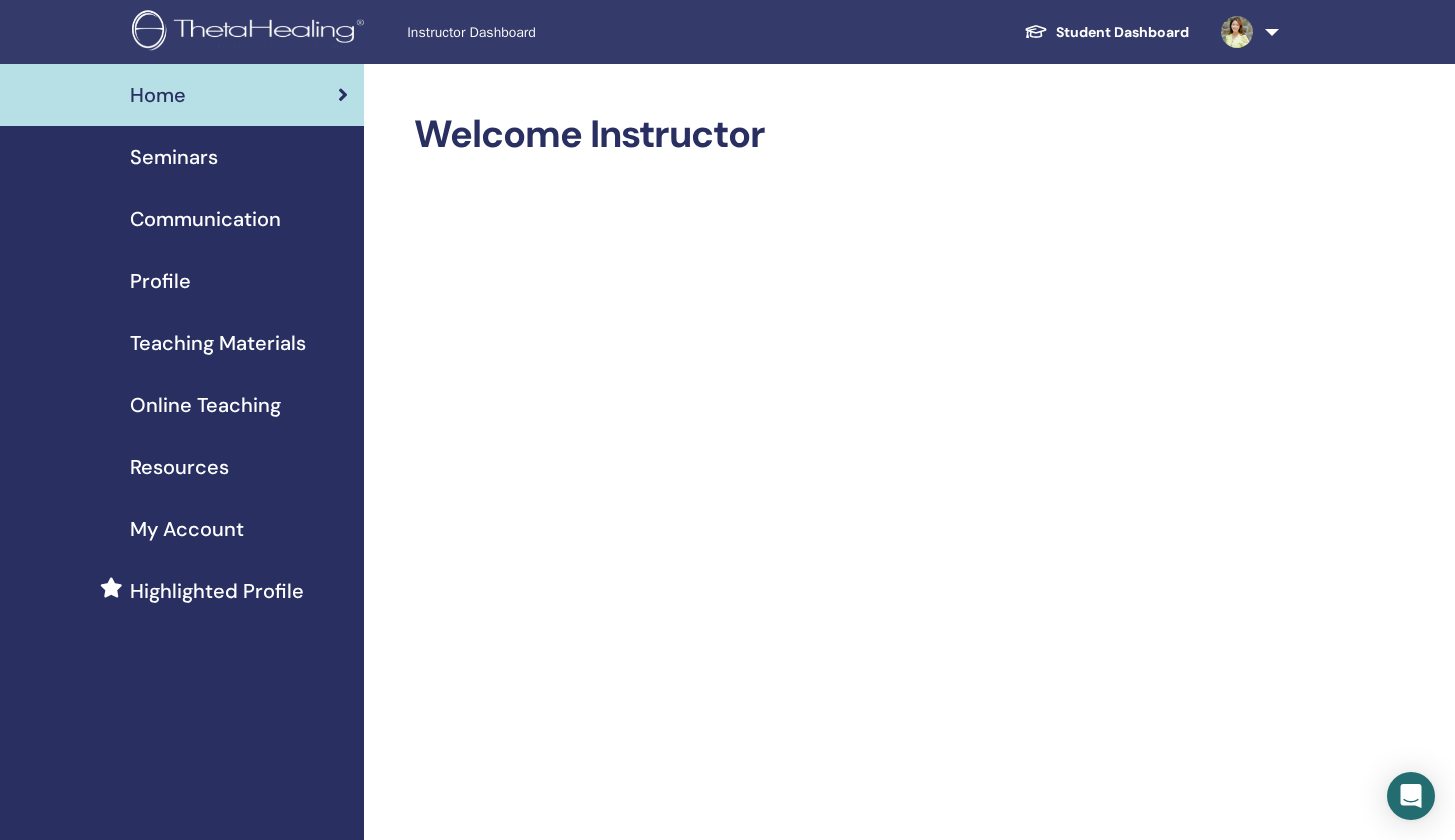 click on "Seminars" at bounding box center (174, 157) 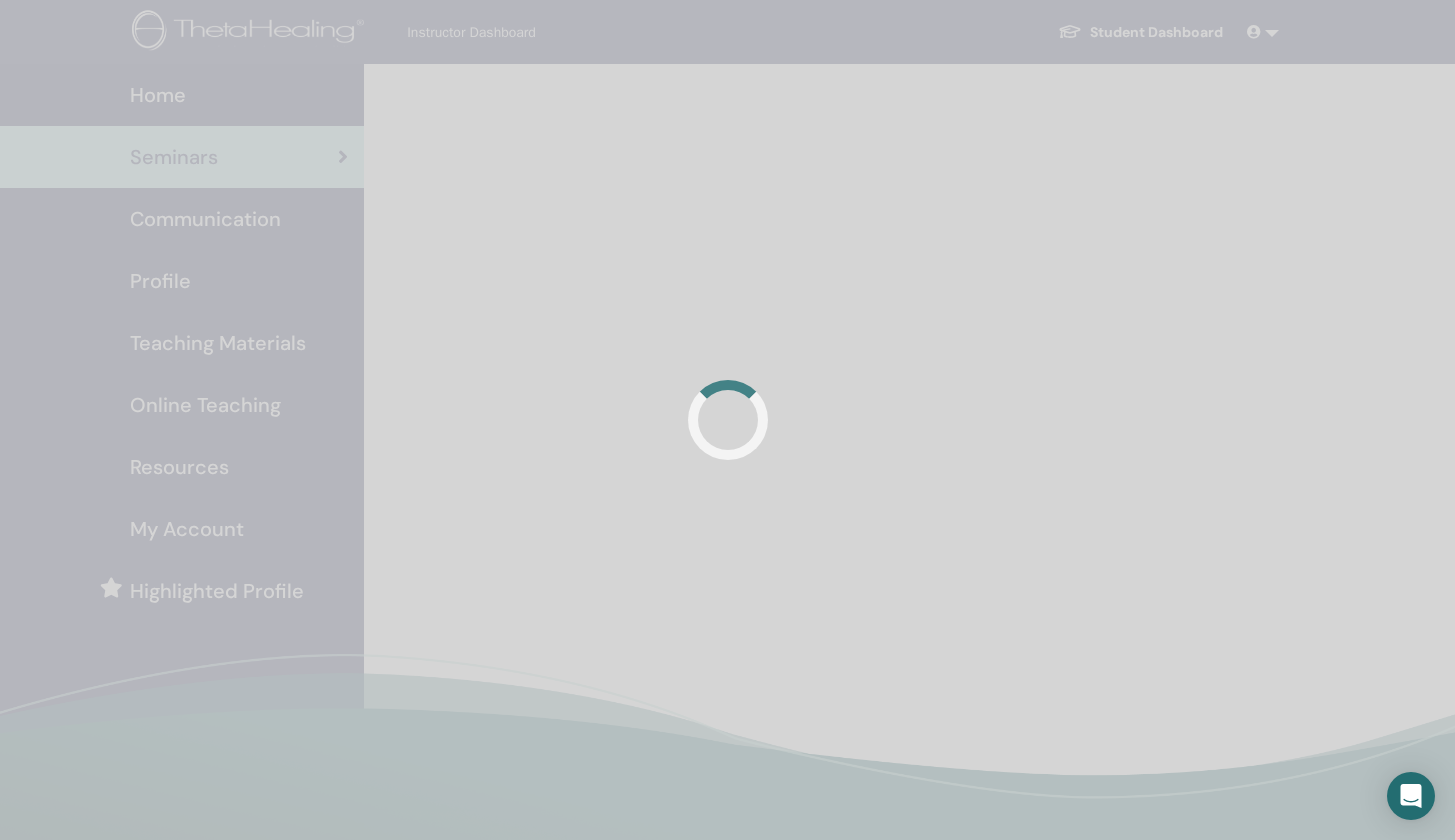 scroll, scrollTop: 0, scrollLeft: 0, axis: both 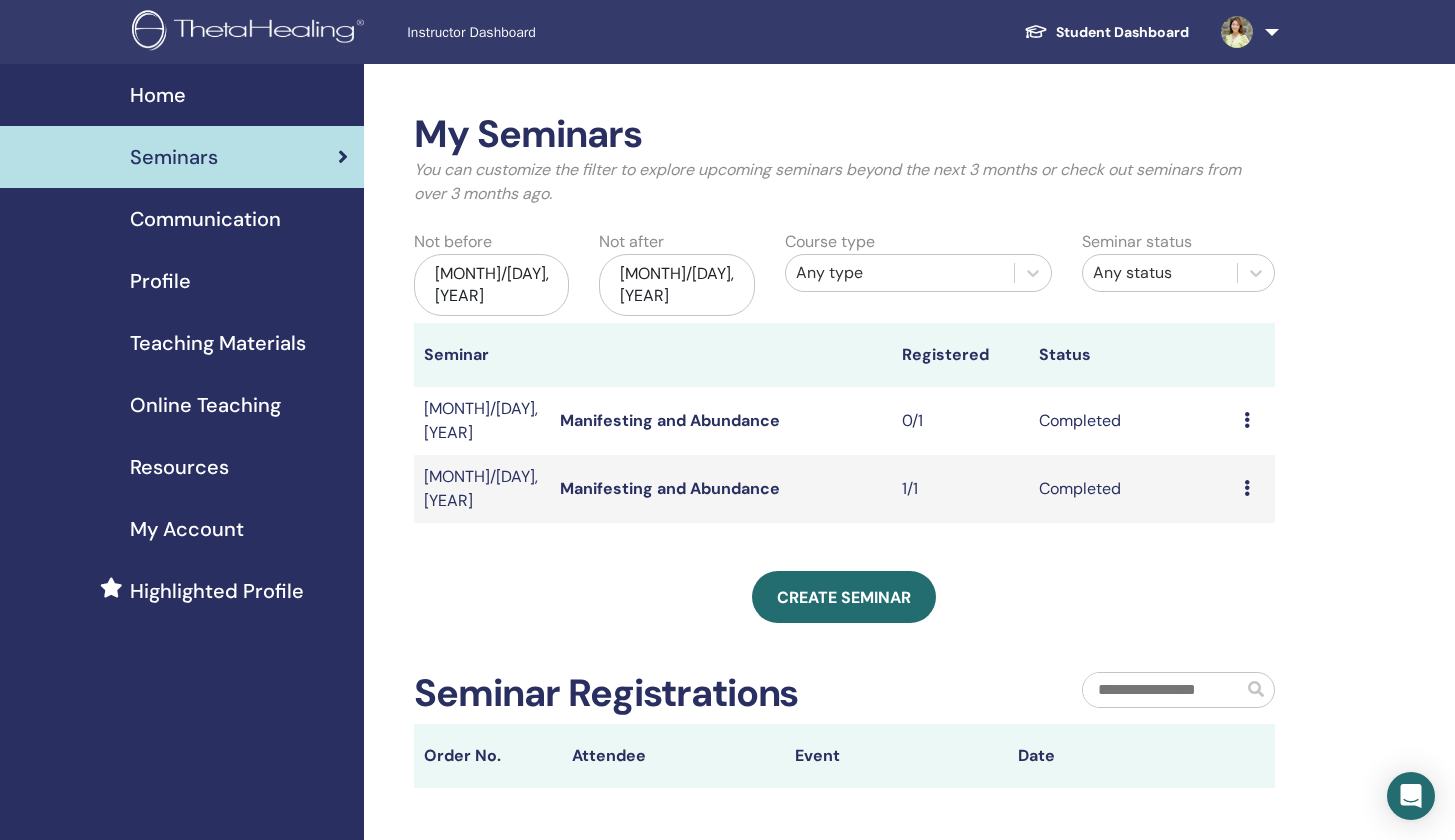 click on "Preview Attendees" at bounding box center [1254, 489] 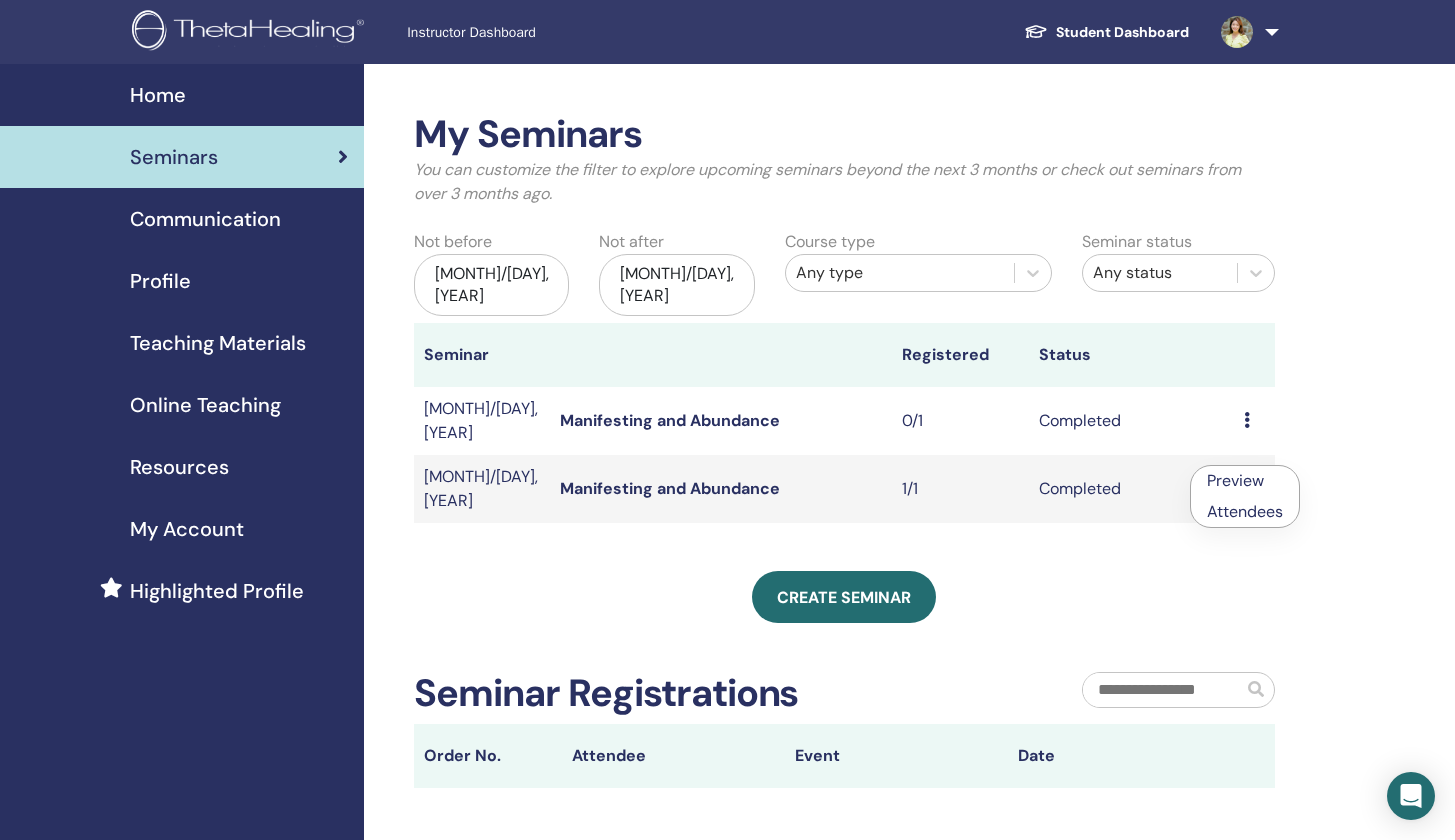 click at bounding box center [1247, 420] 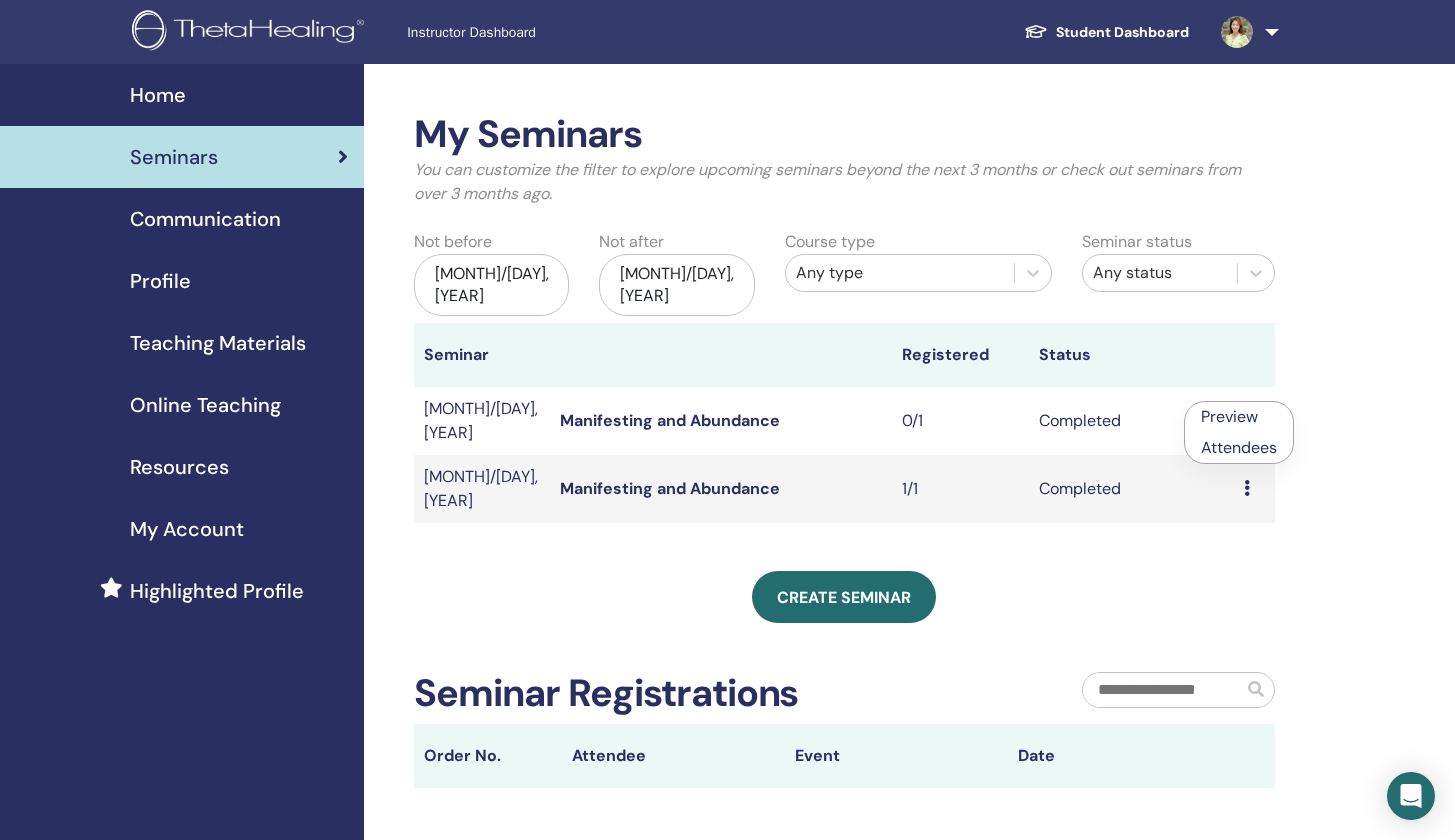 click on "Completed" at bounding box center [1131, 421] 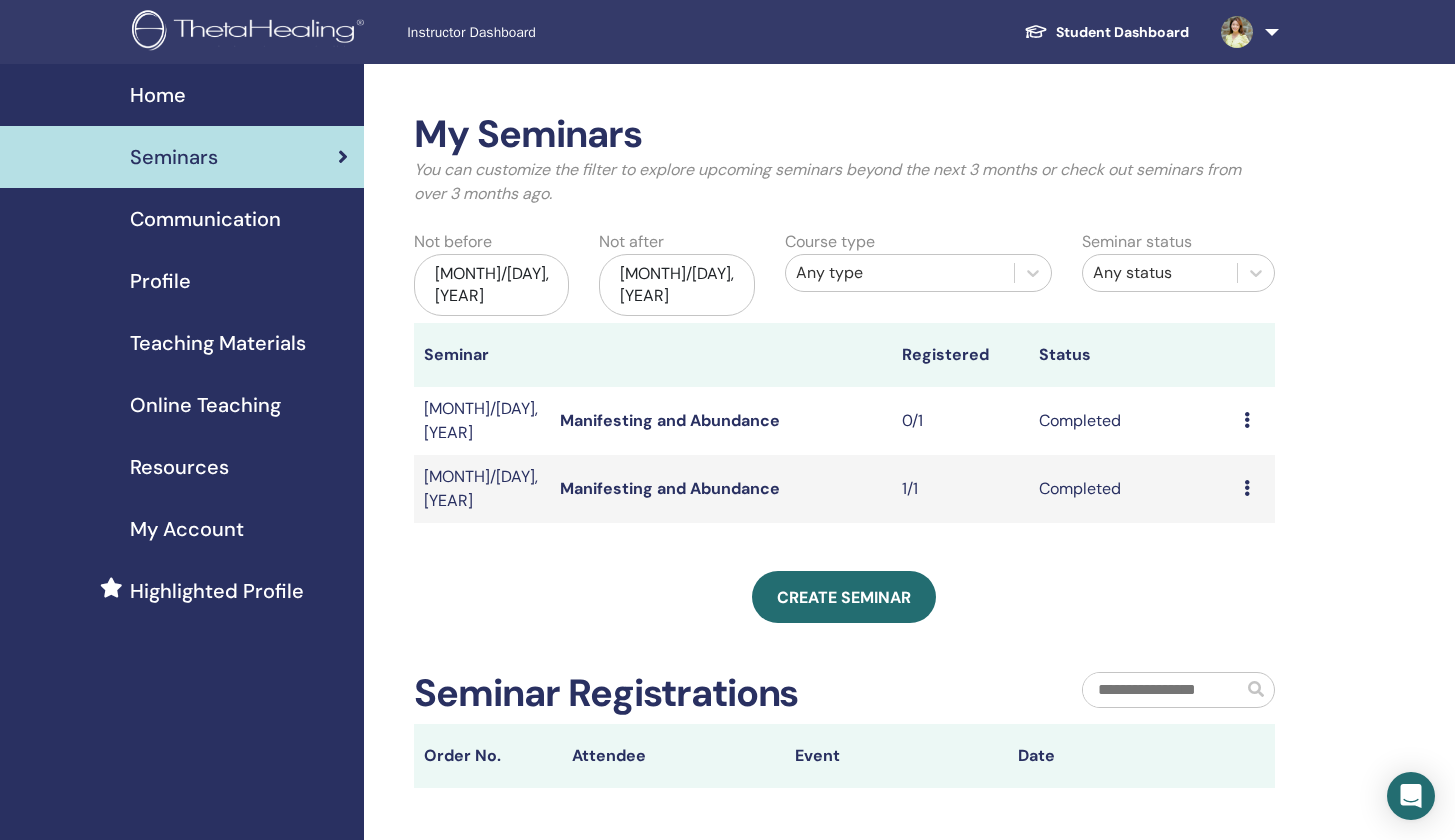 click at bounding box center (1247, 420) 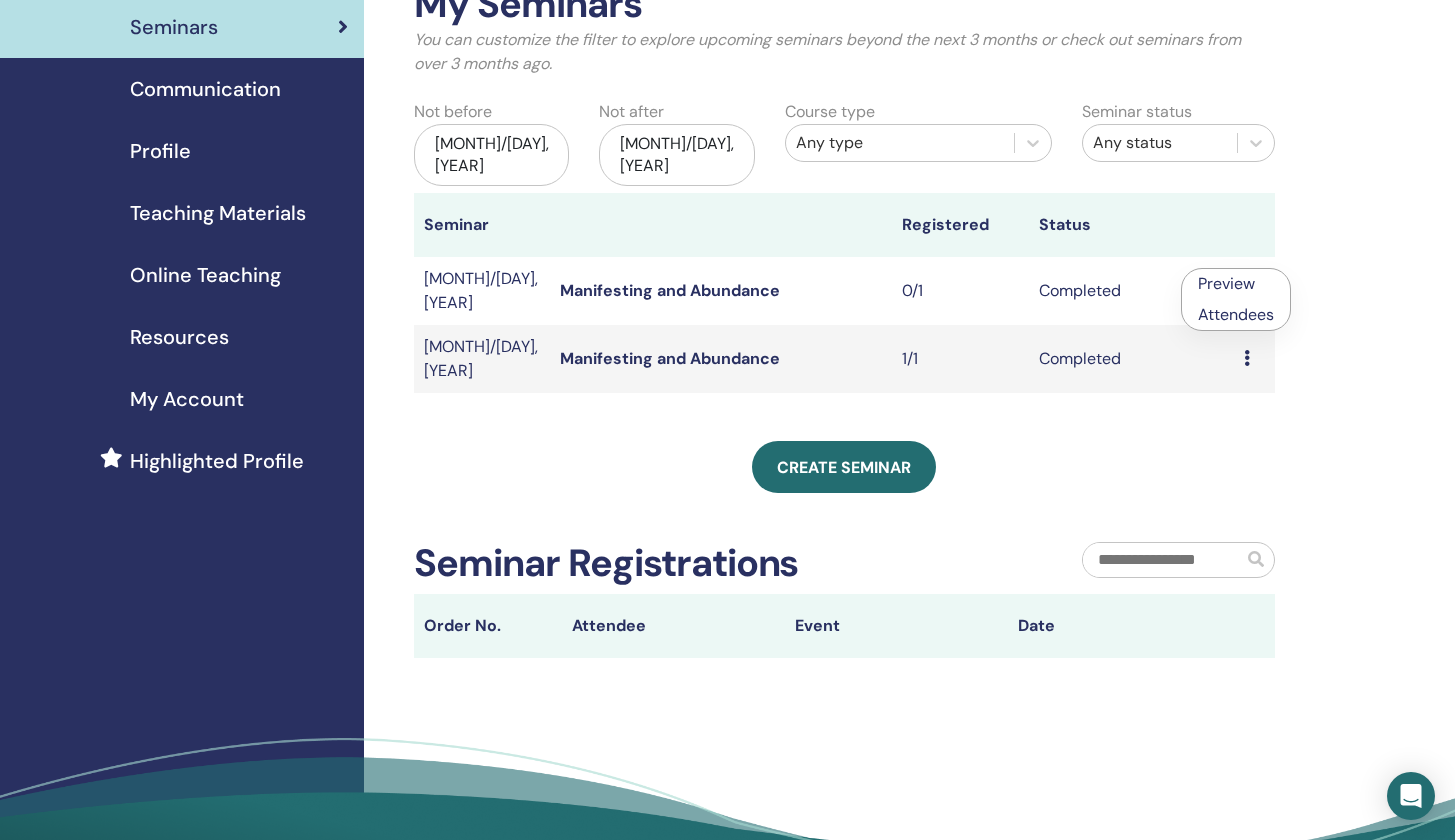 scroll, scrollTop: 133, scrollLeft: 0, axis: vertical 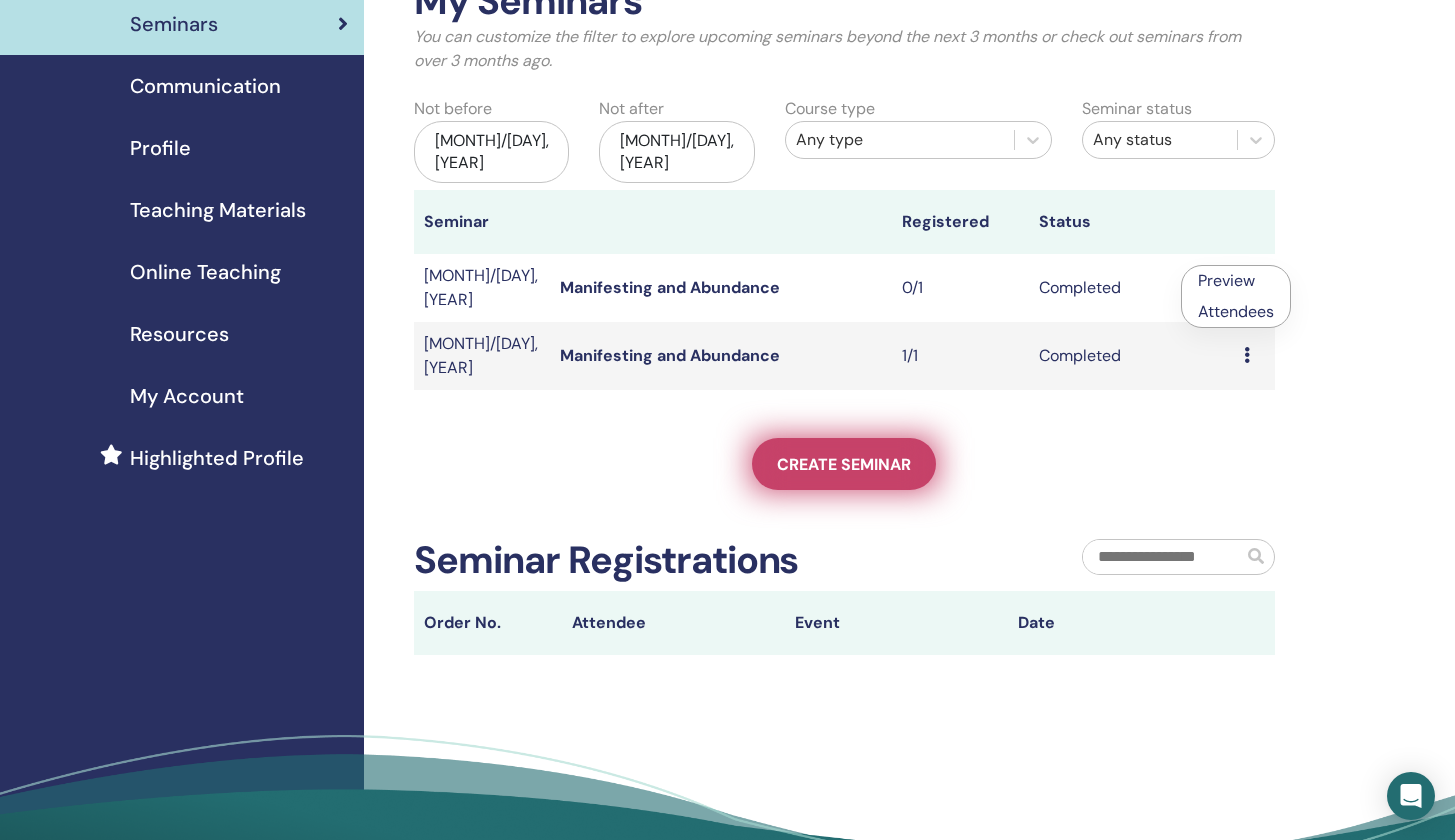 click on "Create seminar" at bounding box center (844, 464) 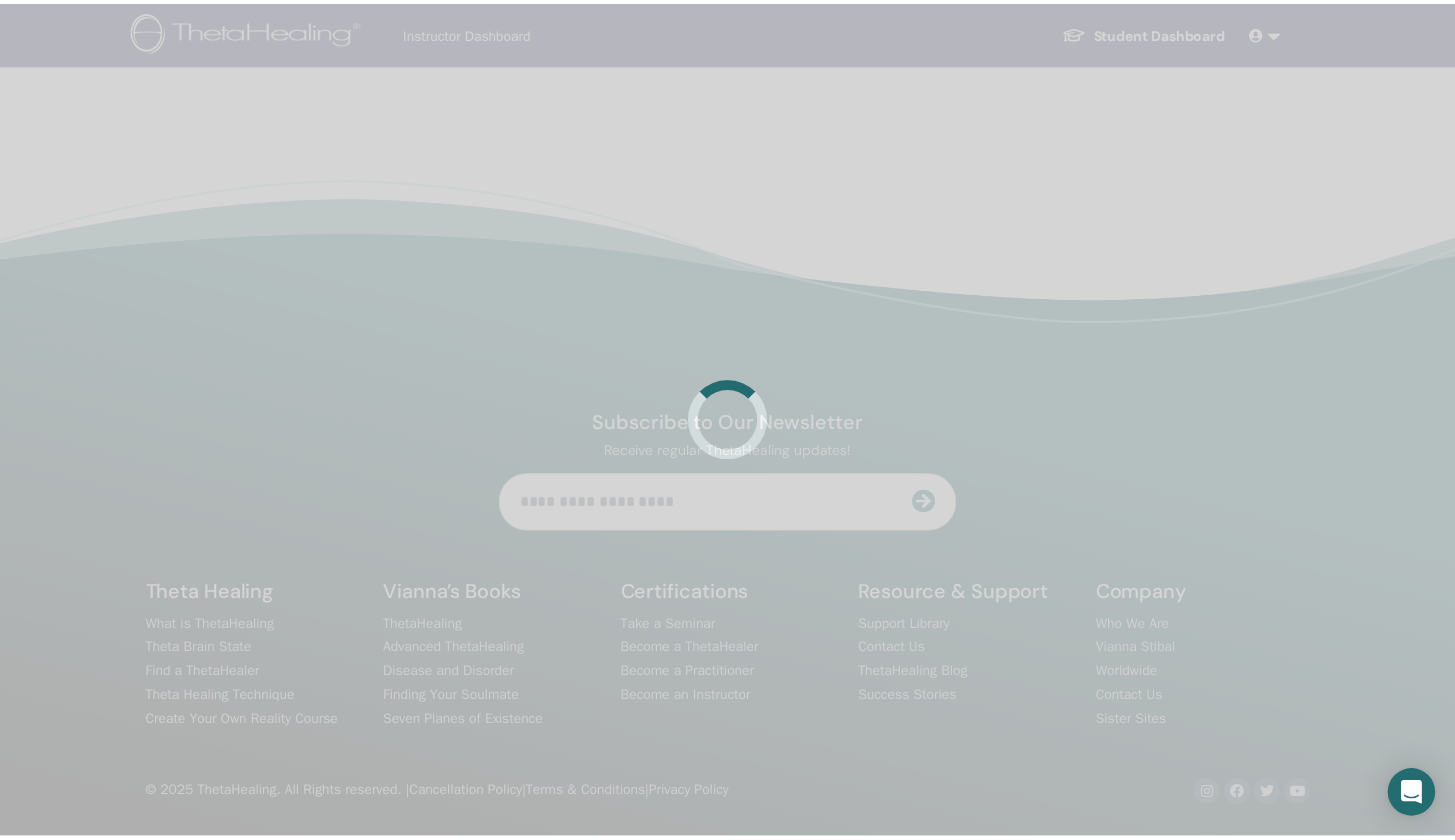 scroll, scrollTop: 0, scrollLeft: 0, axis: both 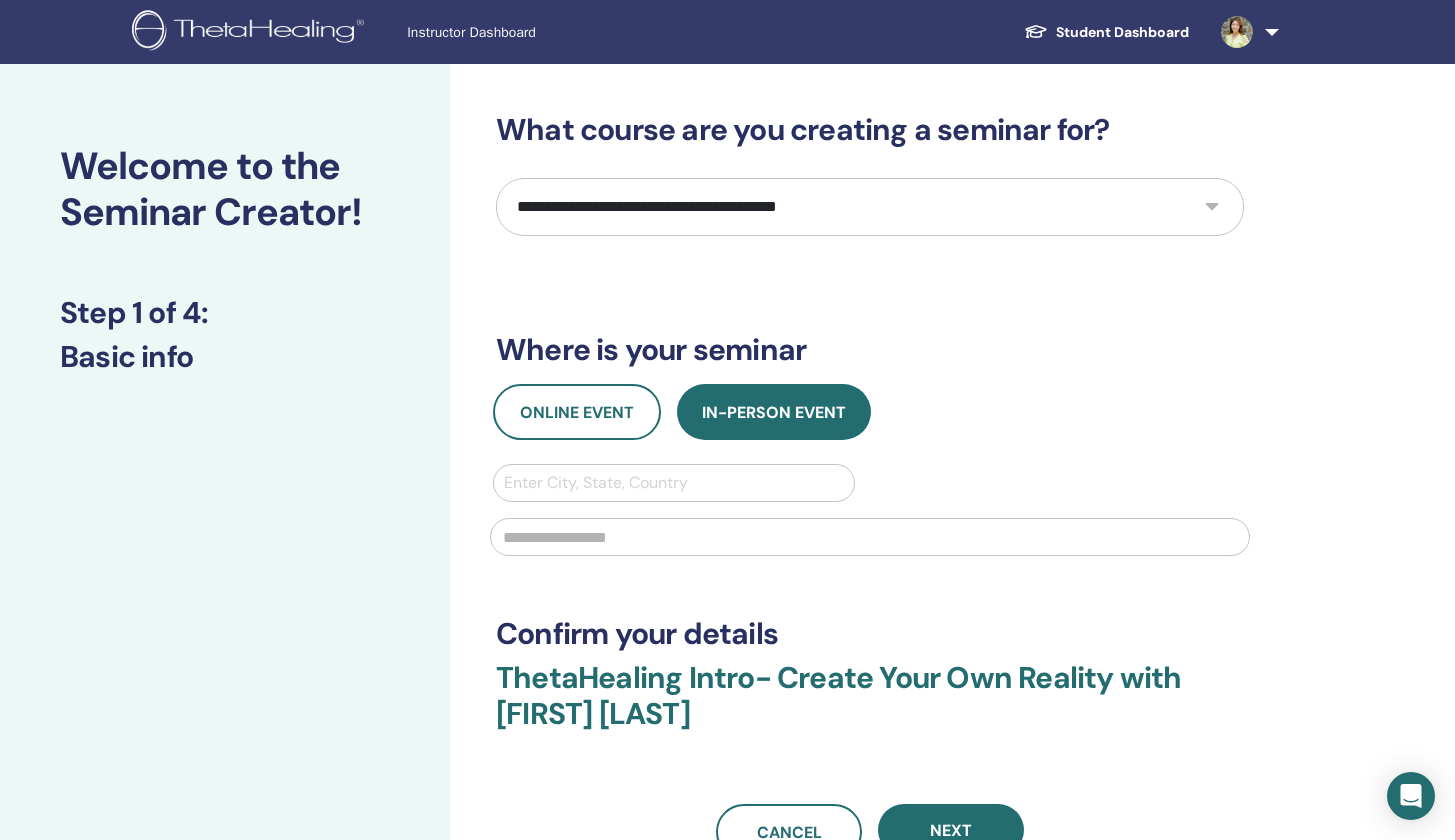 select on "*" 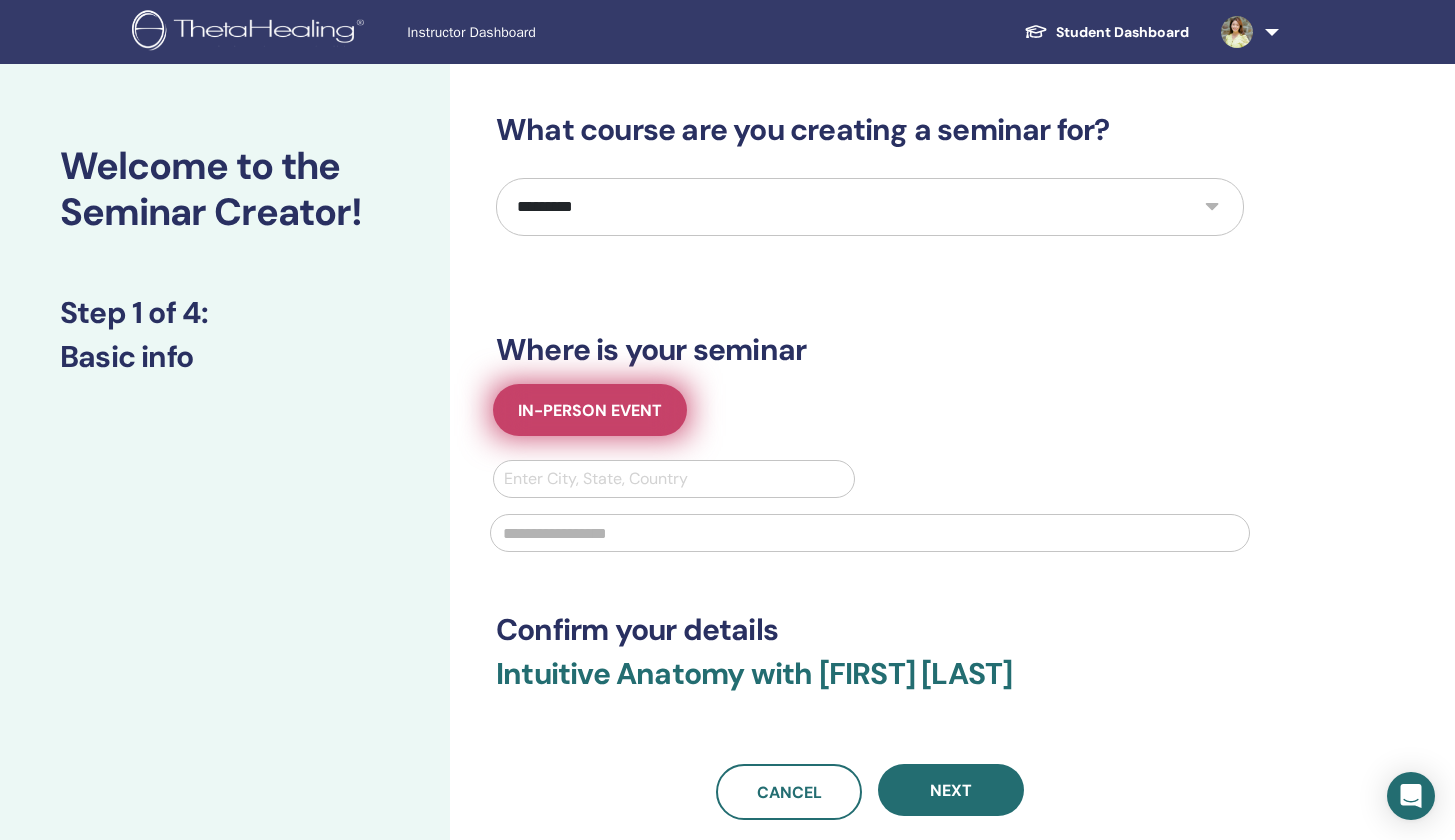 click on "In-Person Event" at bounding box center (590, 410) 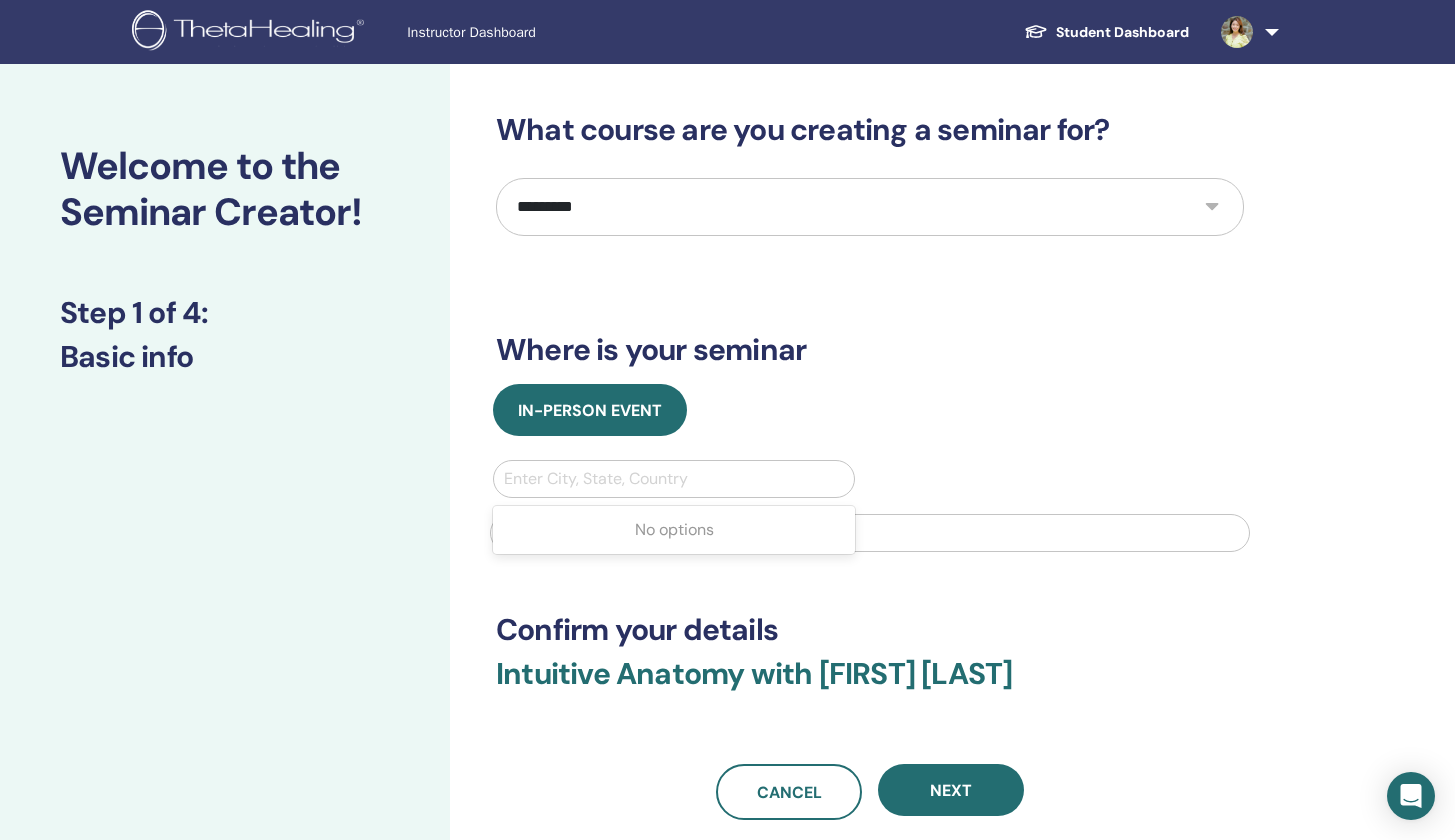 click on "Enter City, State, Country" at bounding box center [674, 479] 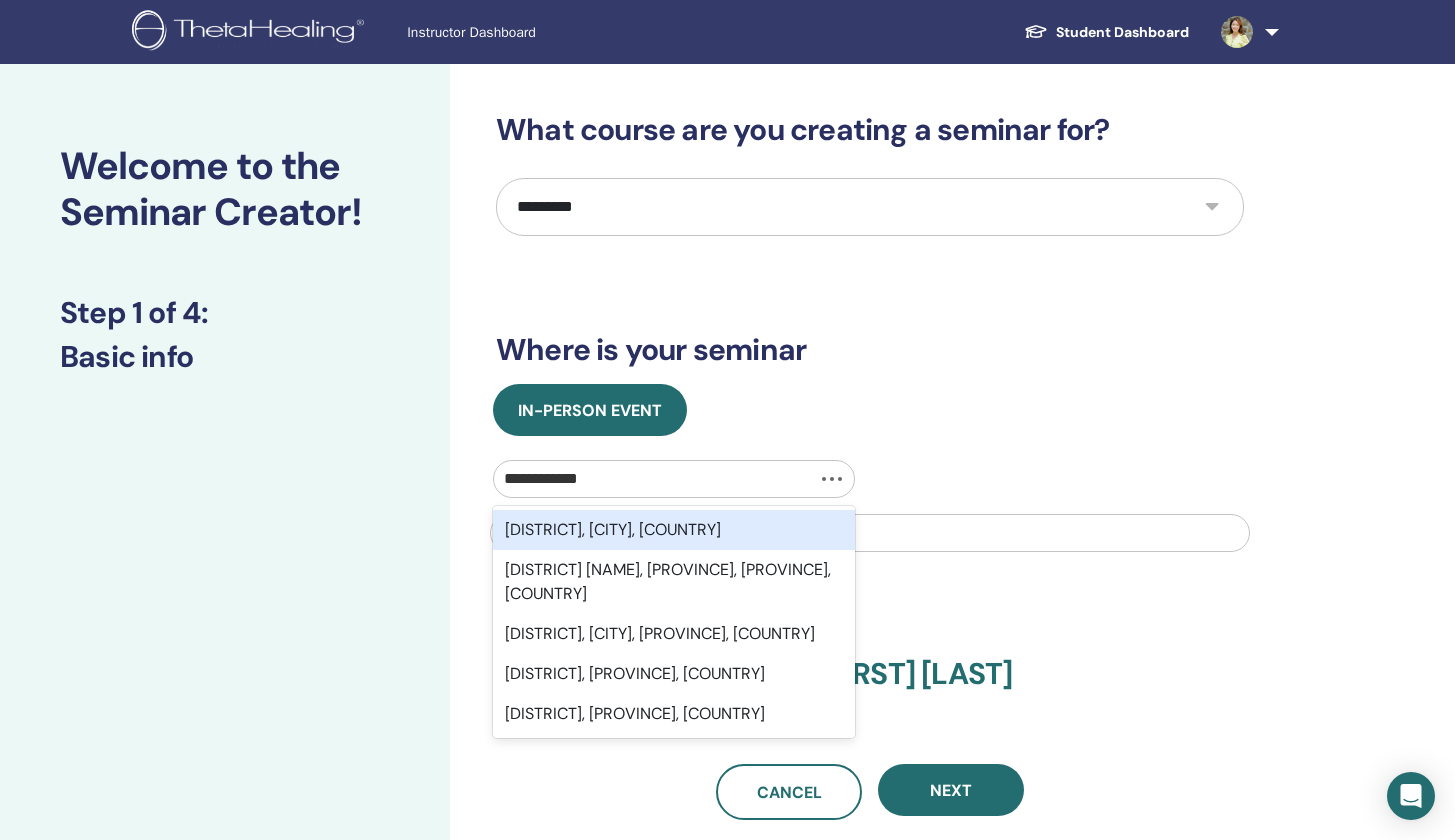 type on "**********" 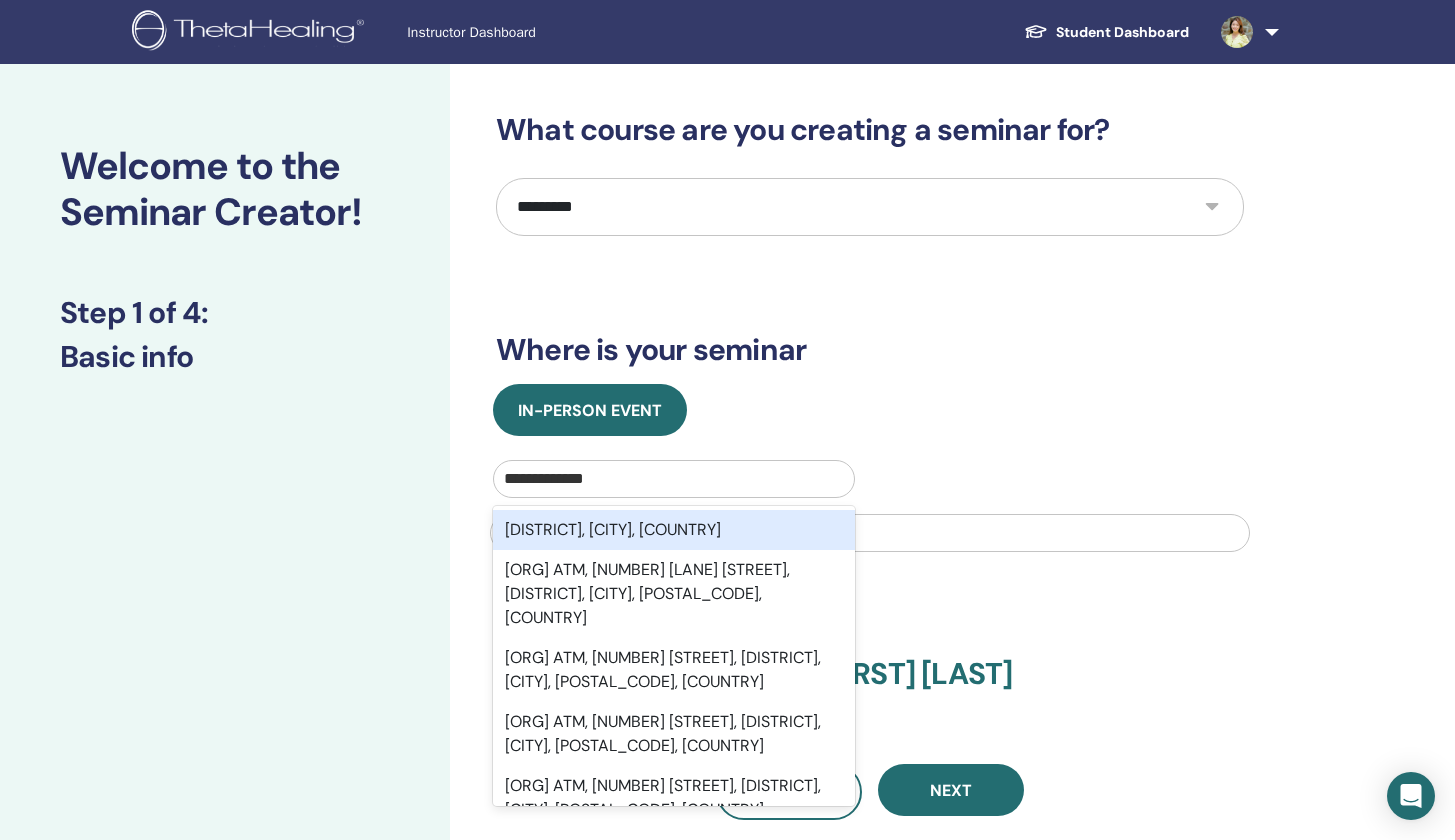 click on "Fengshan District, Kaohsiung City, TWN" at bounding box center [674, 530] 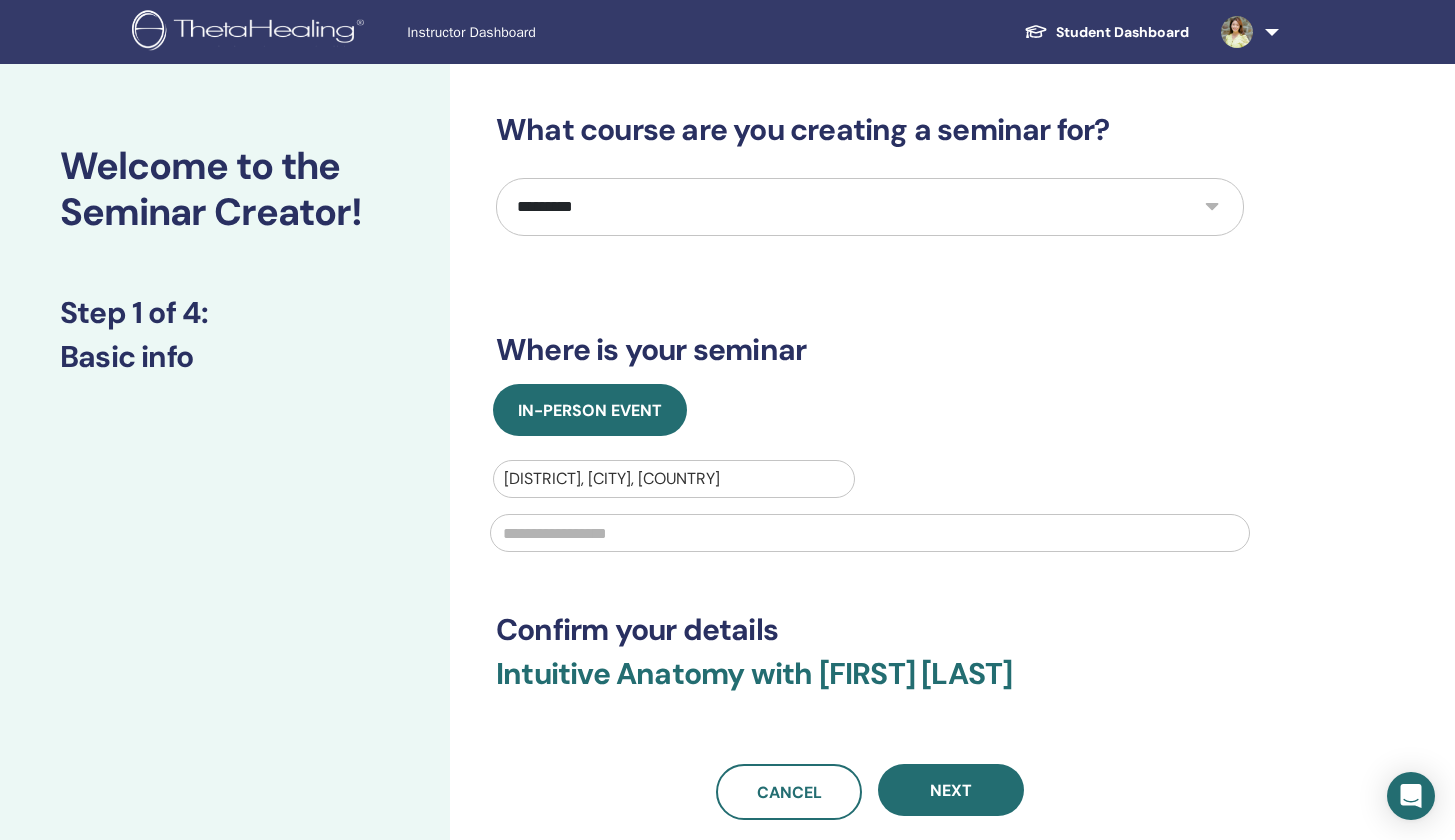 type 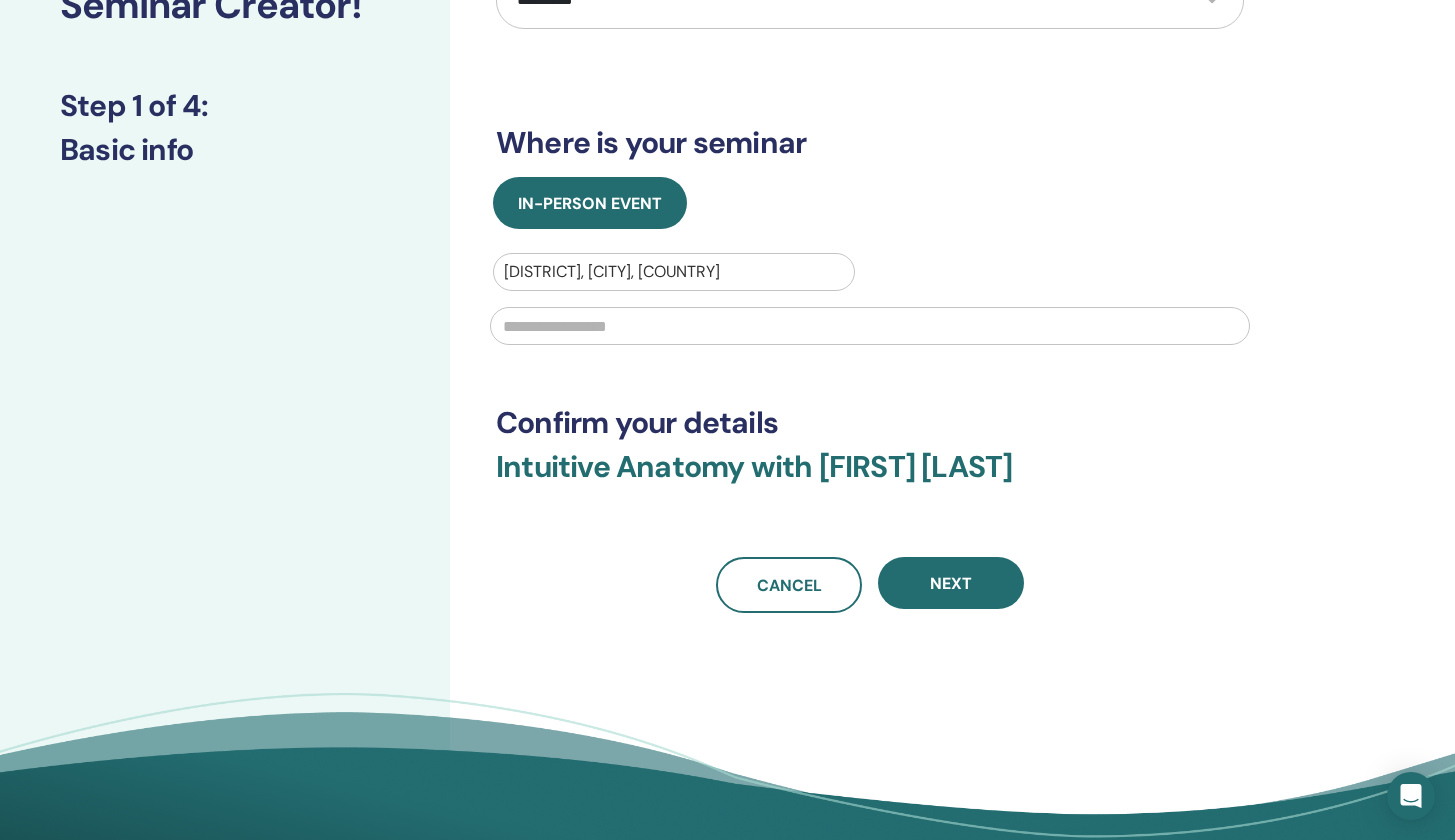 scroll, scrollTop: 250, scrollLeft: 0, axis: vertical 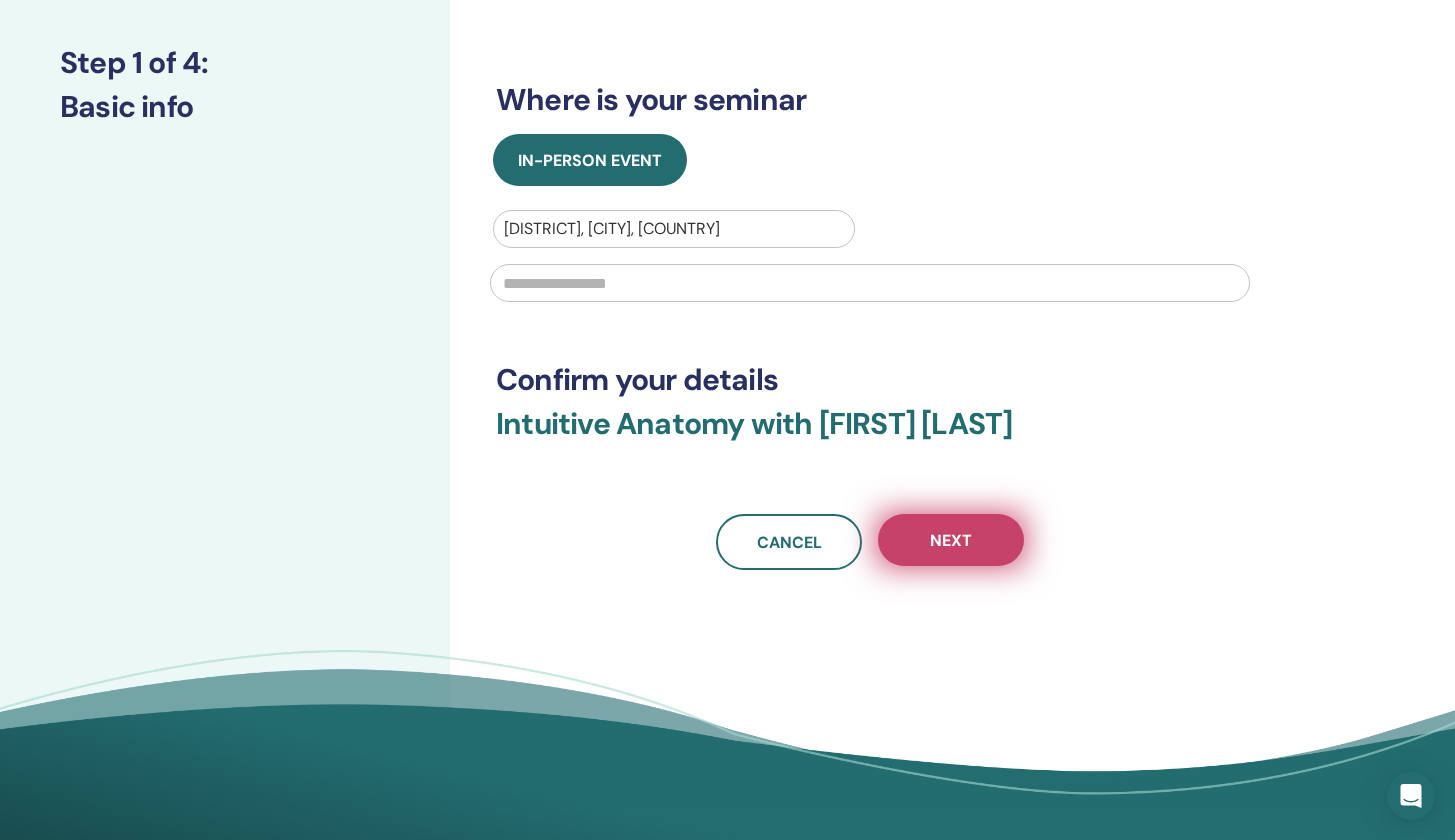 click on "Next" at bounding box center [951, 540] 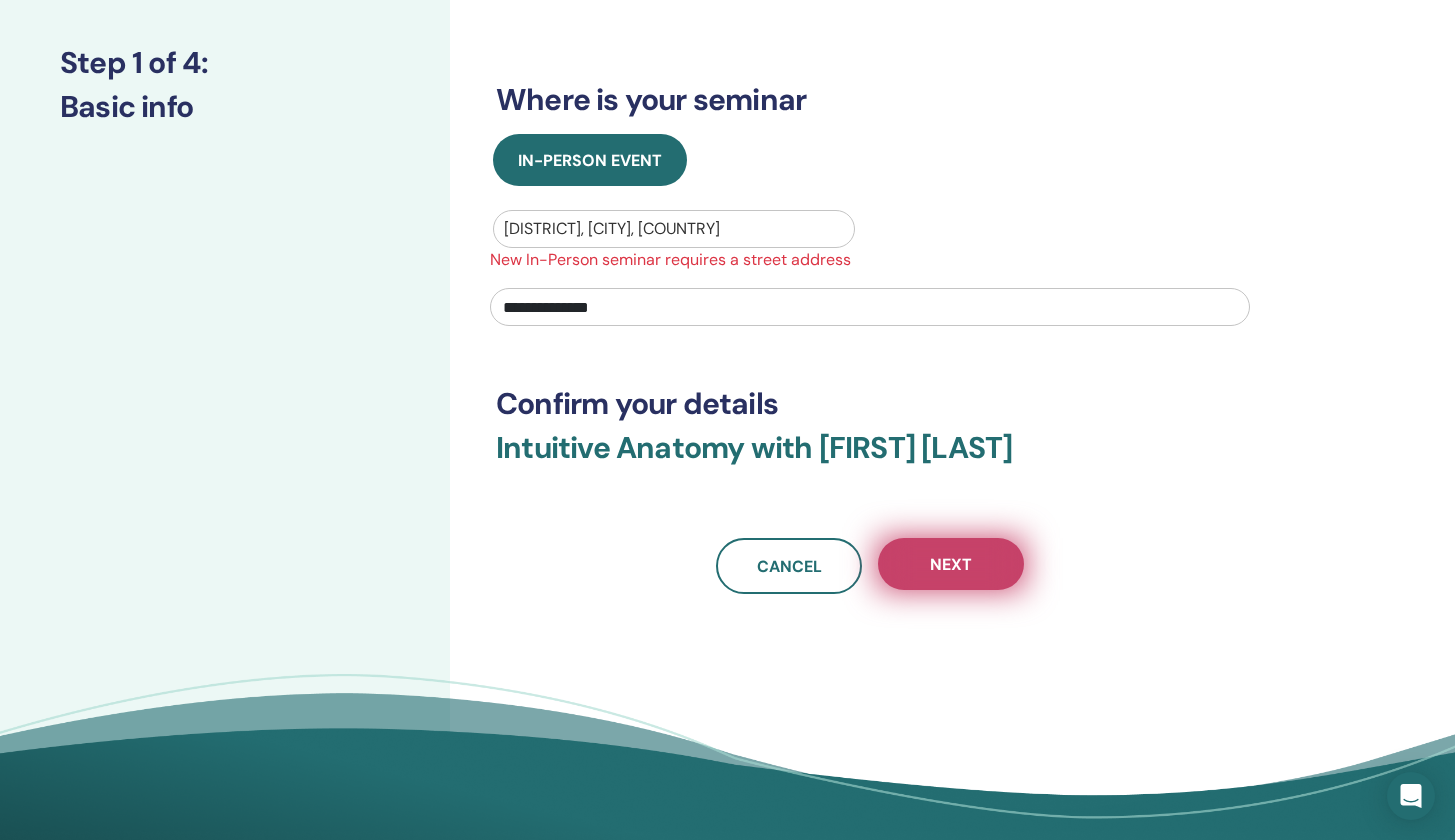type on "**********" 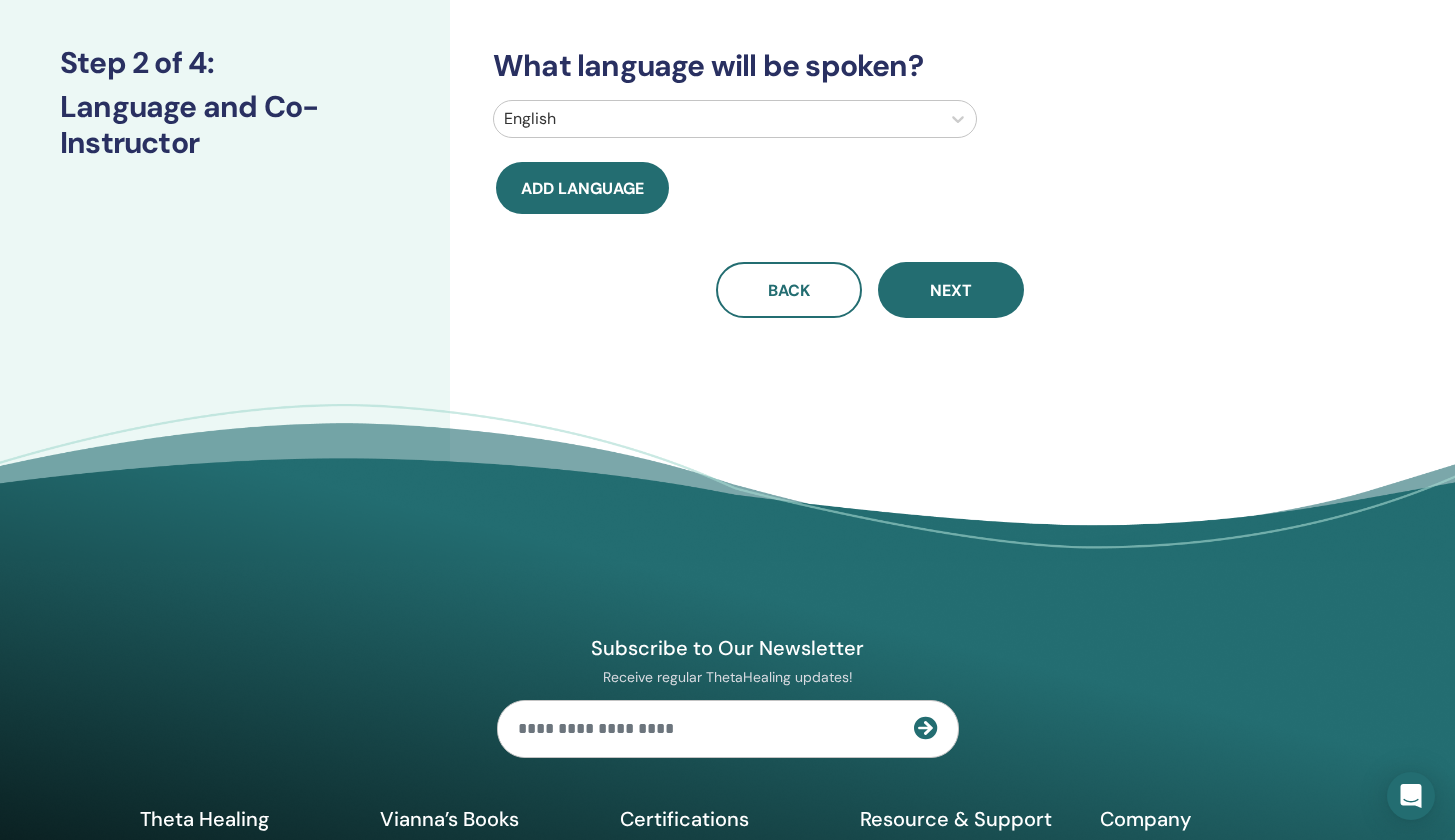 click at bounding box center [717, 119] 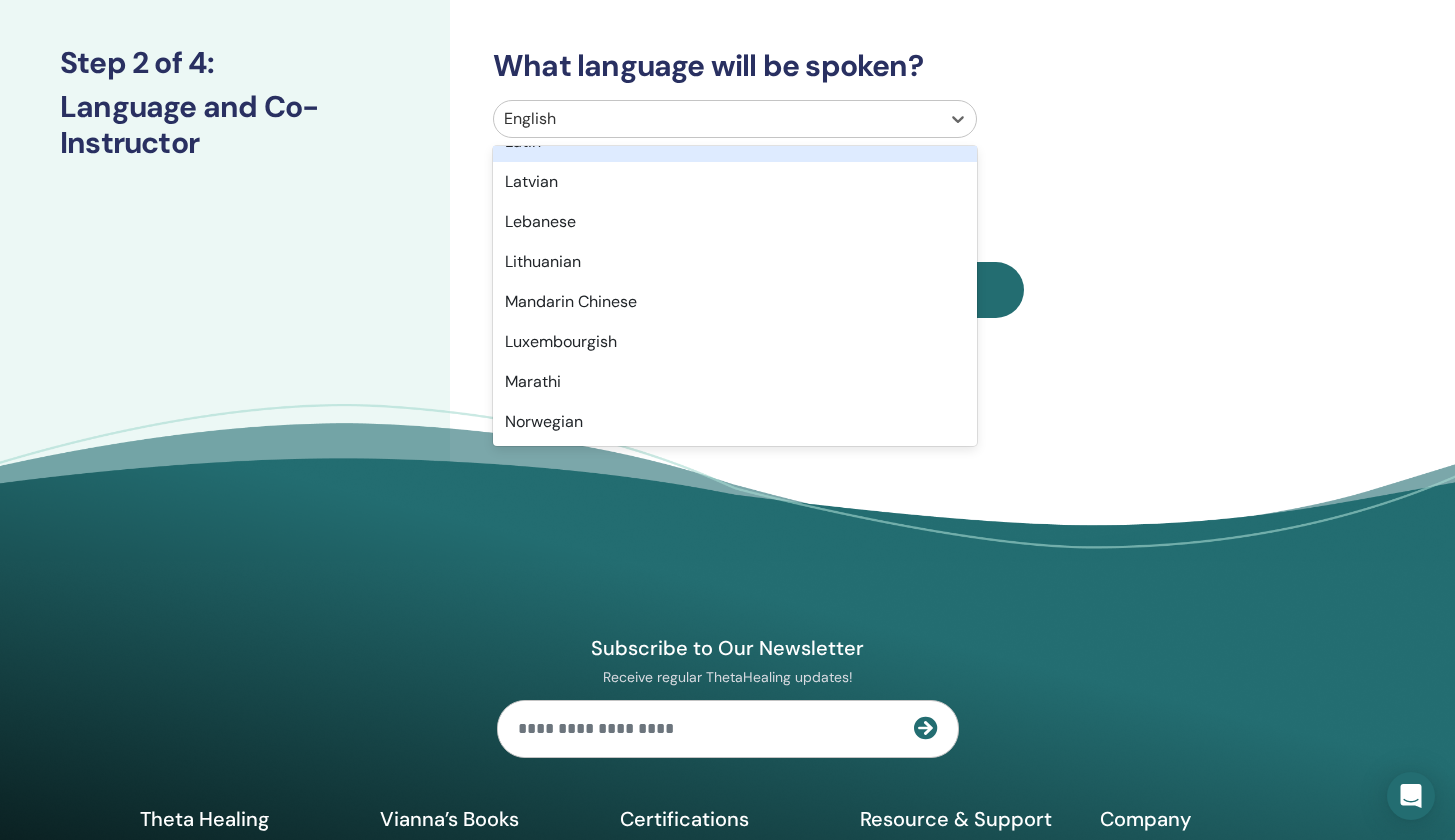 scroll, scrollTop: 1069, scrollLeft: 0, axis: vertical 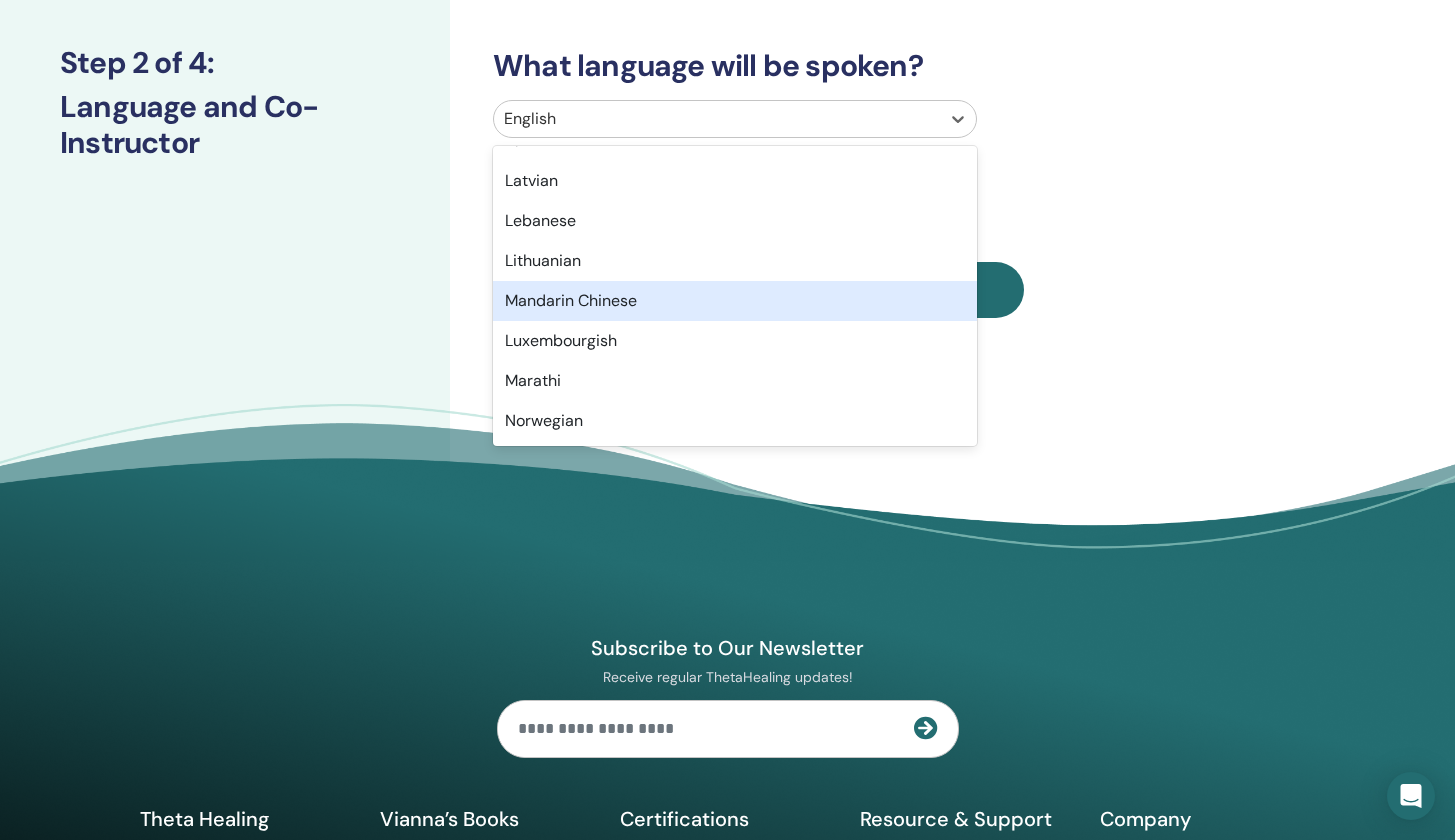 click on "Mandarin Chinese" at bounding box center [735, 301] 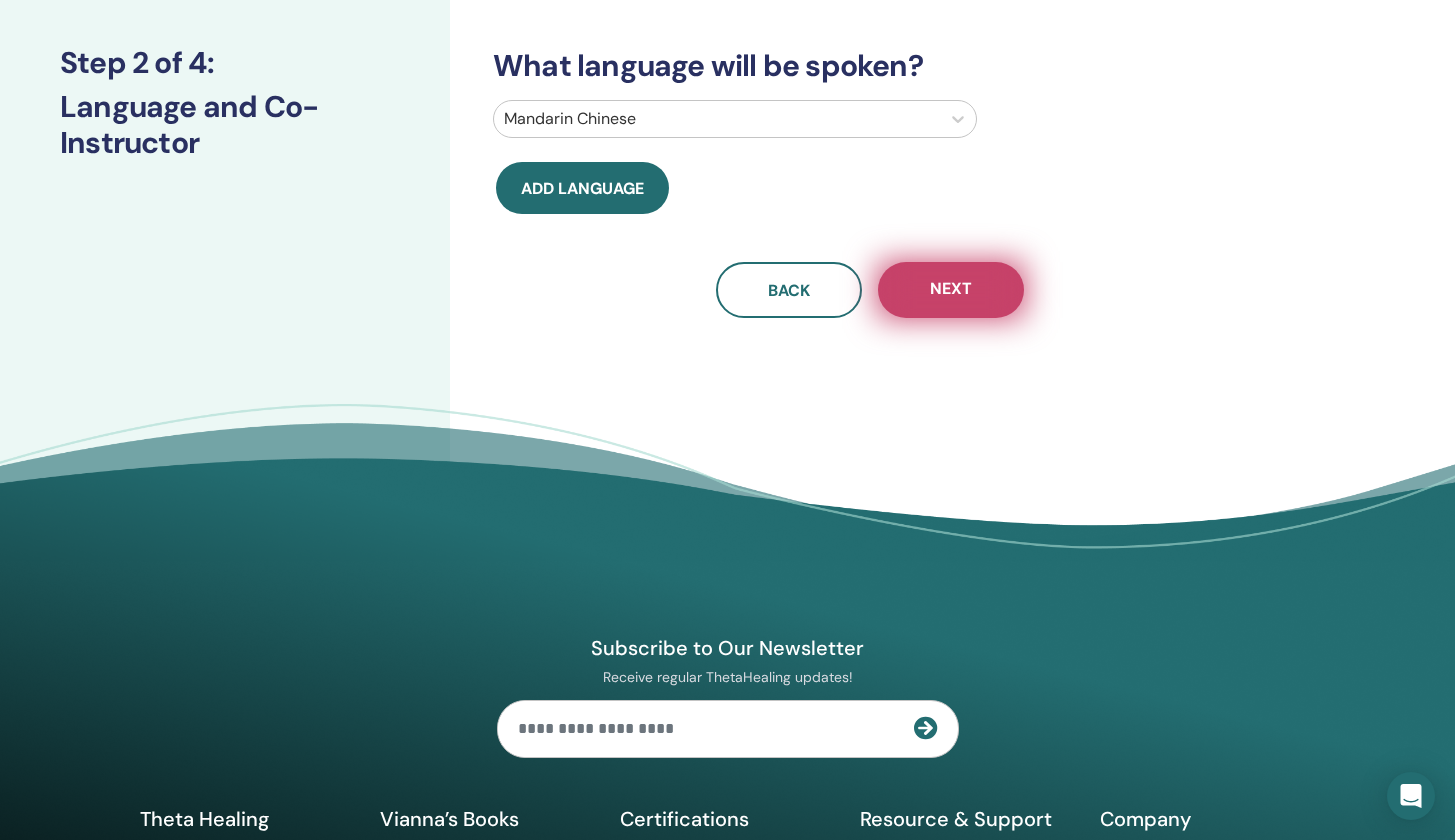 click on "Next" at bounding box center (951, 290) 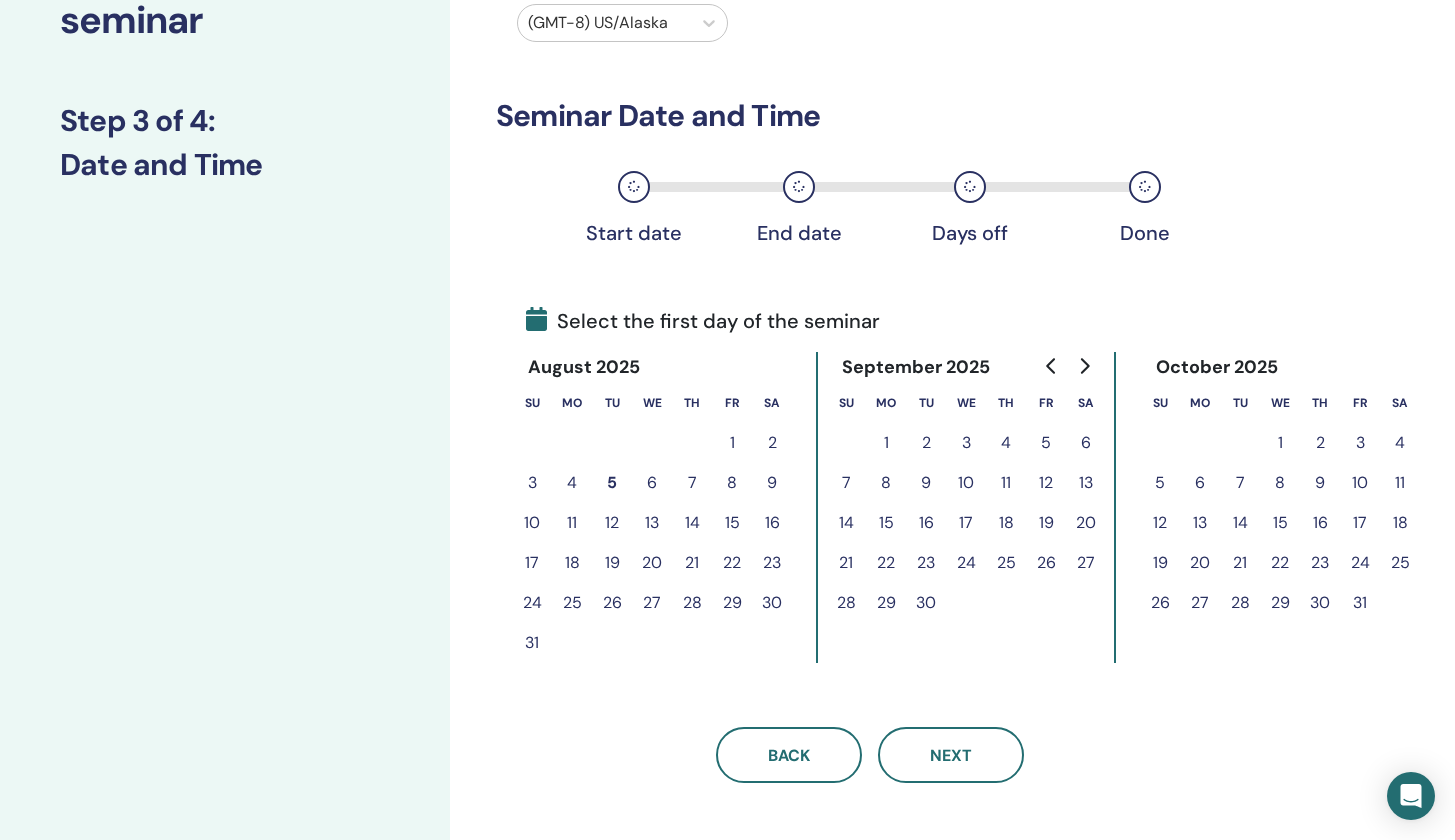 scroll, scrollTop: 193, scrollLeft: 0, axis: vertical 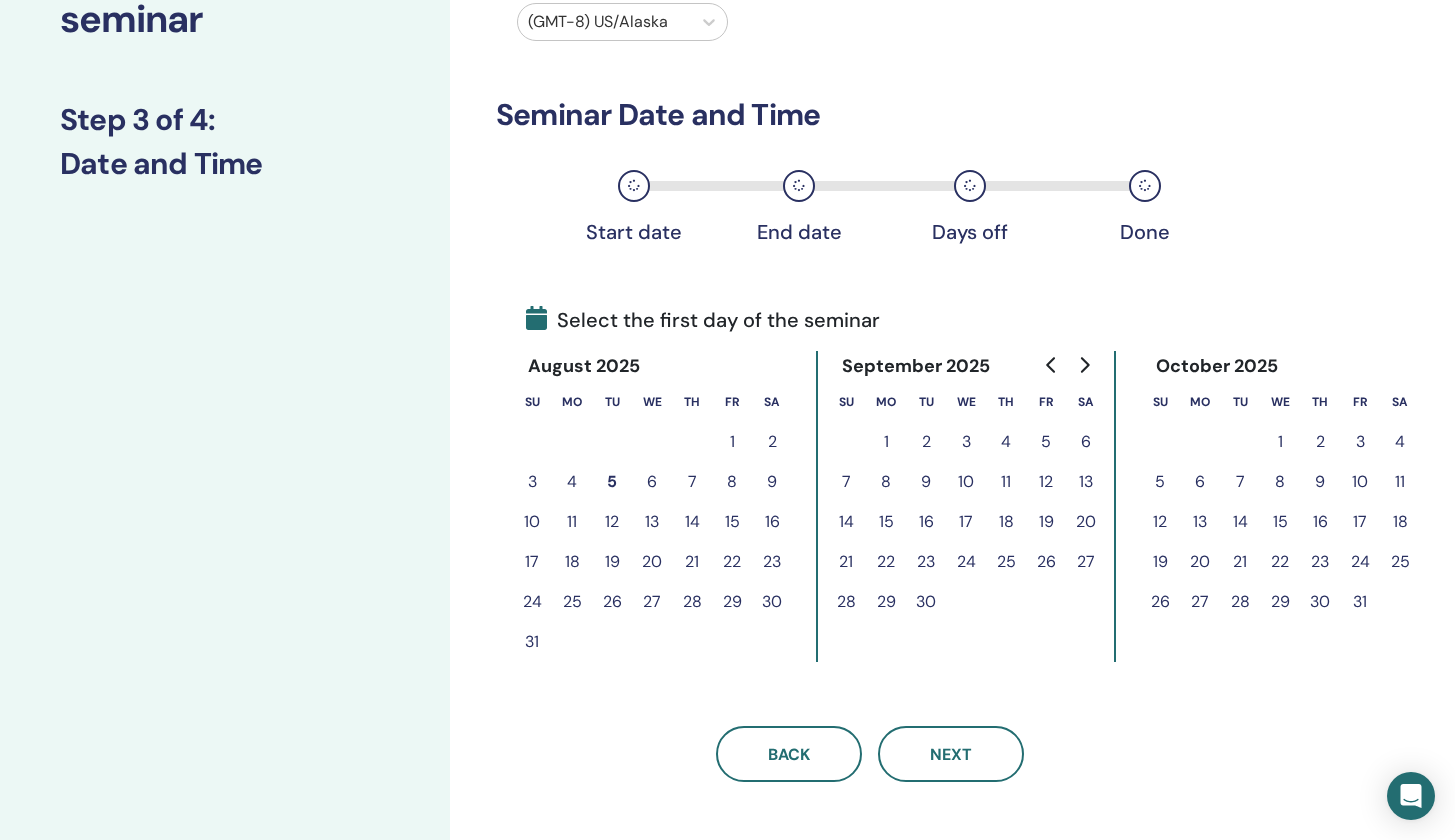 click on "2" at bounding box center (772, 442) 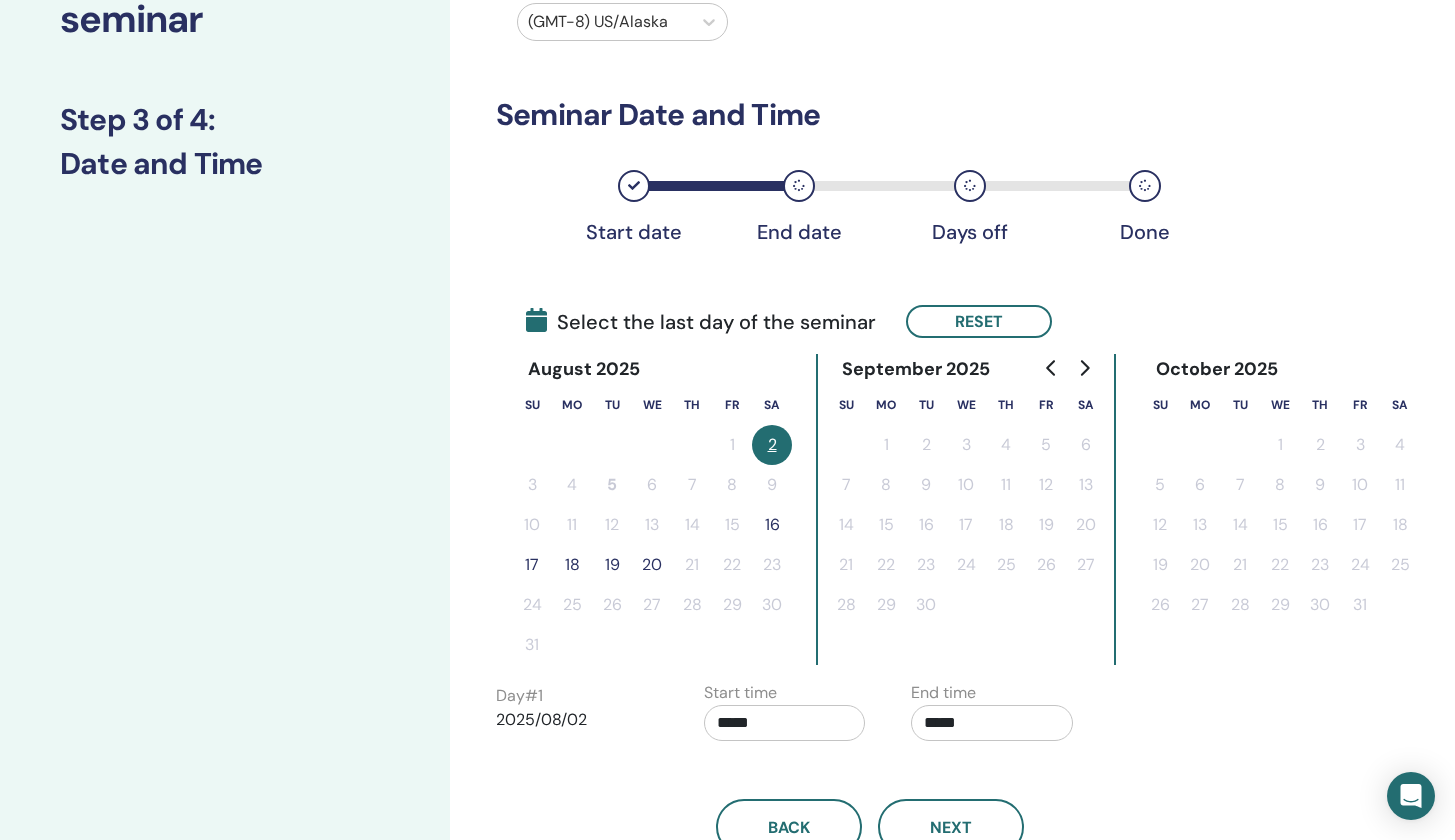 click on "17" at bounding box center [532, 565] 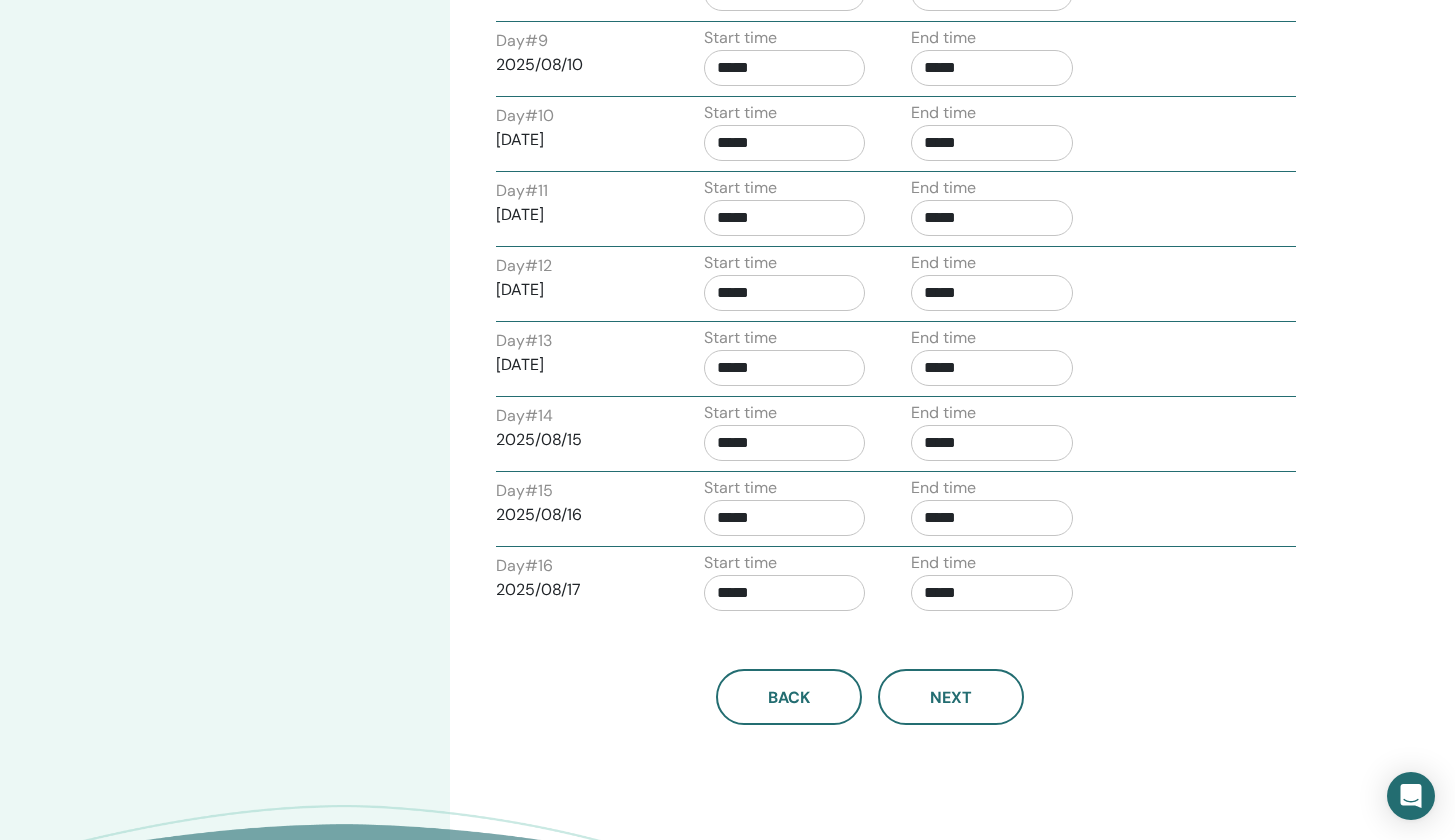scroll, scrollTop: 1458, scrollLeft: 0, axis: vertical 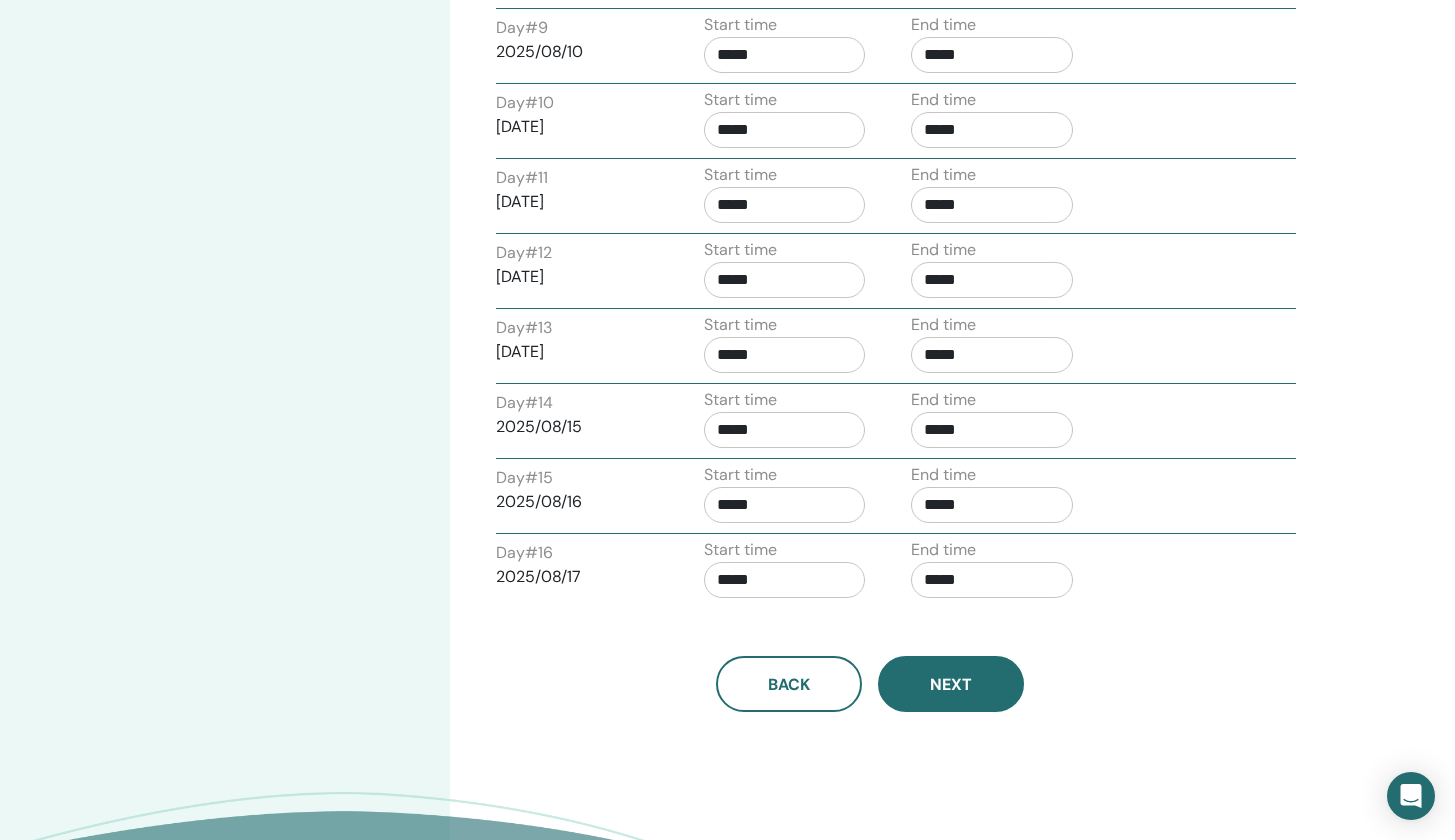 click on "Next" at bounding box center [951, 684] 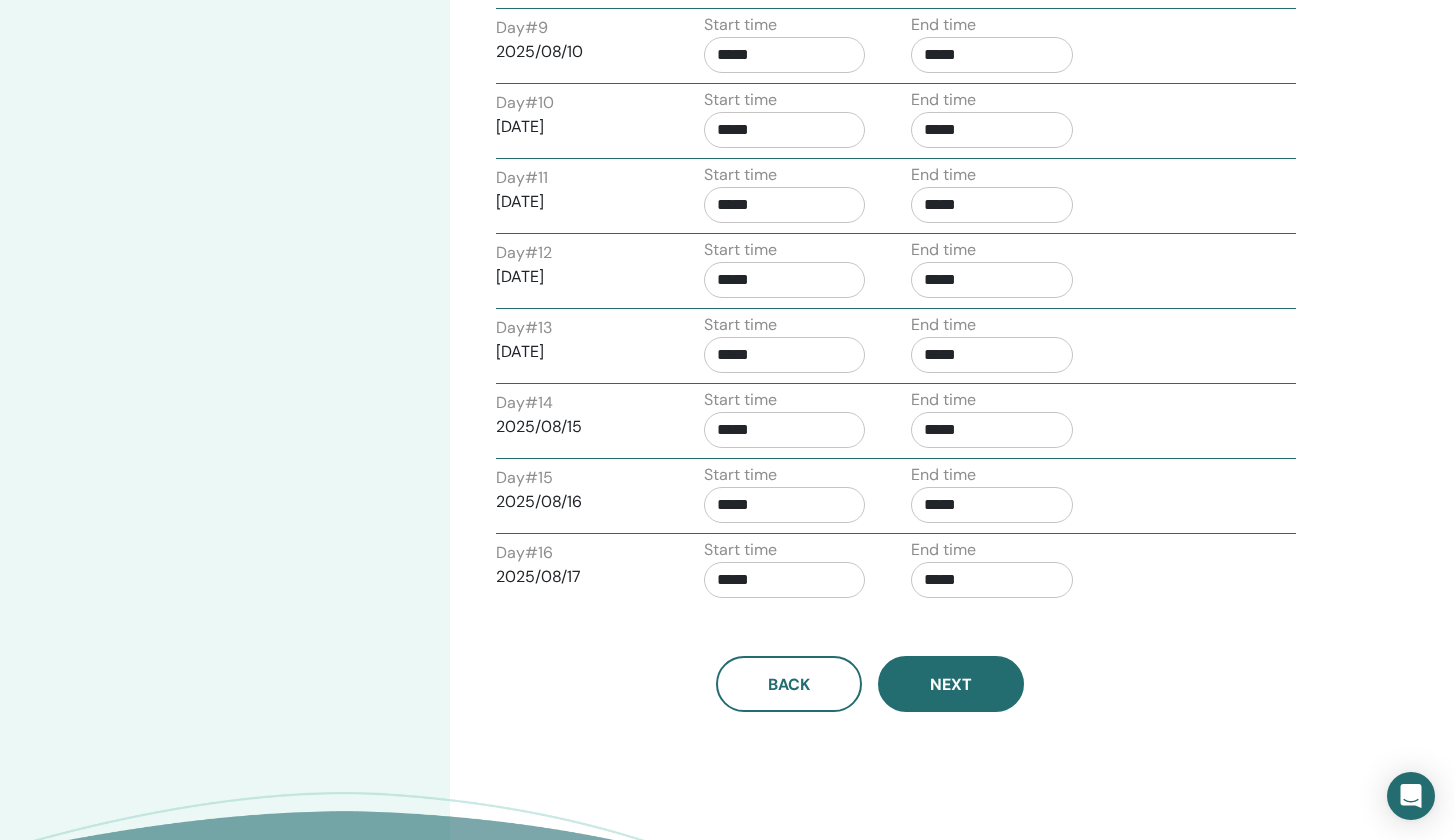 click on "Next" at bounding box center (951, 684) 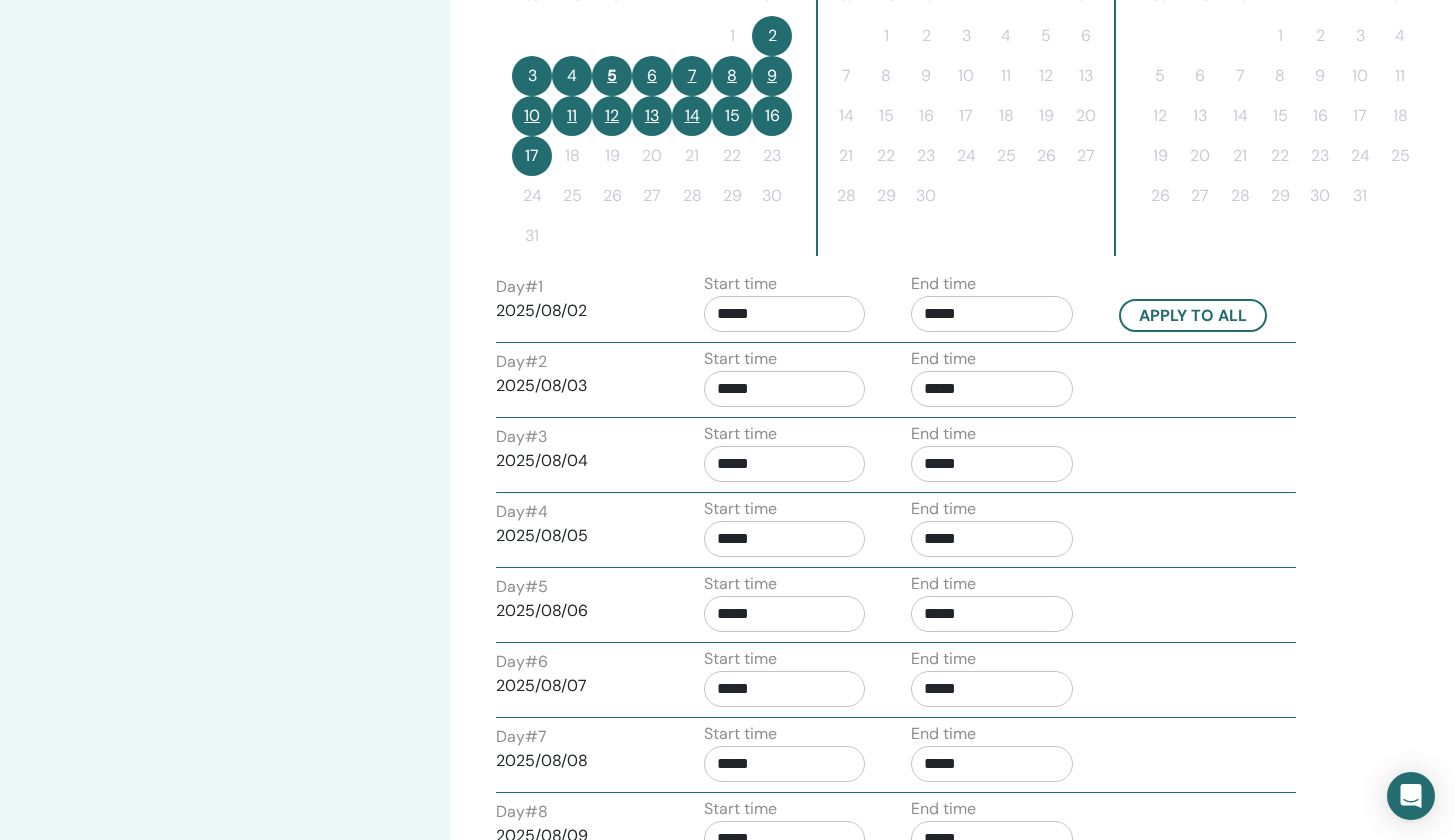 scroll, scrollTop: 598, scrollLeft: 0, axis: vertical 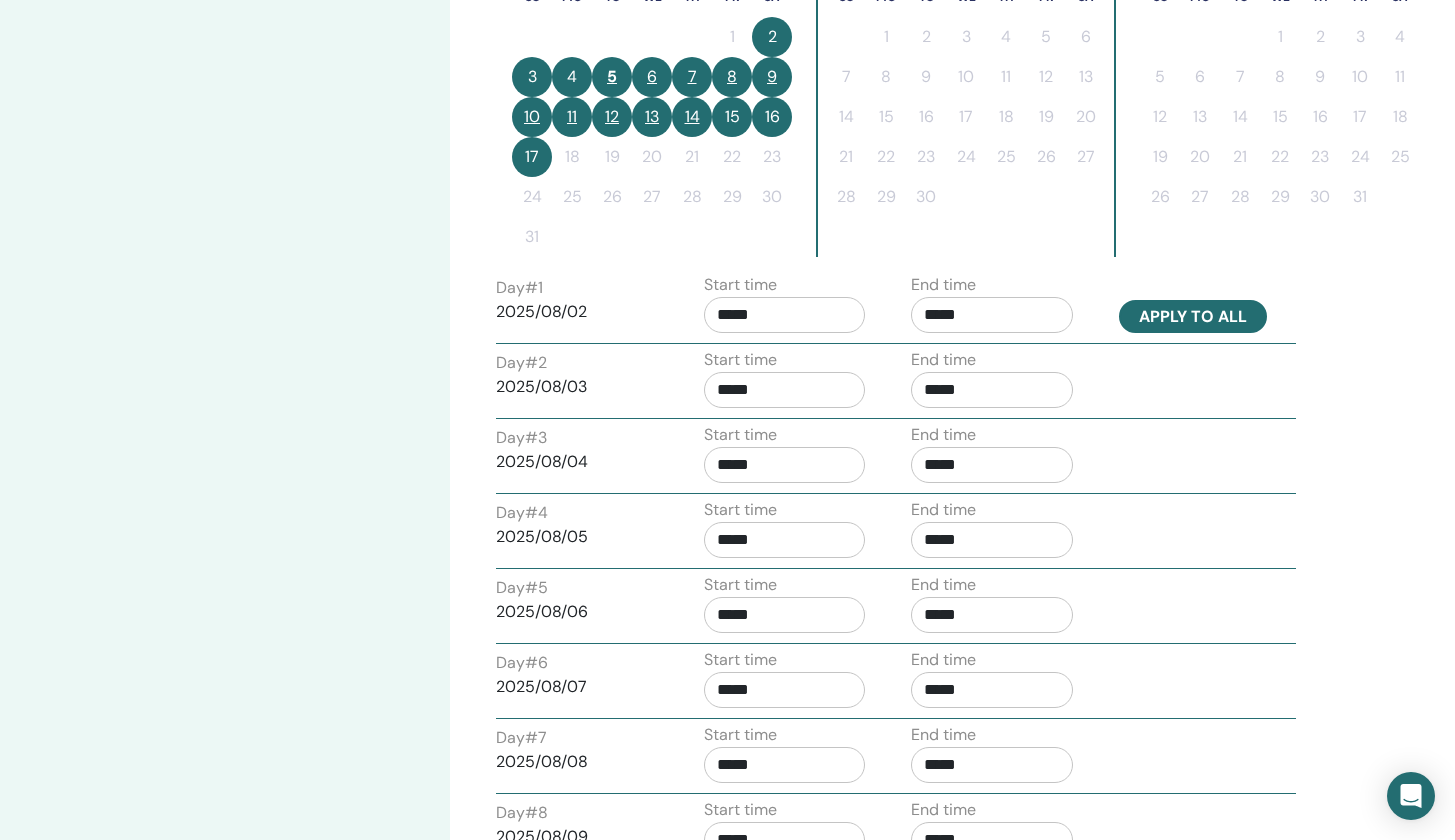click on "Apply to all" at bounding box center (1193, 316) 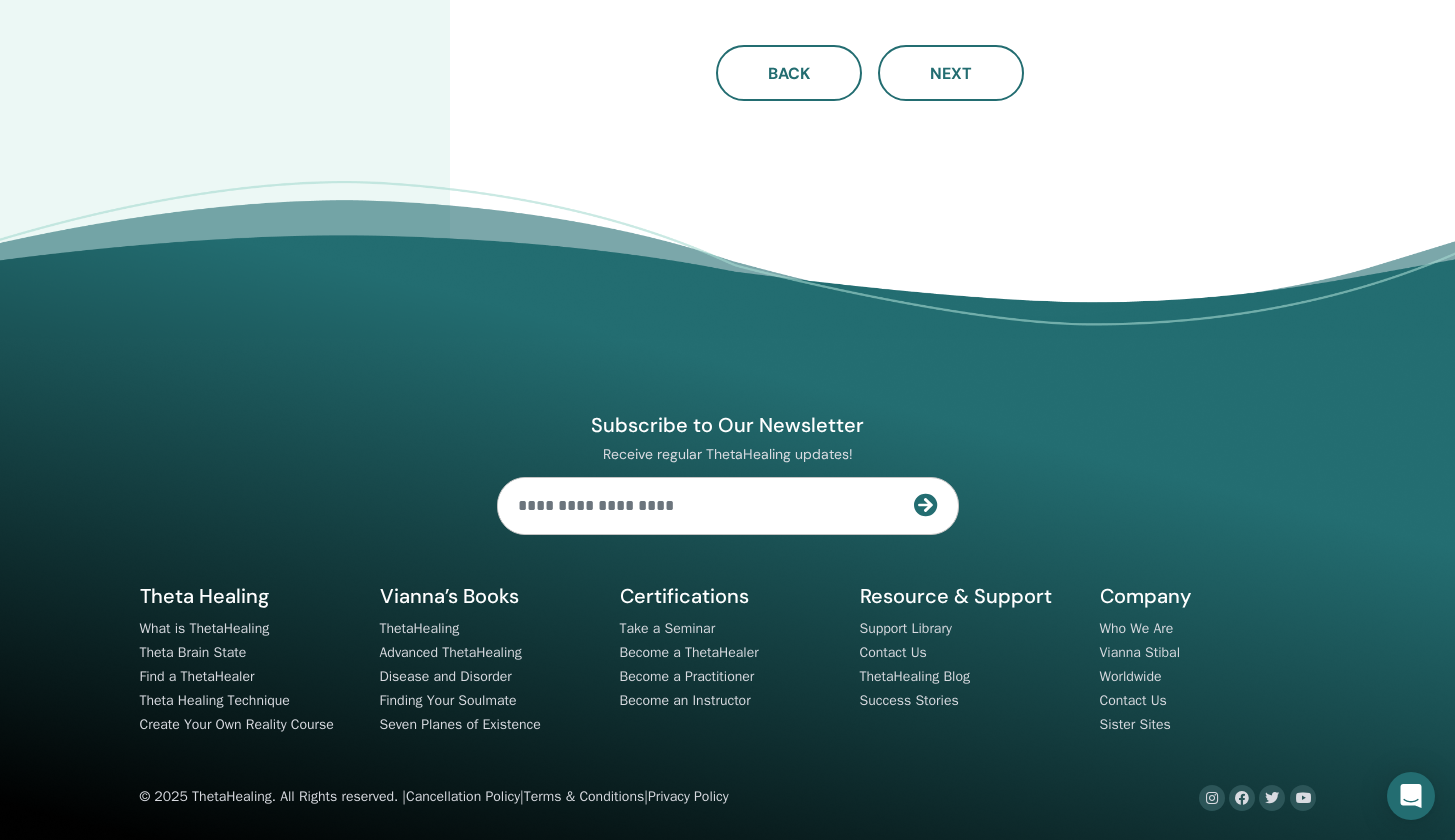 scroll, scrollTop: 2067, scrollLeft: 0, axis: vertical 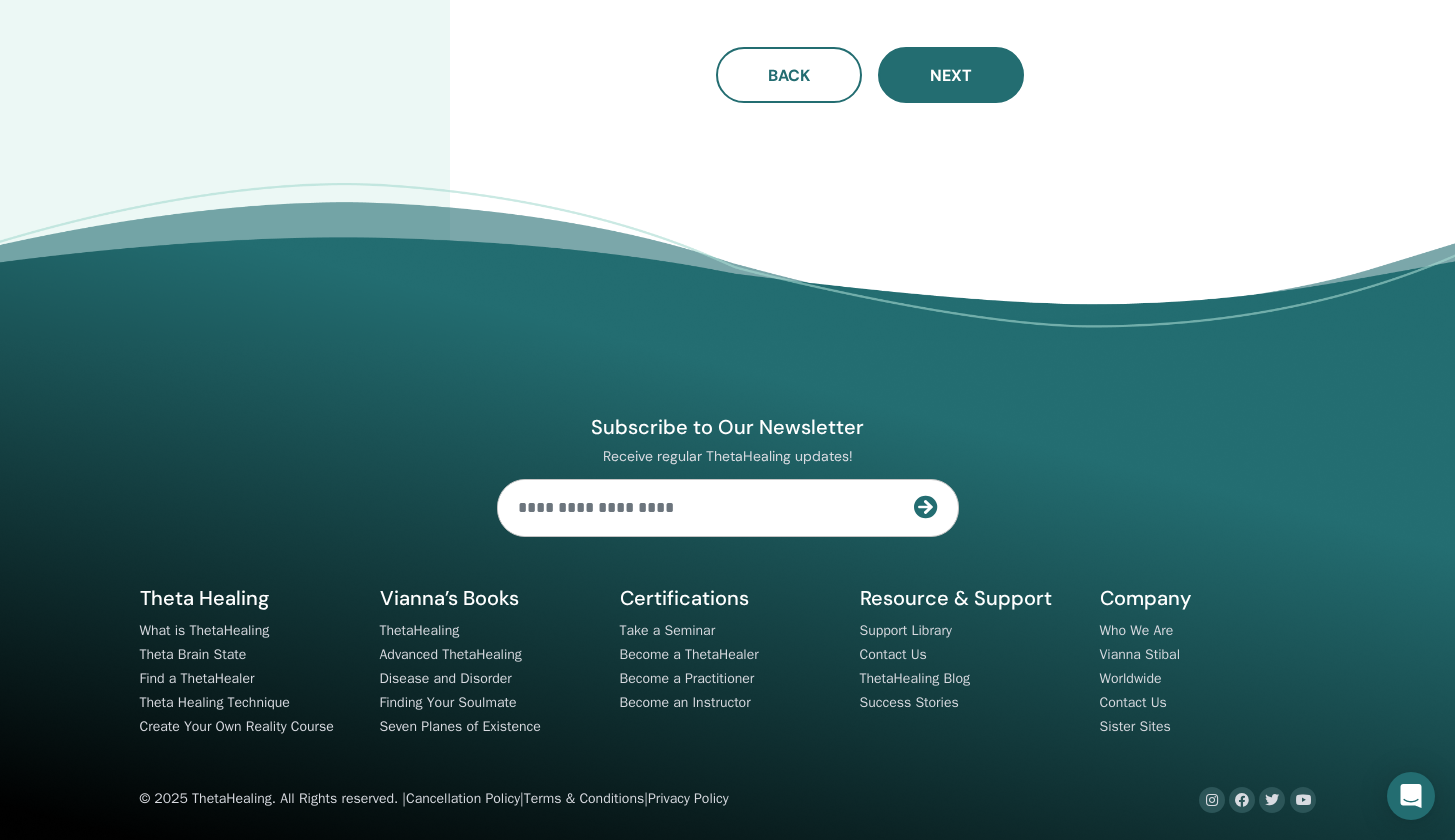 click on "Next" at bounding box center [951, 75] 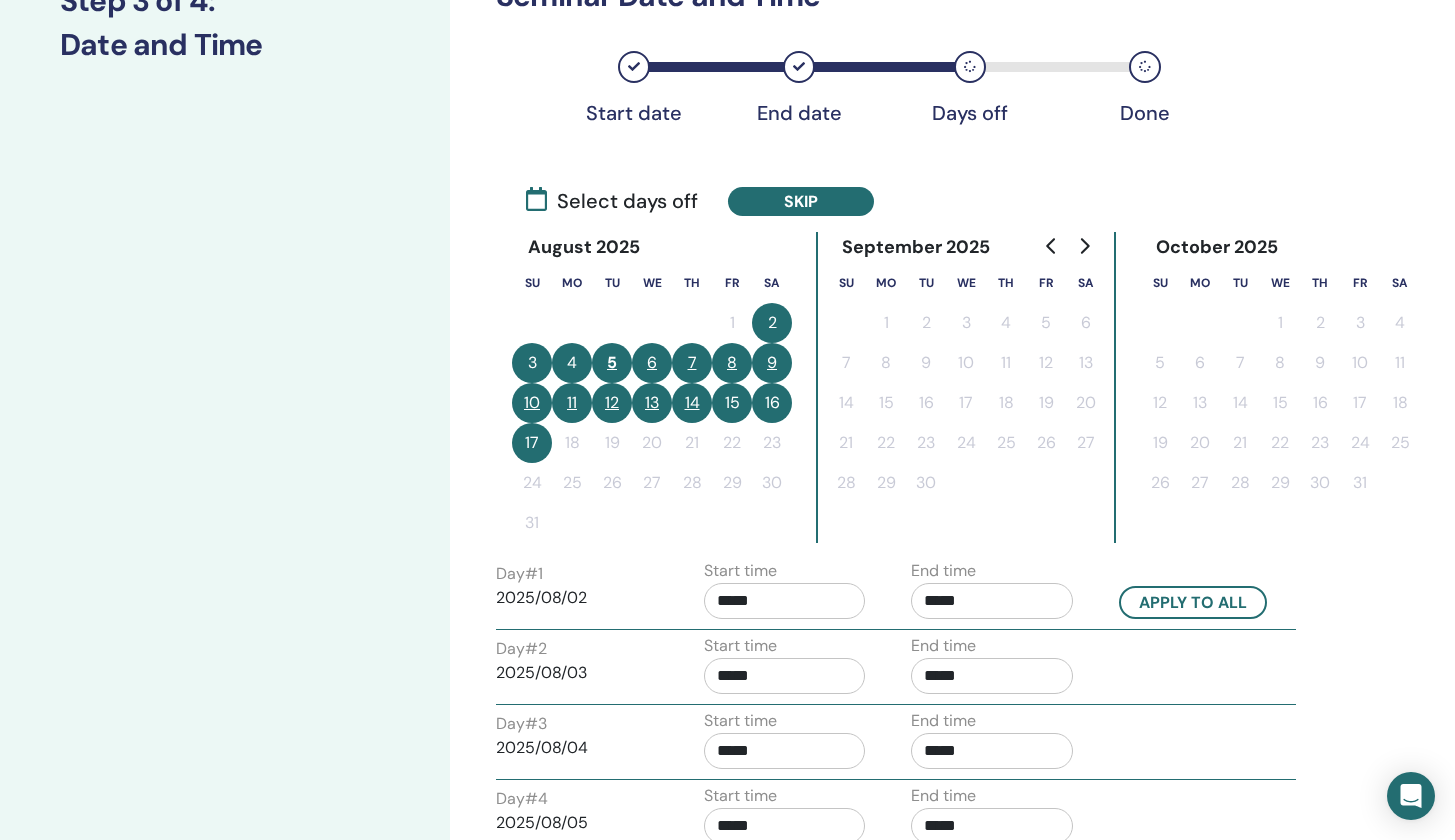 scroll, scrollTop: 268, scrollLeft: 0, axis: vertical 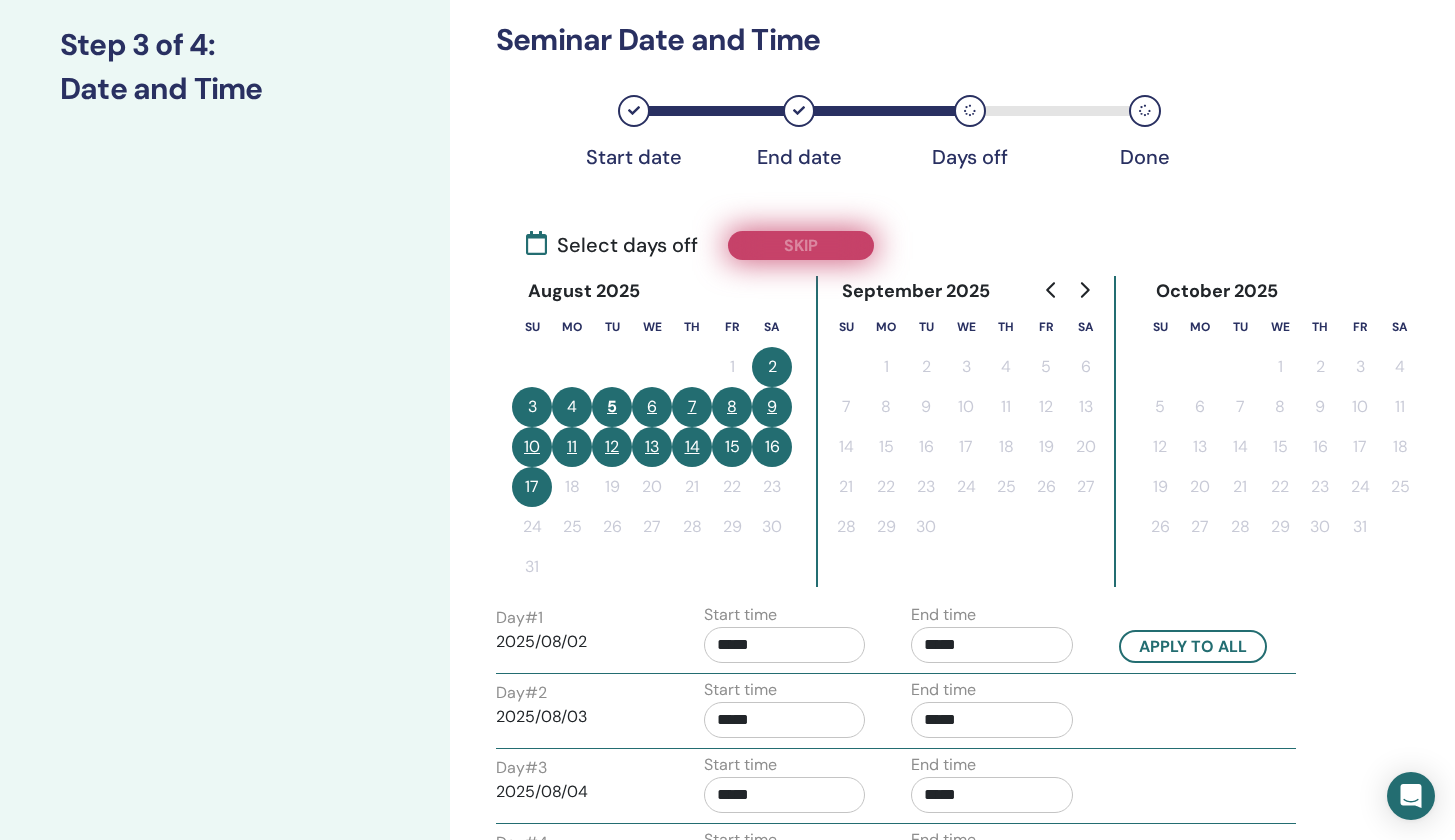 click on "Skip" at bounding box center [801, 245] 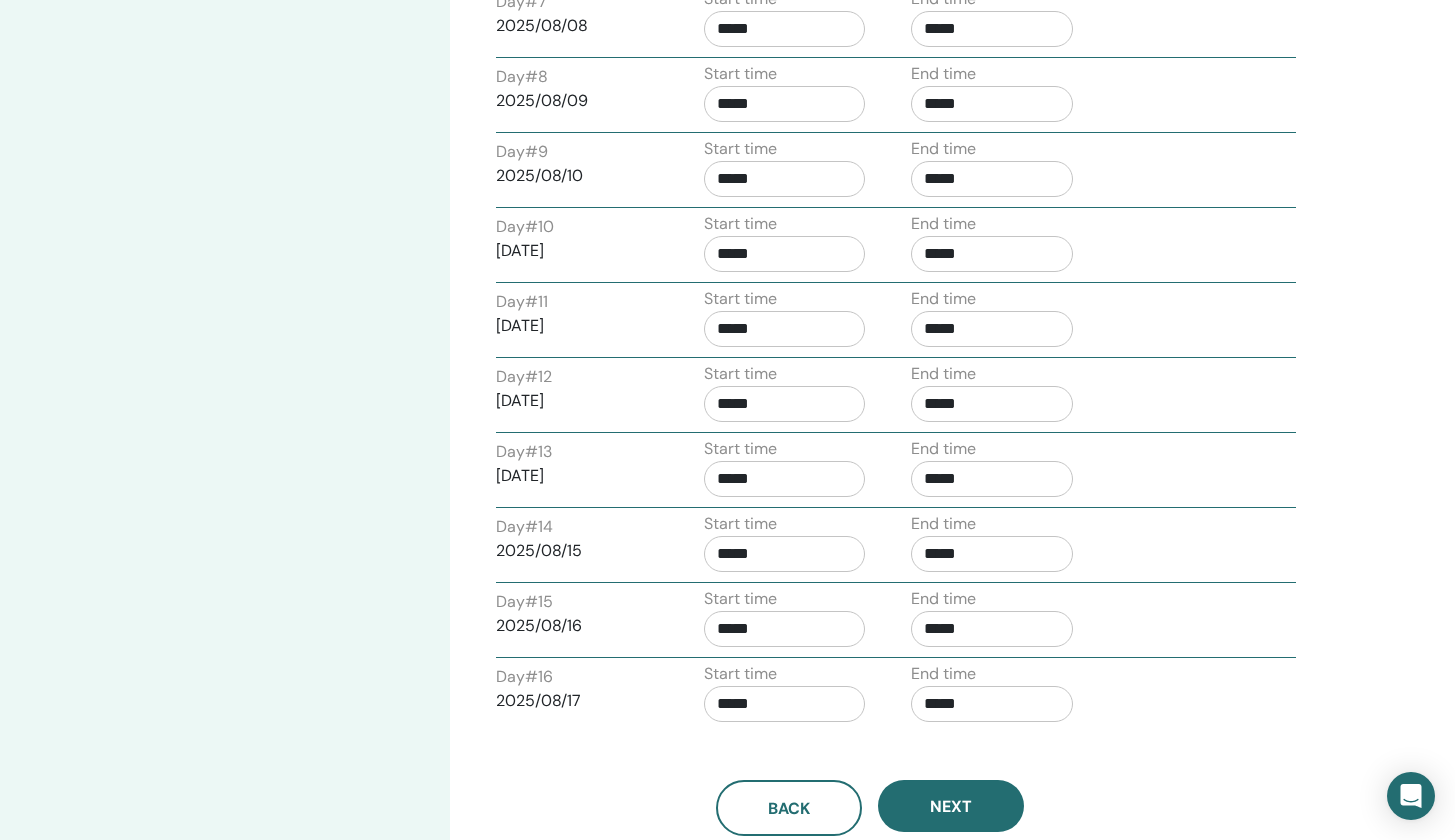 scroll, scrollTop: 1936, scrollLeft: 0, axis: vertical 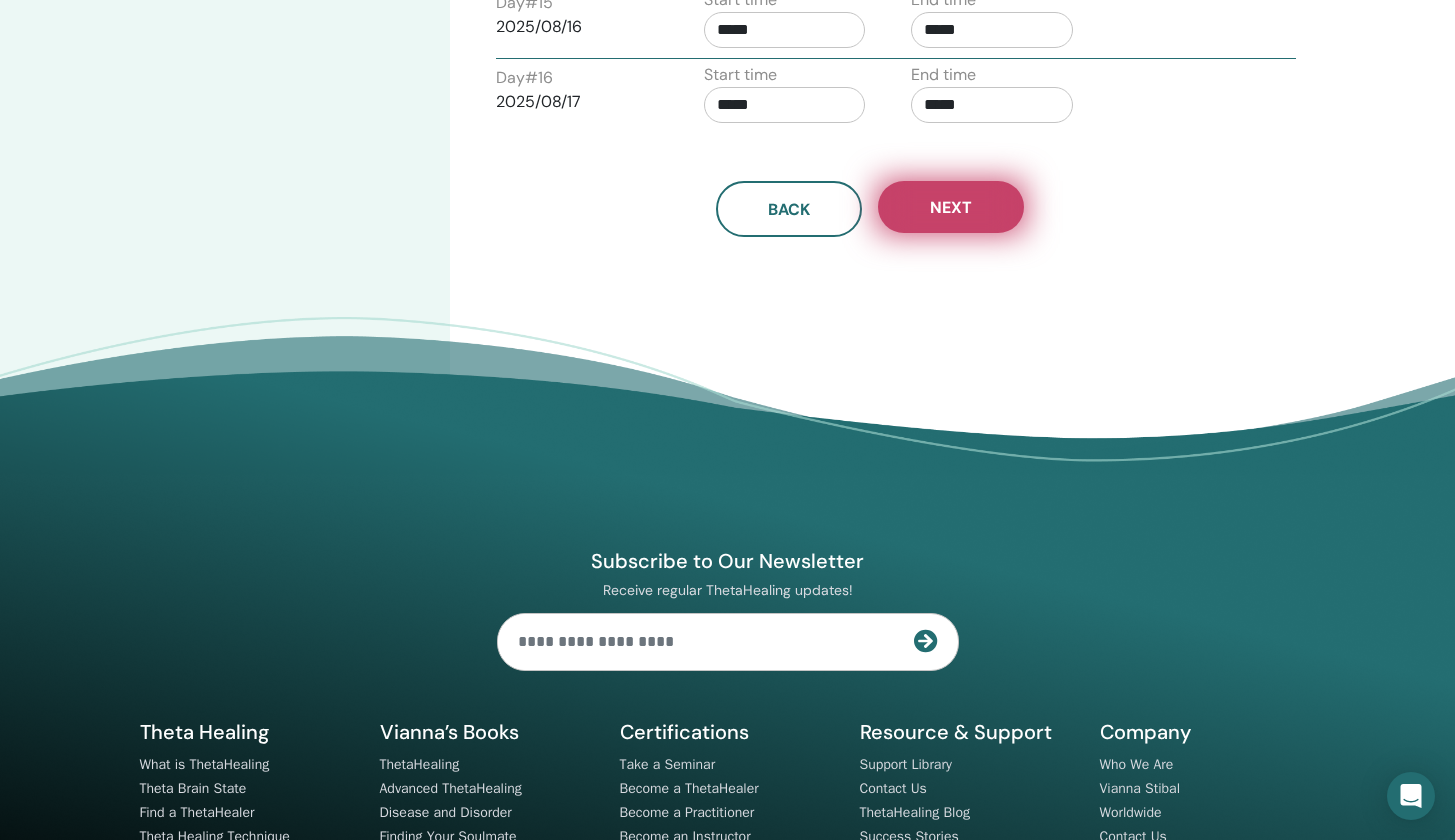 click on "Next" at bounding box center (951, 207) 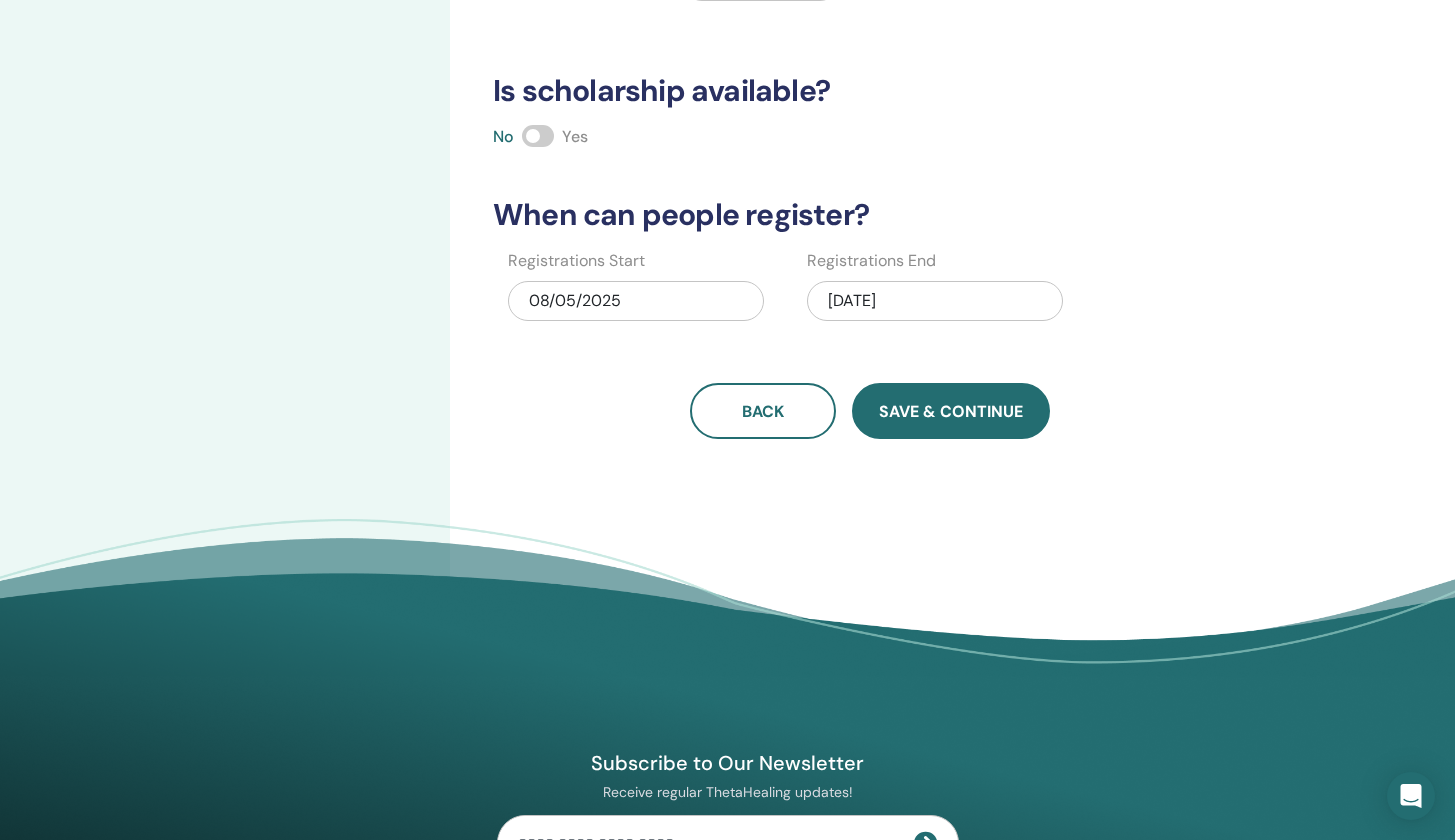 click on "Save & Continue" at bounding box center (951, 411) 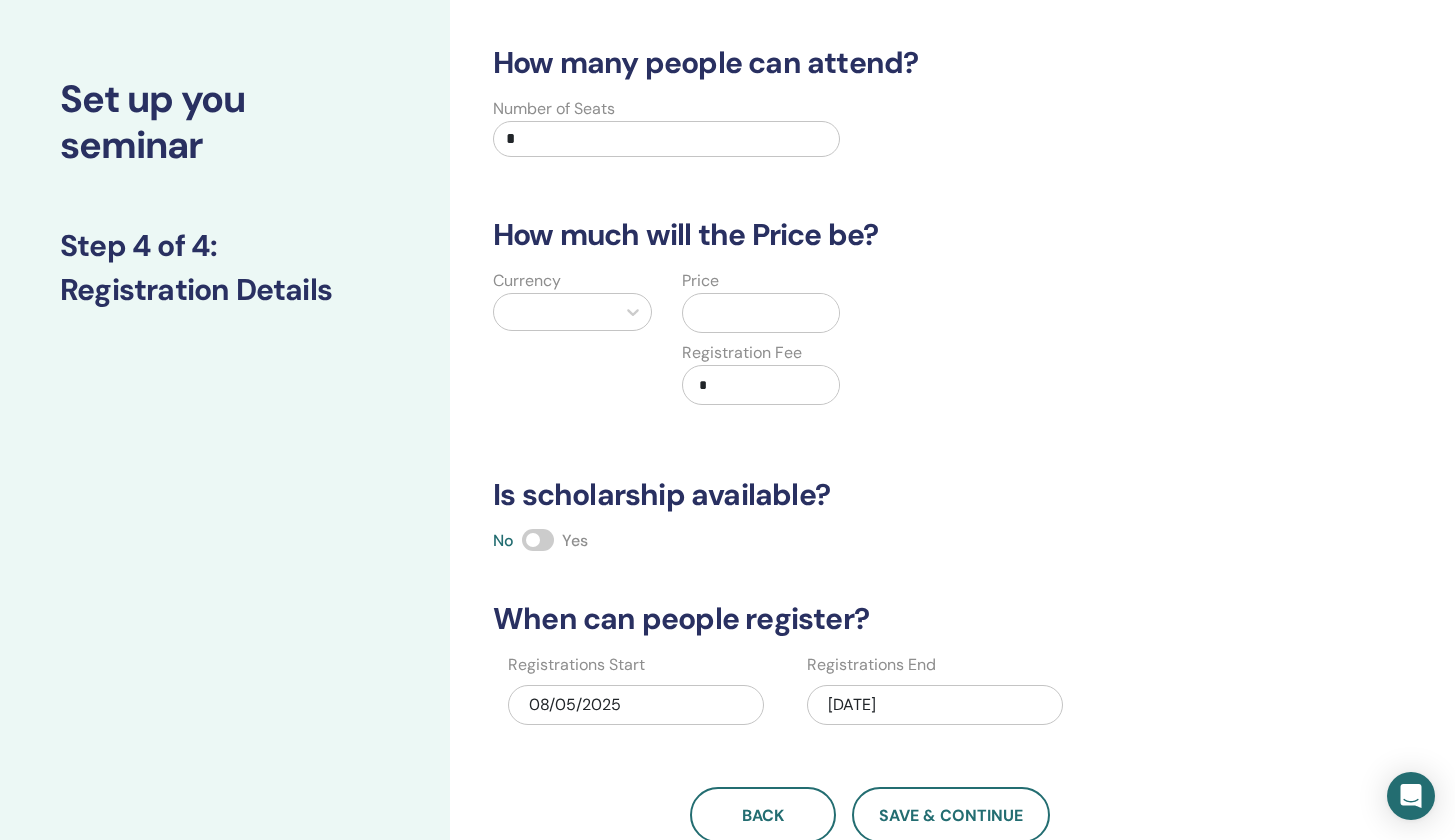 scroll, scrollTop: 26, scrollLeft: 0, axis: vertical 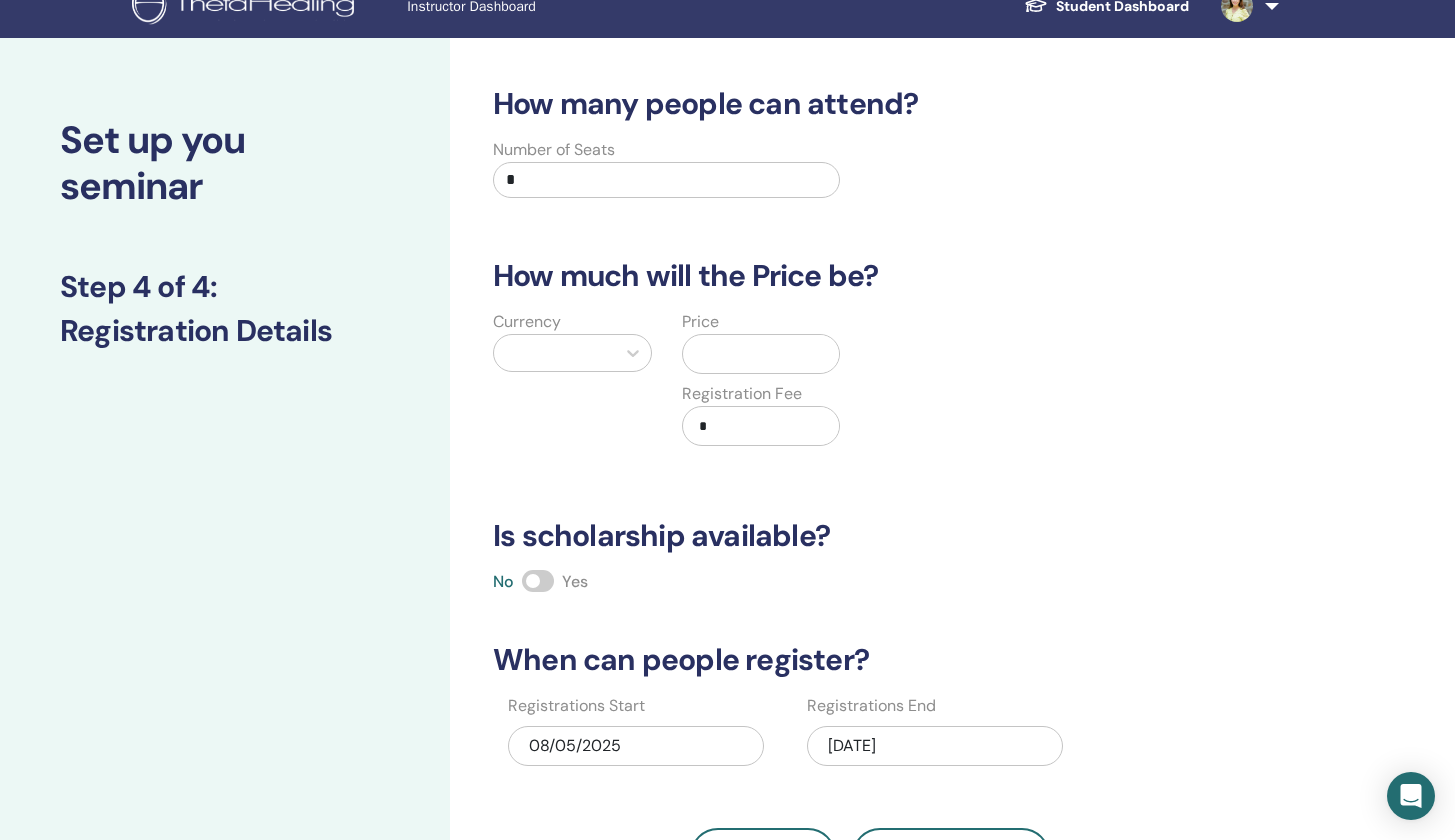 click on "Number of Seats *" at bounding box center [666, 174] 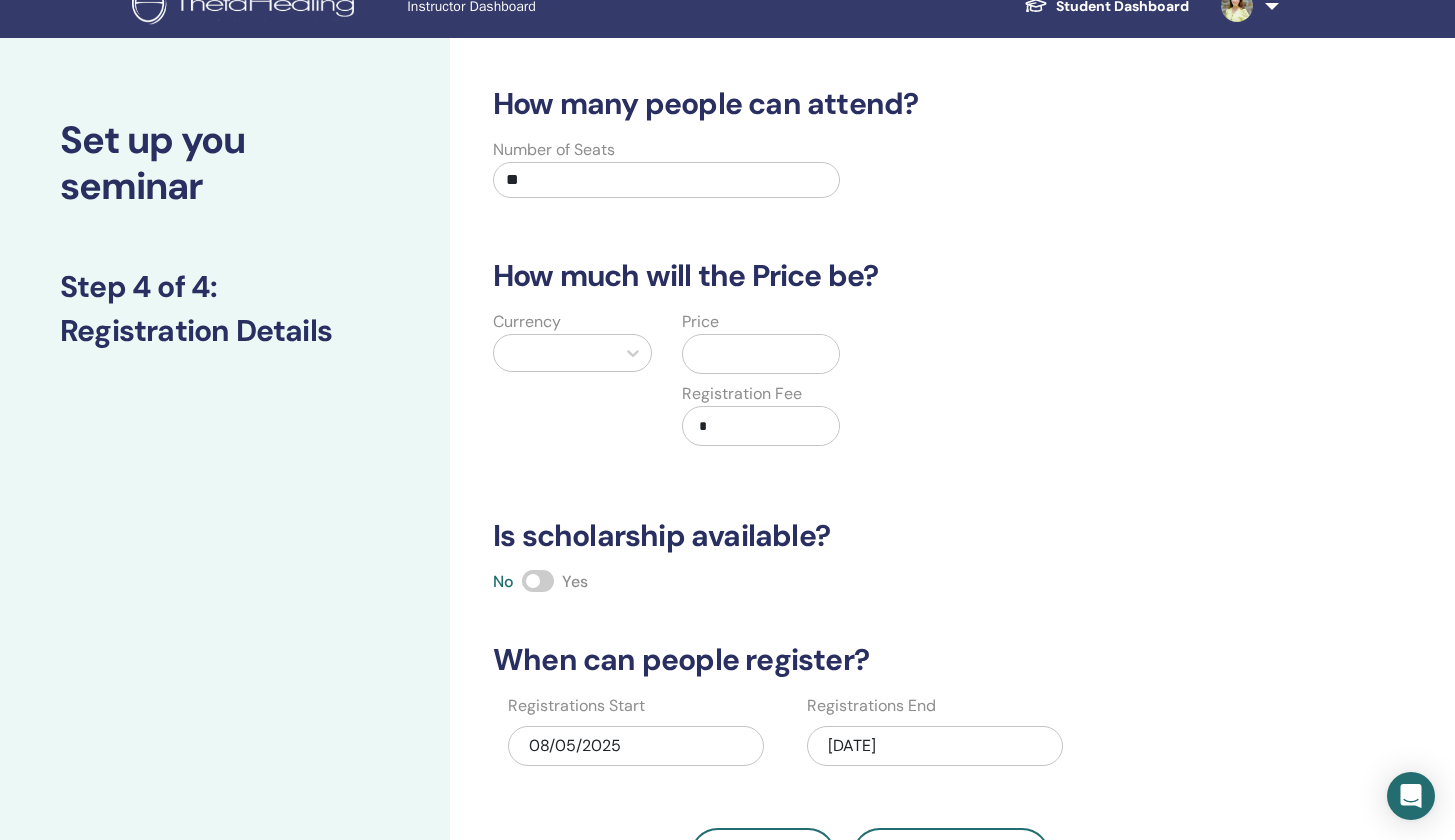 type on "*" 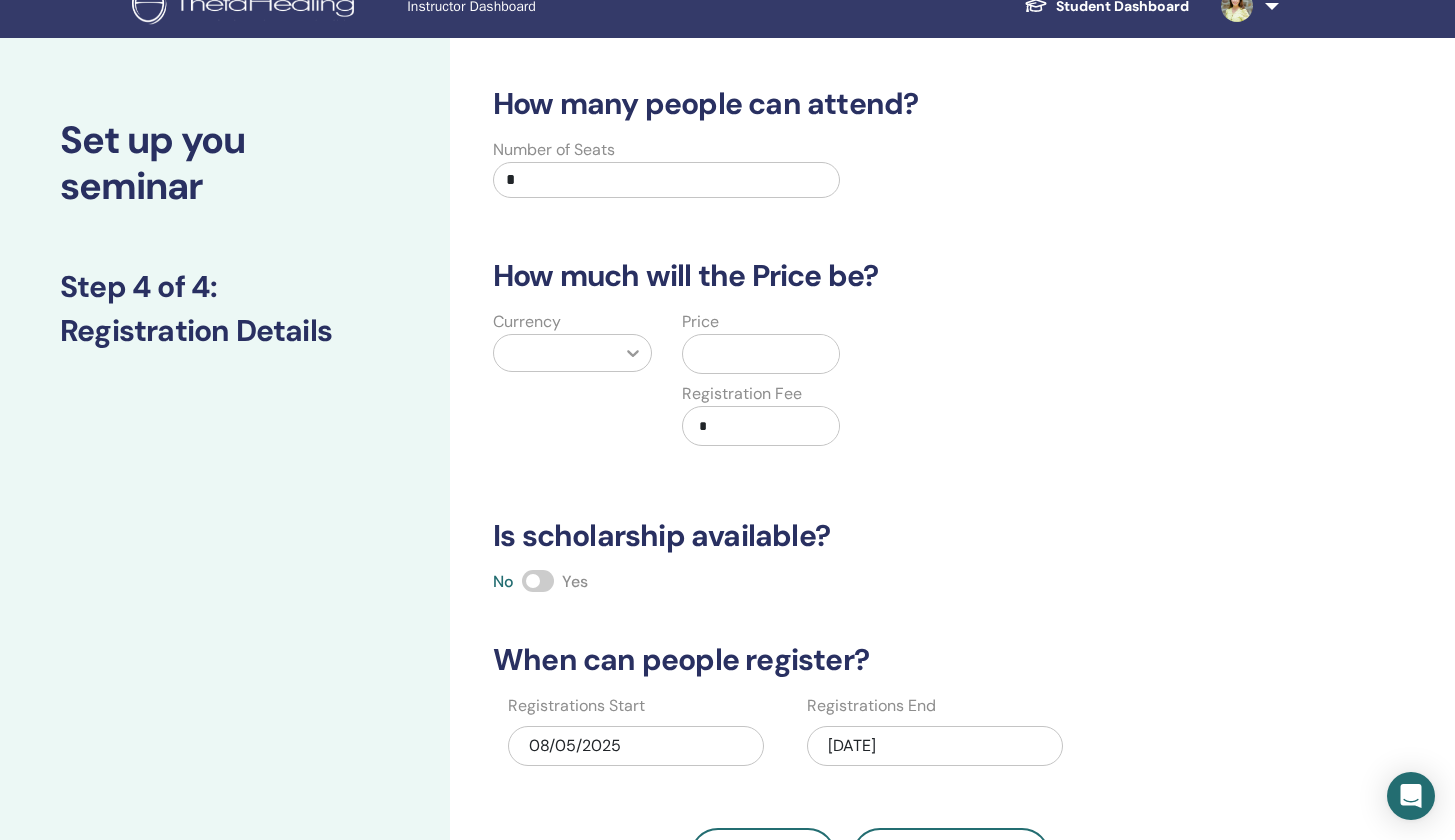 type on "*" 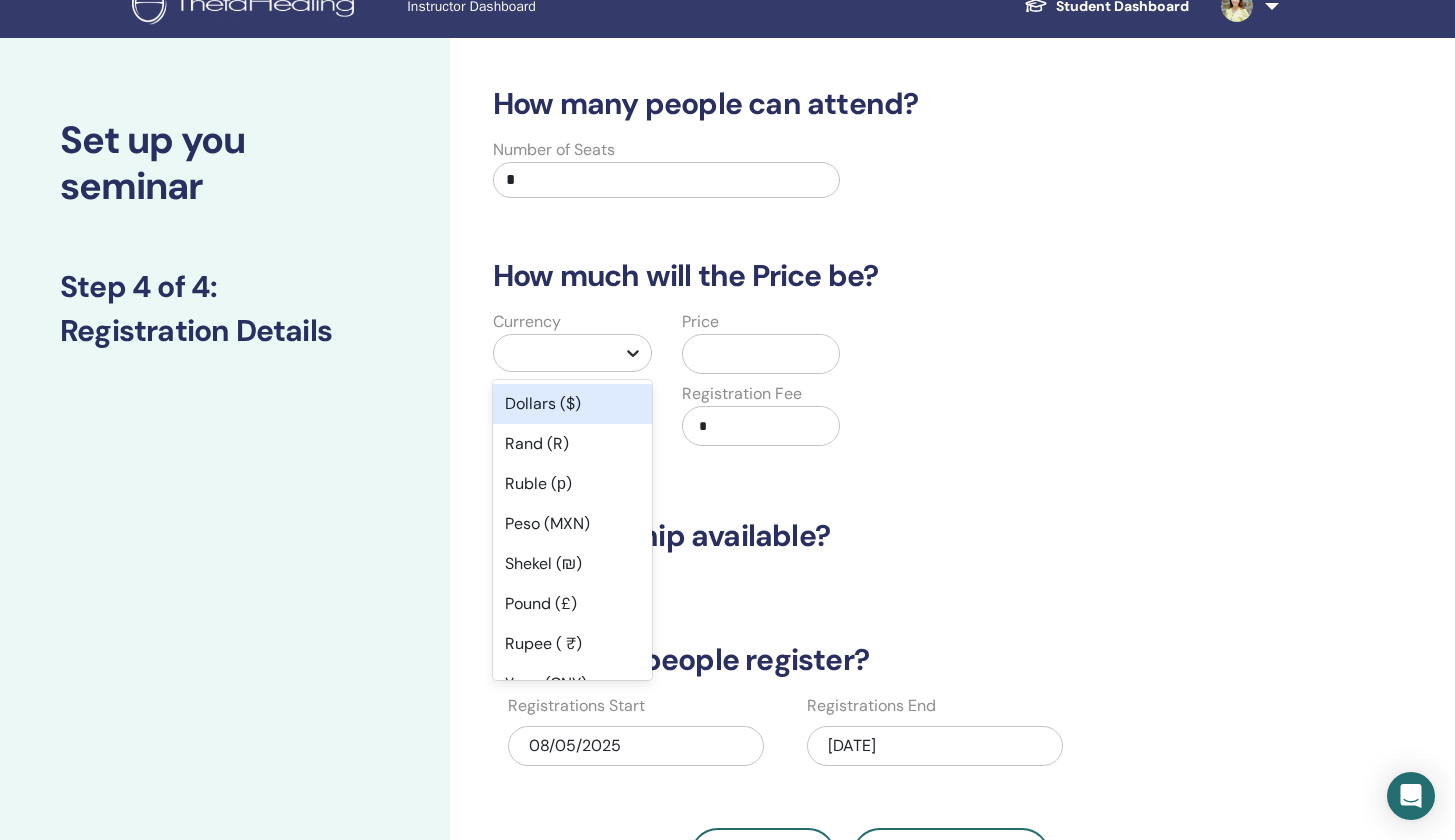 click at bounding box center (633, 353) 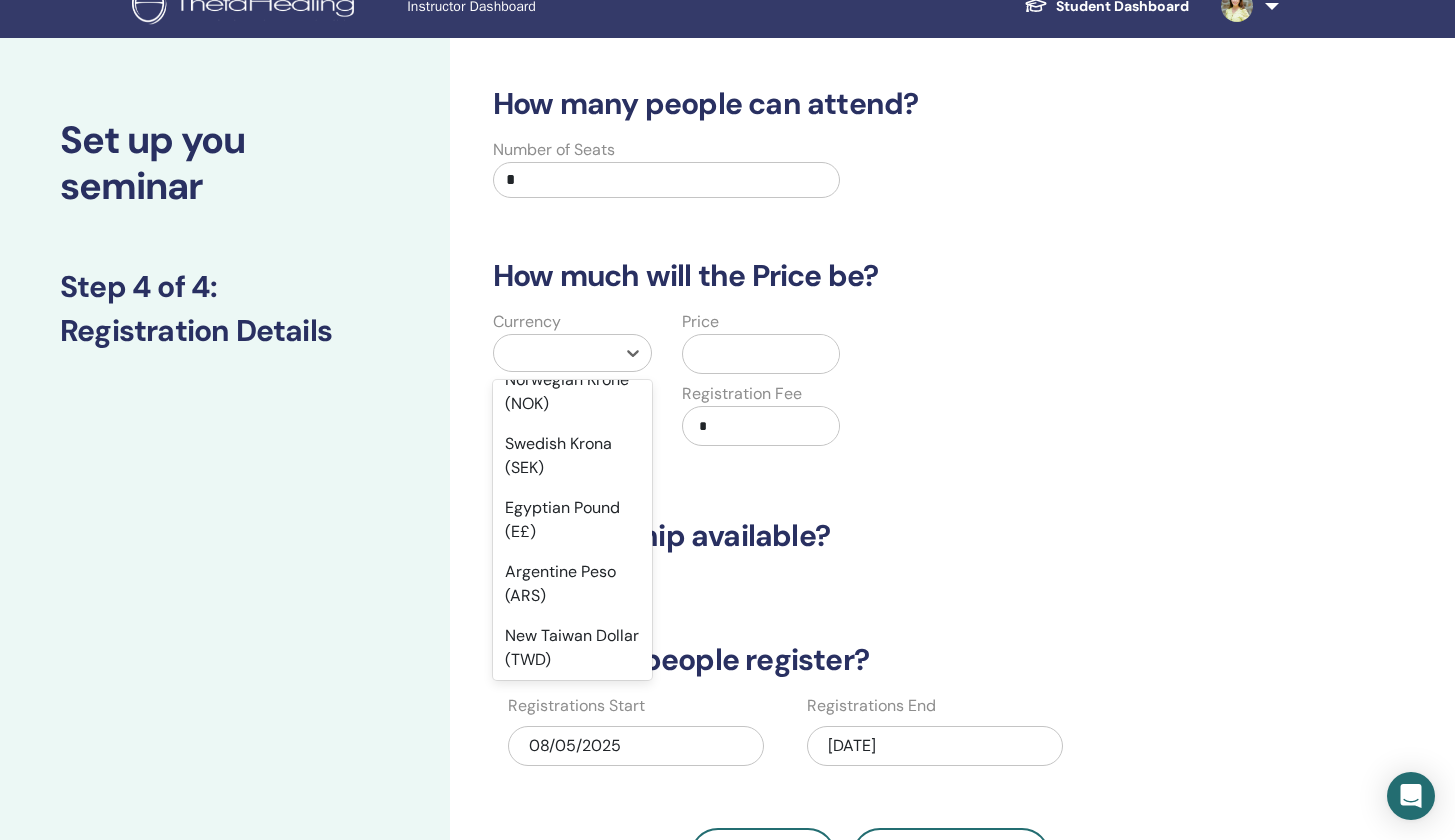 scroll, scrollTop: 2180, scrollLeft: 0, axis: vertical 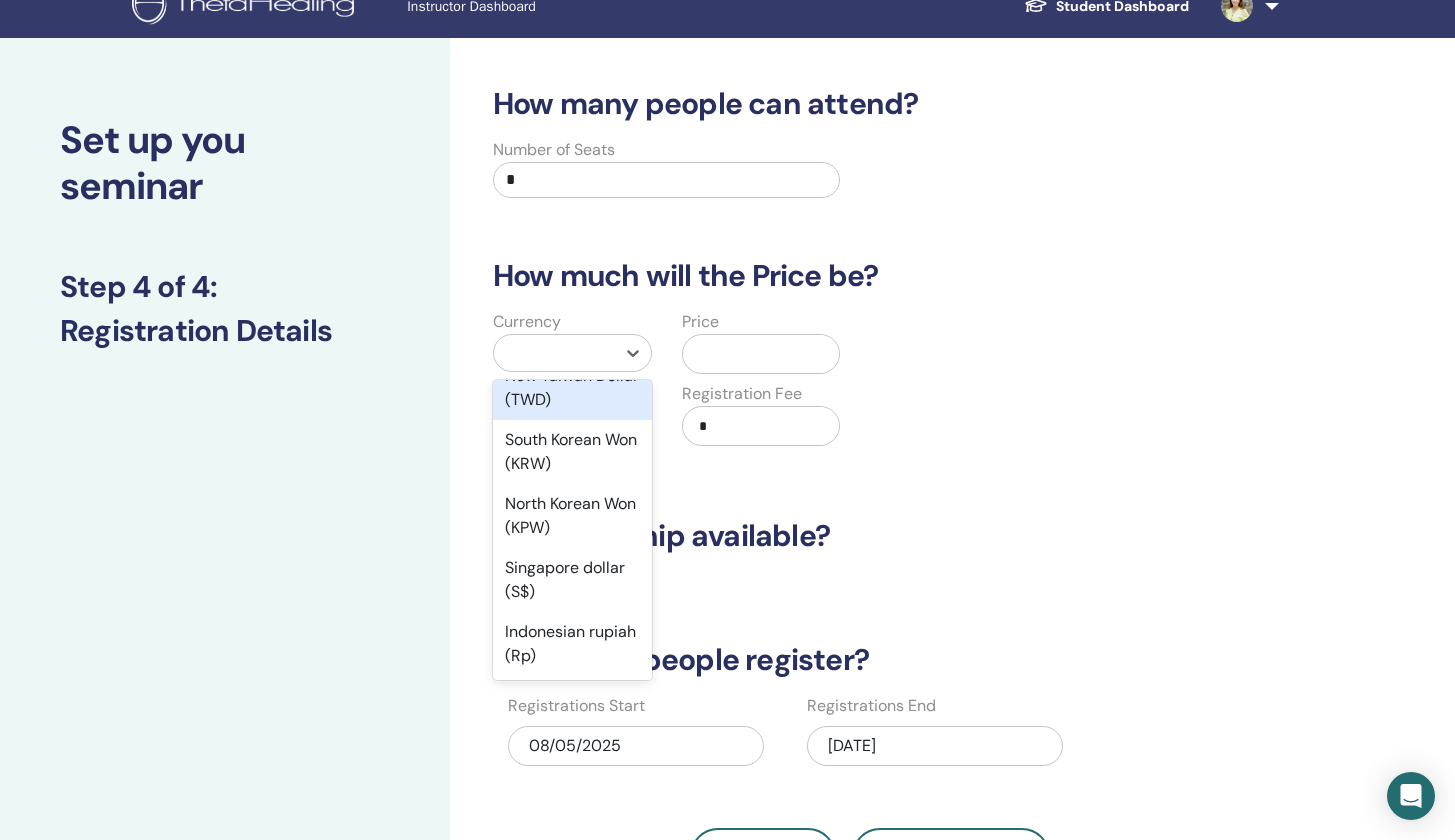 click on "New Taiwan Dollar (TWD)" at bounding box center [572, 388] 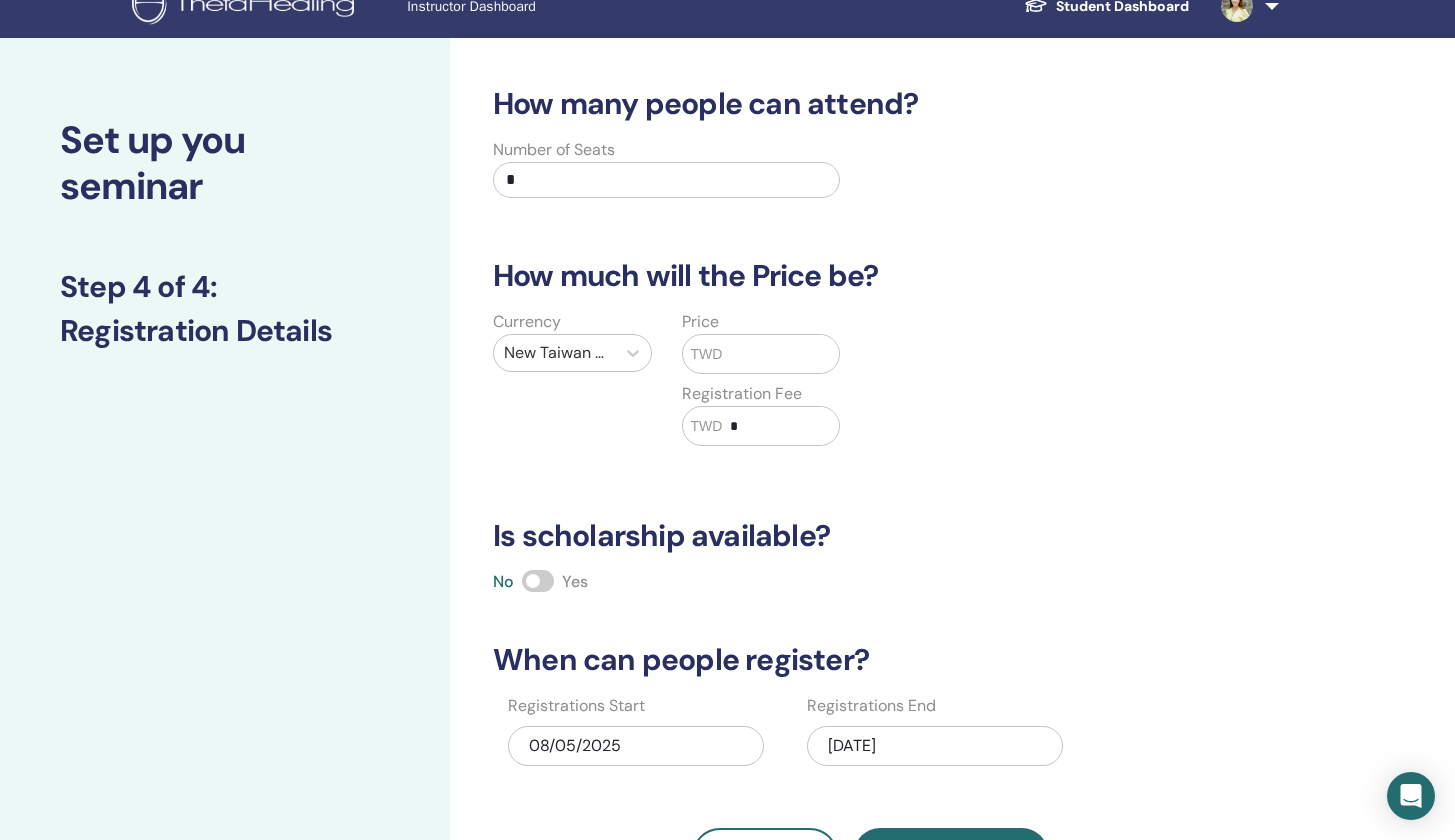 click at bounding box center [780, 354] 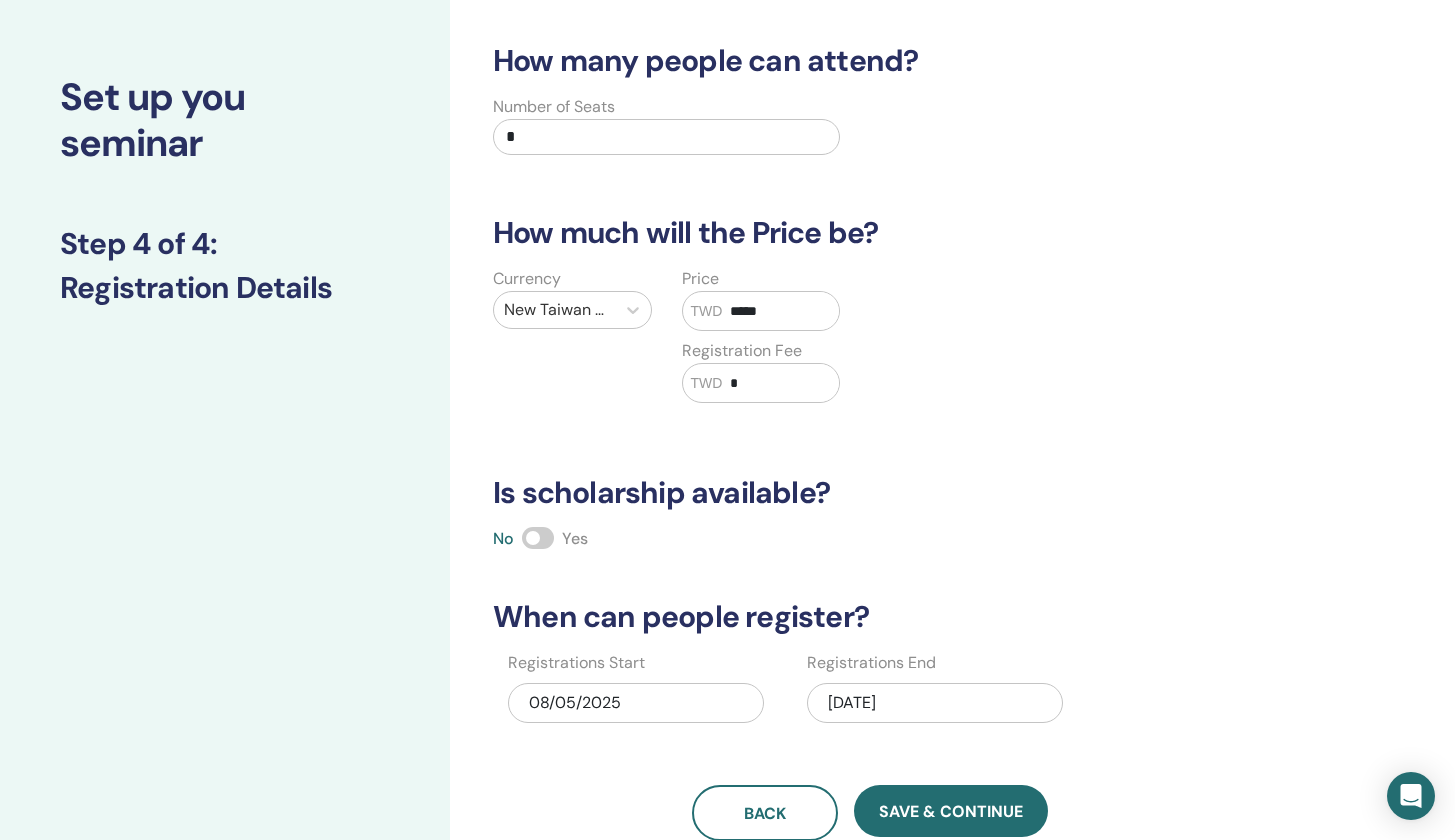 scroll, scrollTop: 265, scrollLeft: 0, axis: vertical 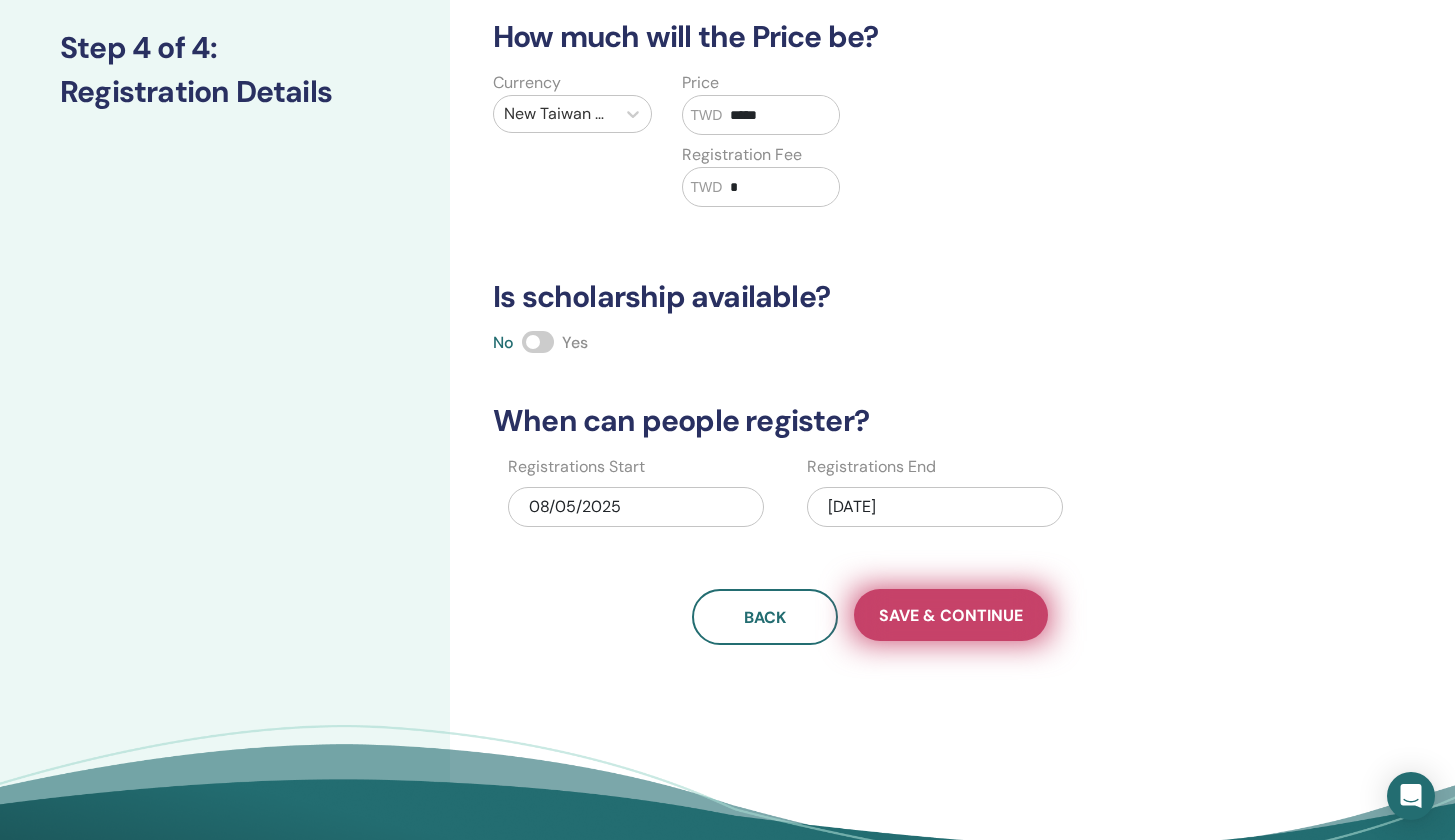 type on "*****" 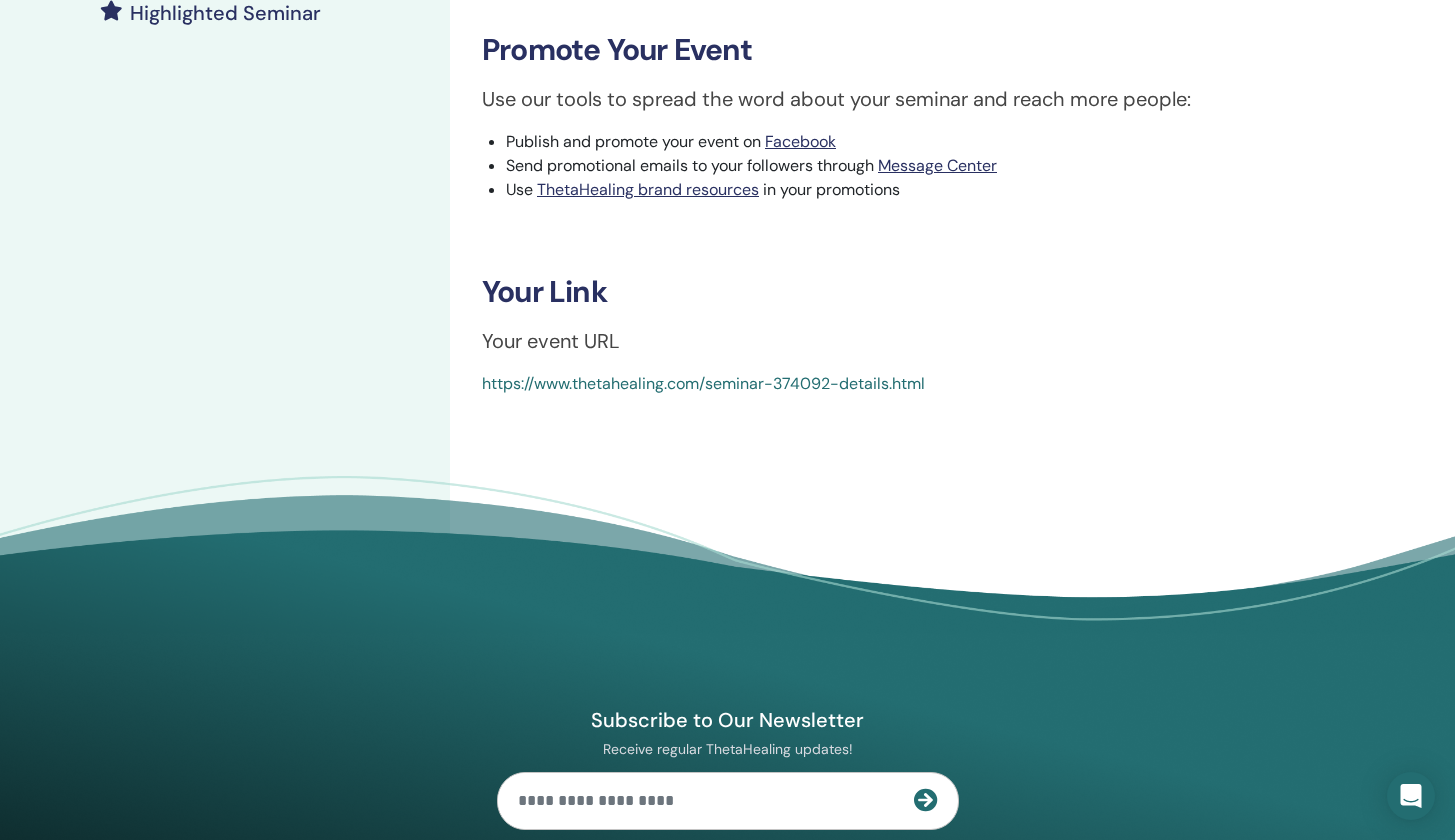 scroll, scrollTop: 200, scrollLeft: 0, axis: vertical 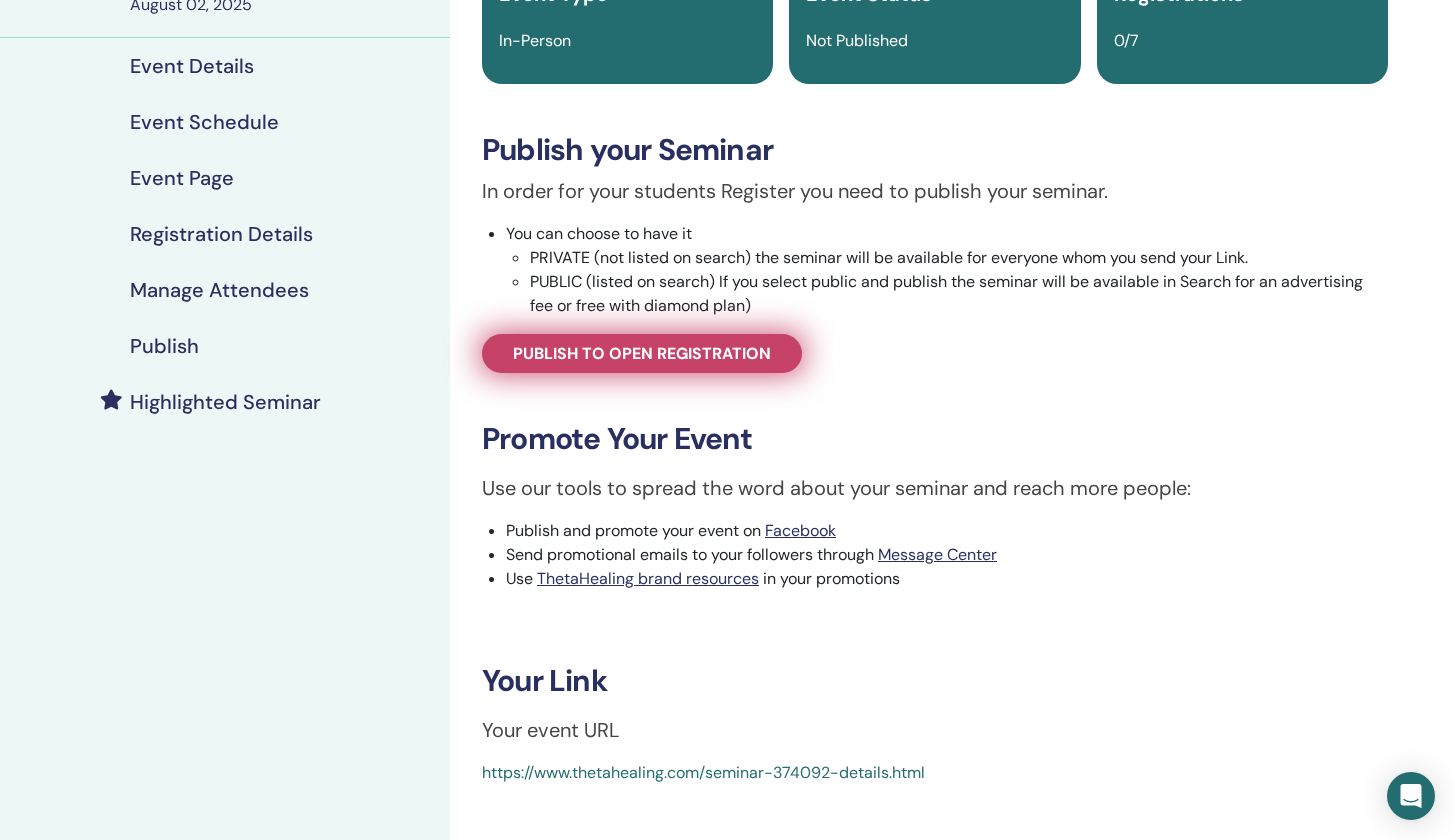 click on "Publish to open registration" at bounding box center [642, 353] 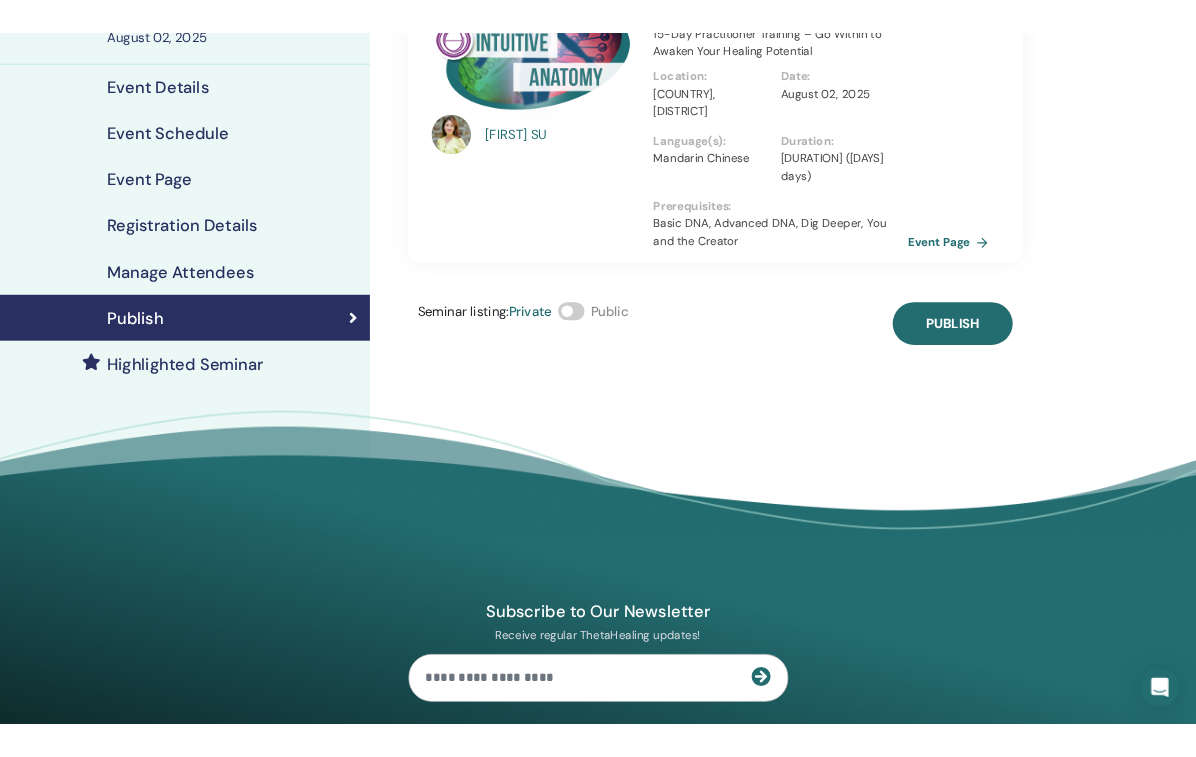 scroll, scrollTop: 0, scrollLeft: 0, axis: both 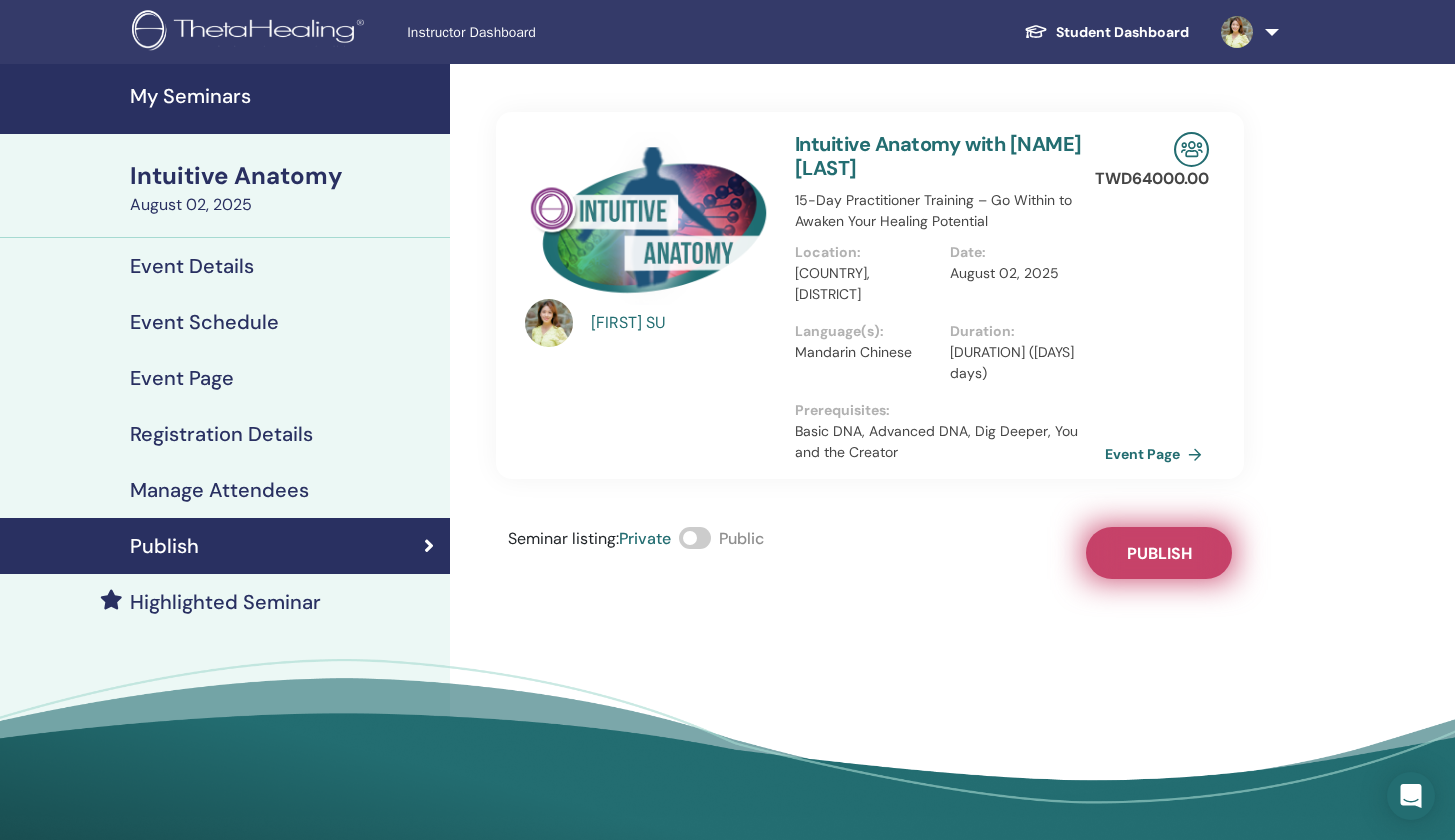 click on "Publish" at bounding box center [1159, 553] 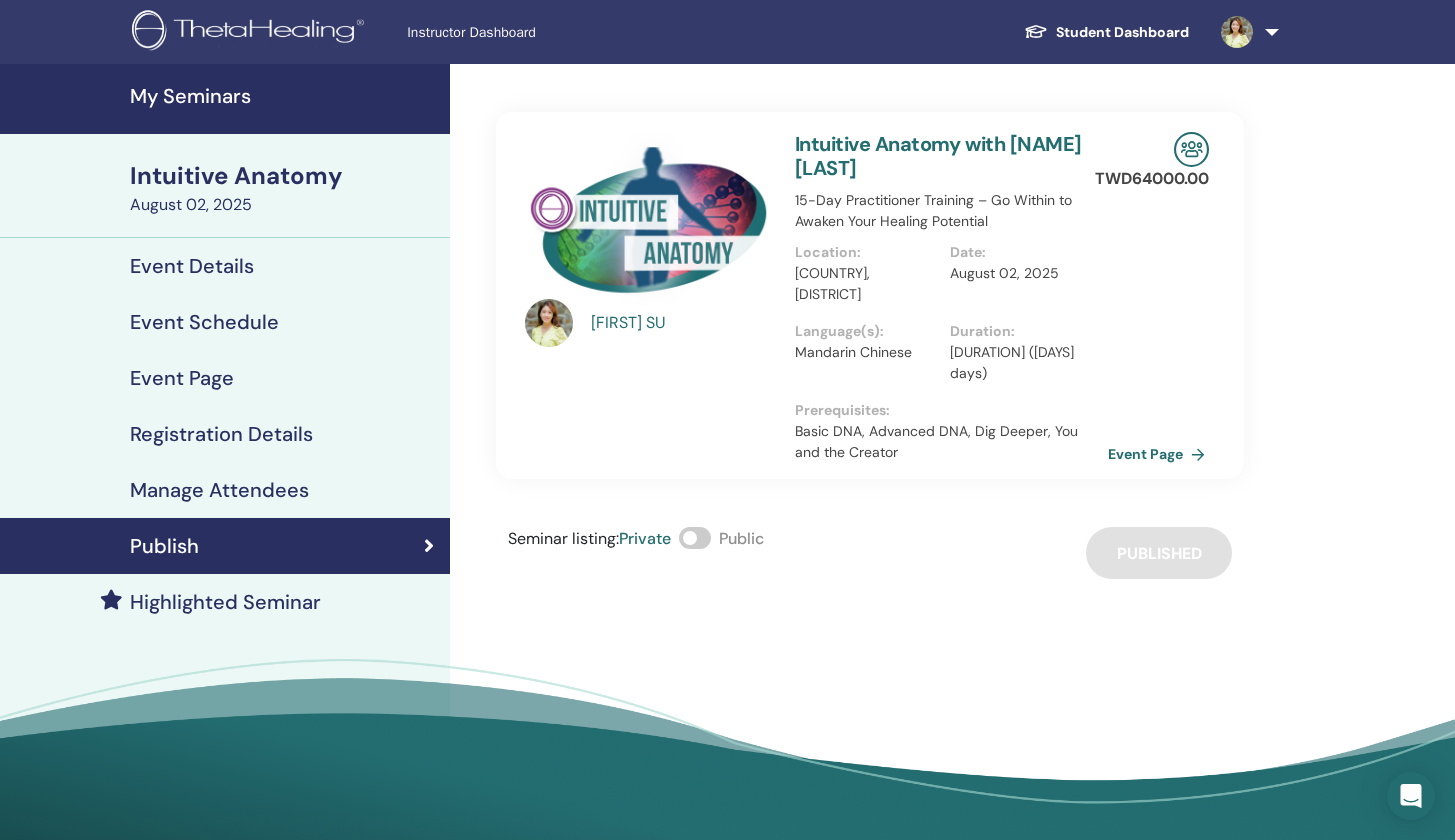 click on "Event Page" at bounding box center (1160, 454) 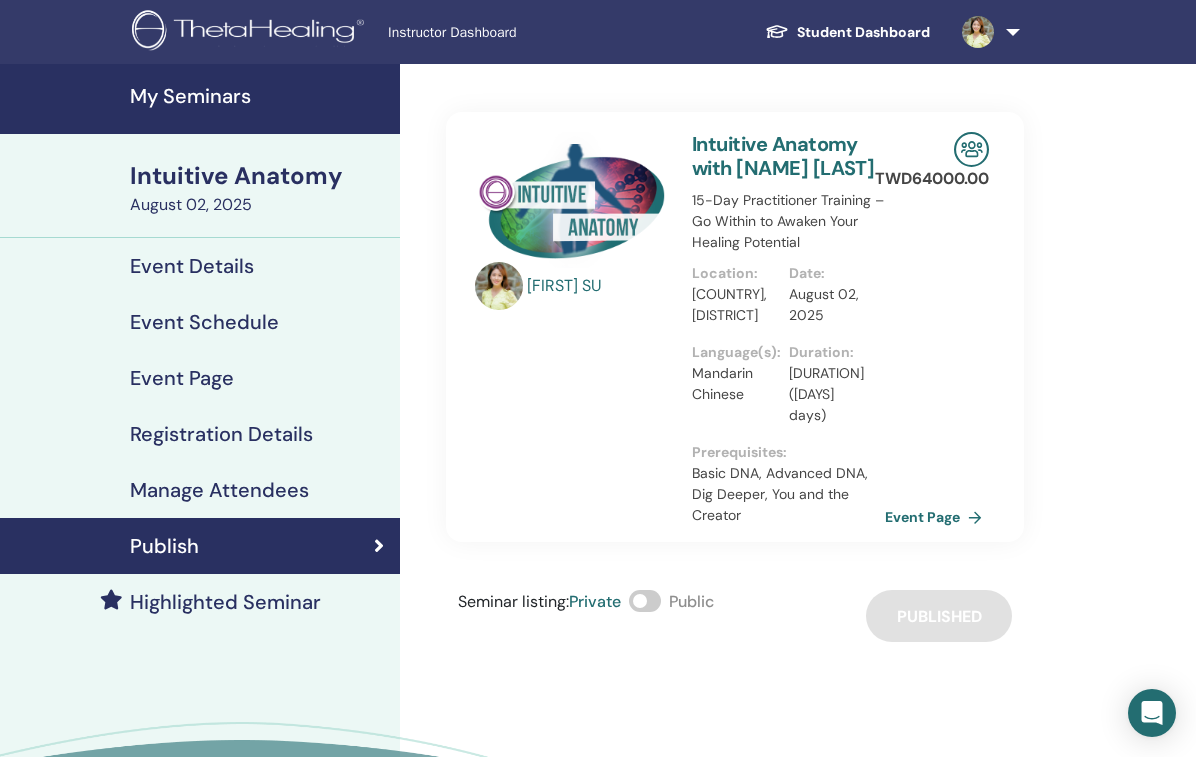 click on "Instructor Dashboard" at bounding box center [538, 32] 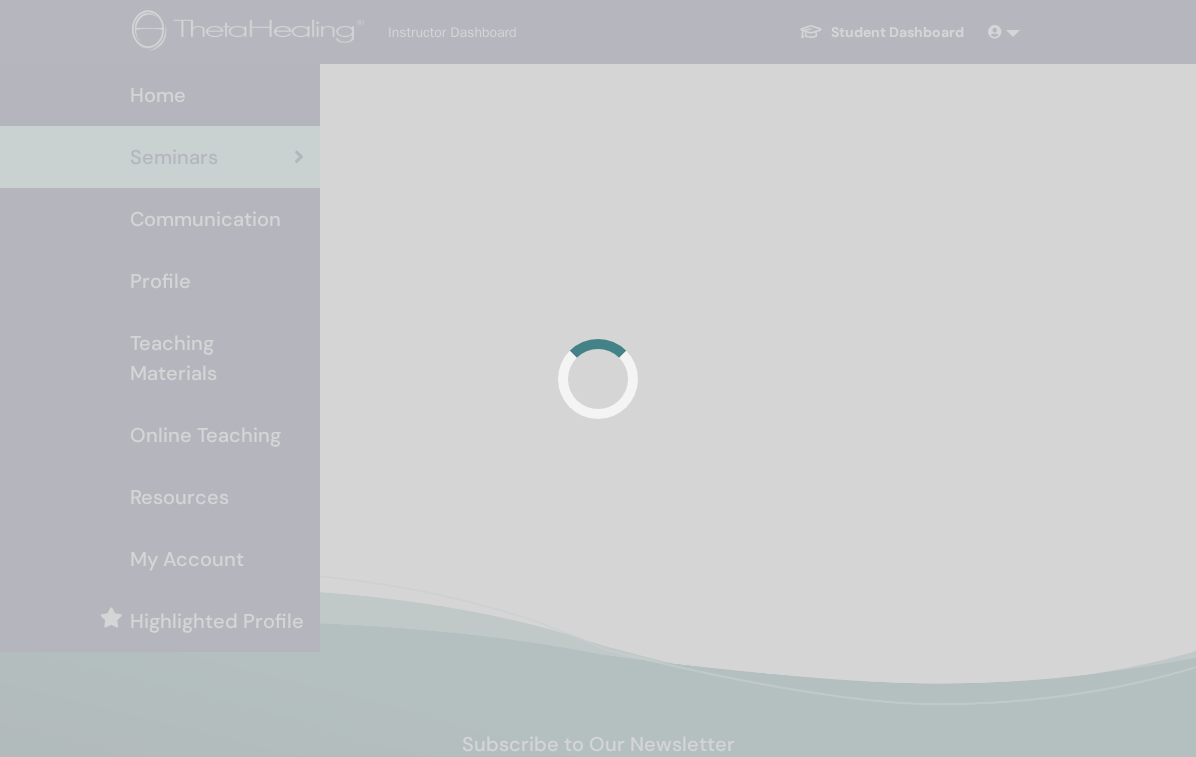 scroll, scrollTop: 0, scrollLeft: 0, axis: both 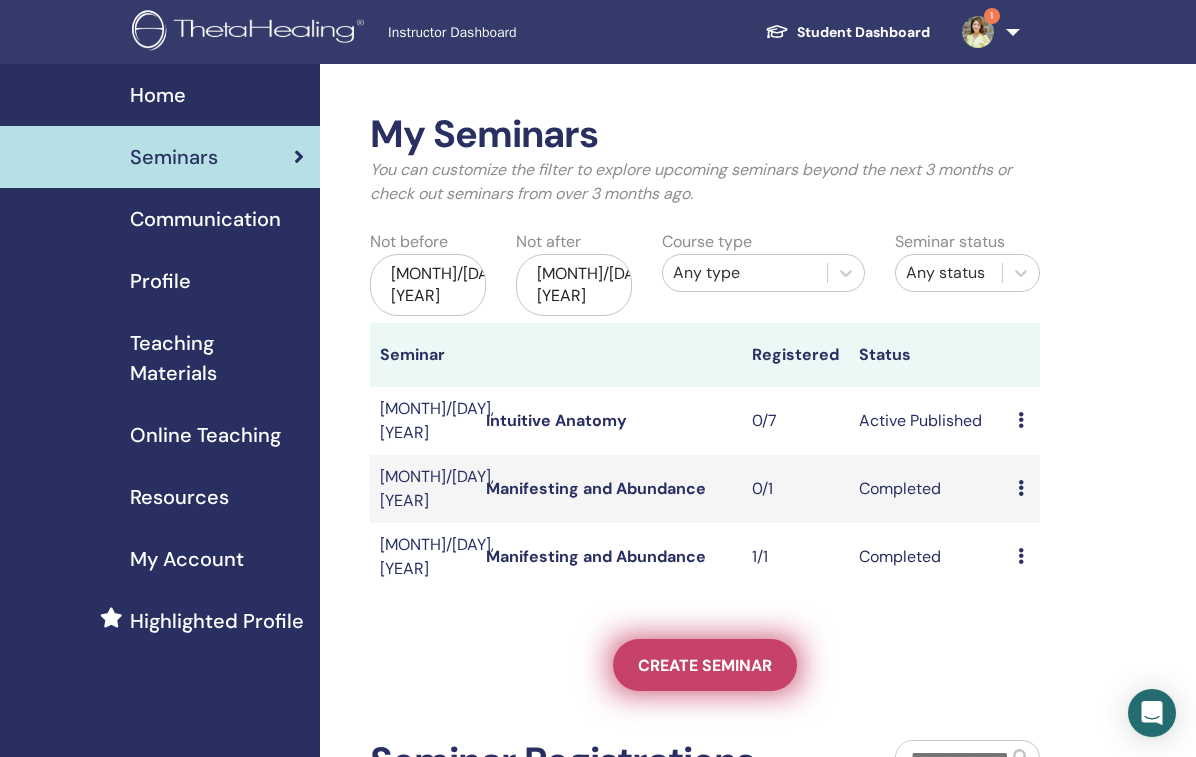 click on "Create seminar" at bounding box center [705, 665] 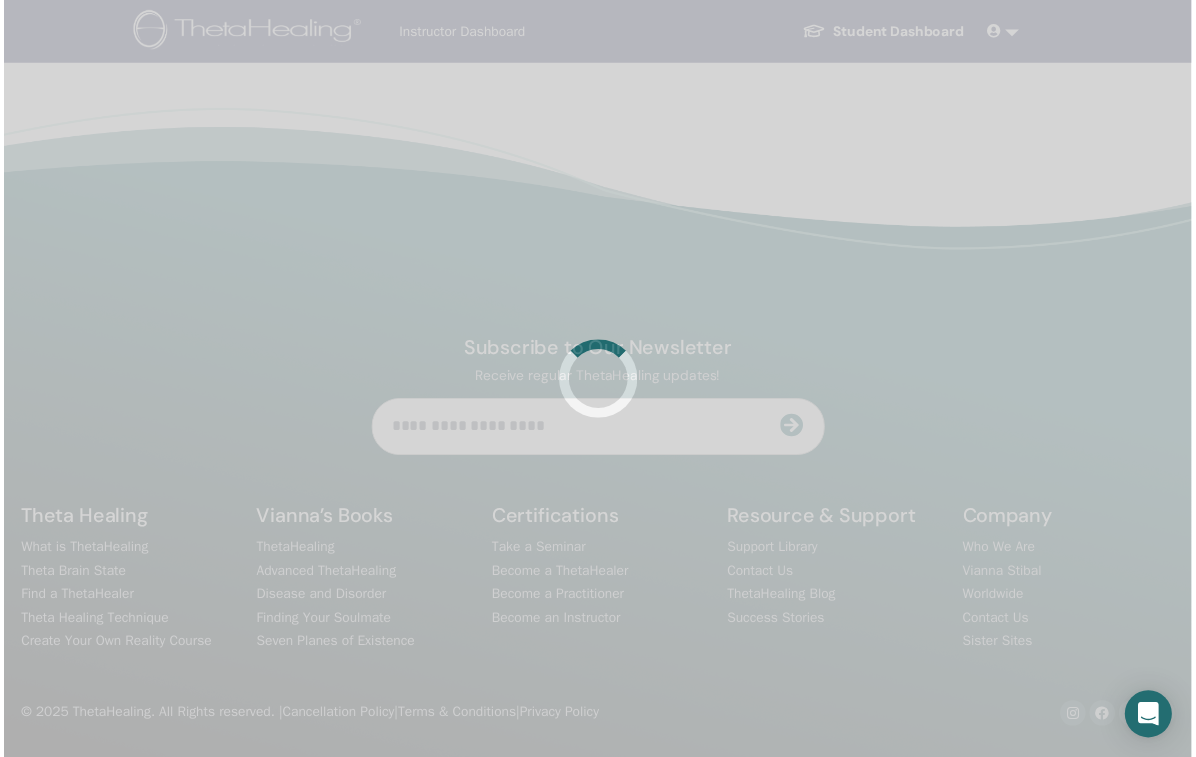 scroll, scrollTop: 0, scrollLeft: 0, axis: both 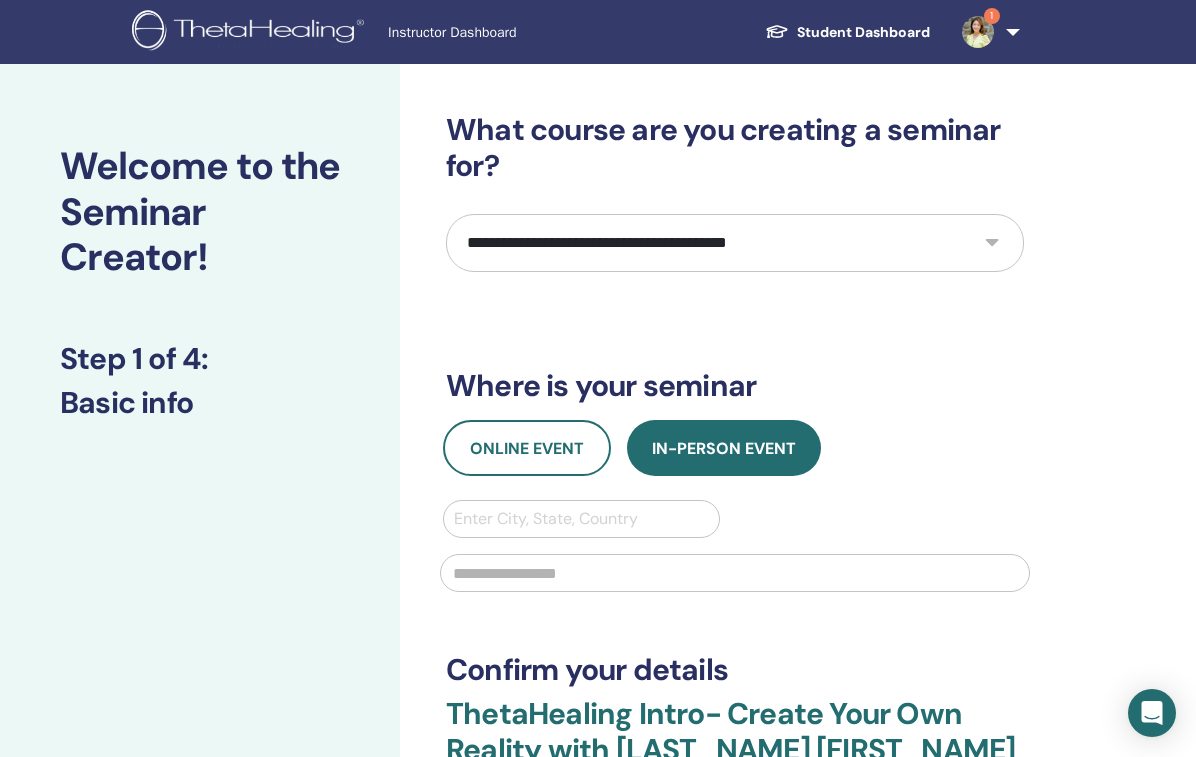 select on "****" 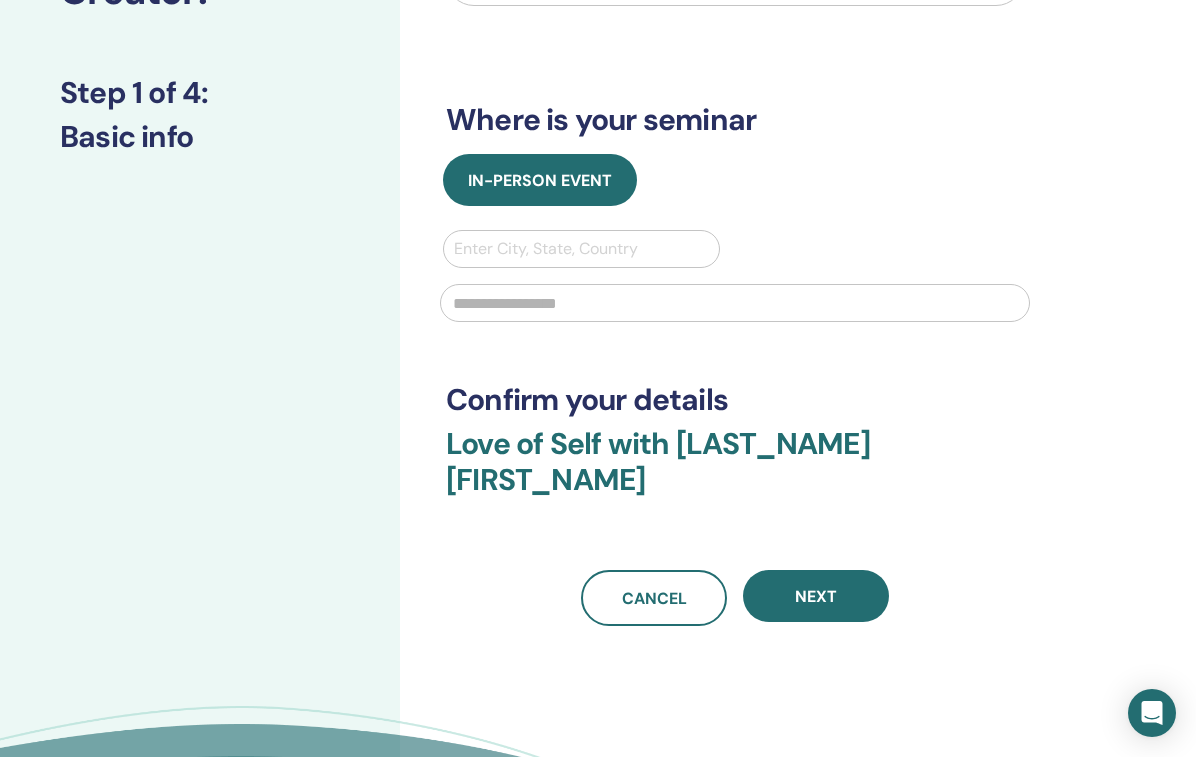 scroll, scrollTop: 271, scrollLeft: 0, axis: vertical 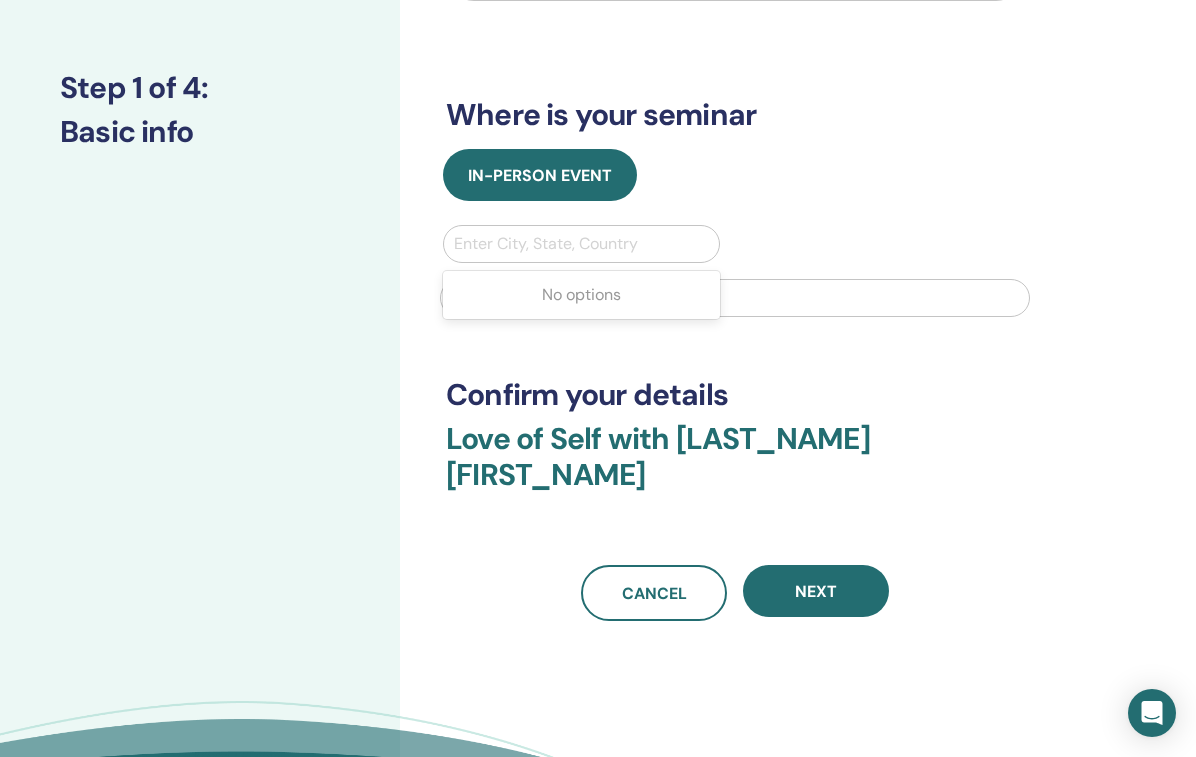 click at bounding box center (581, 244) 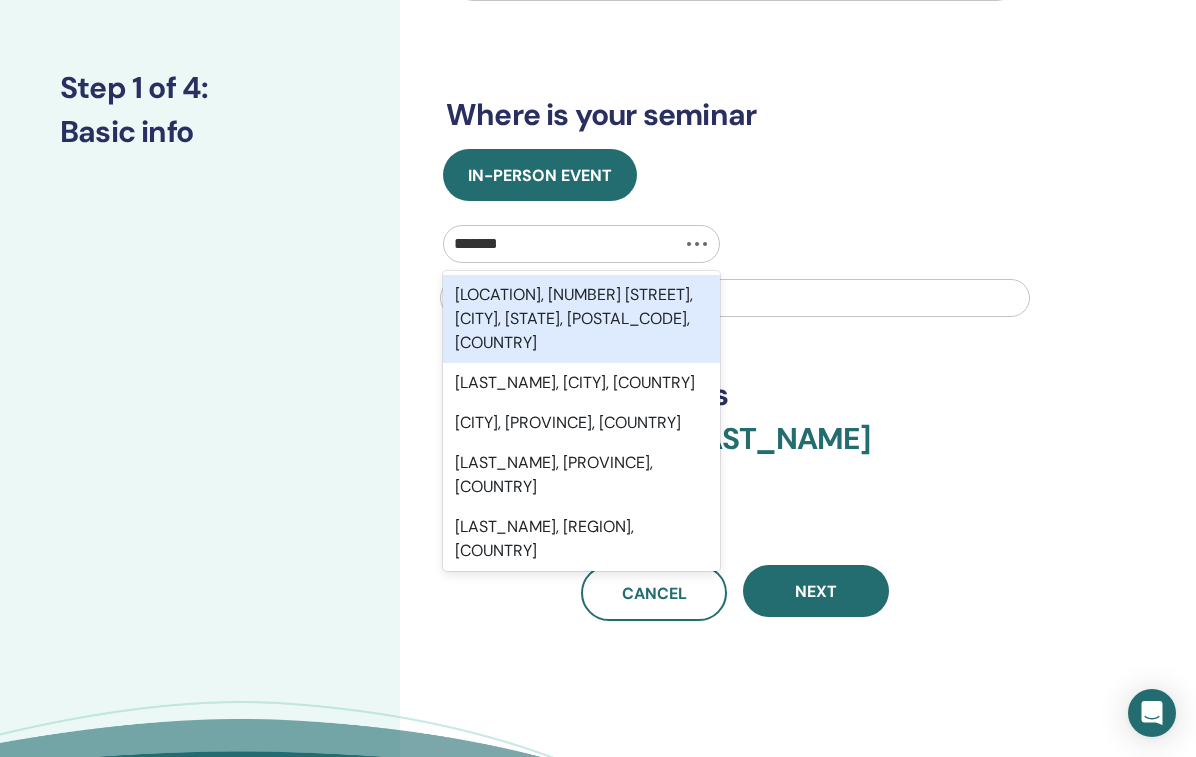 type on "********" 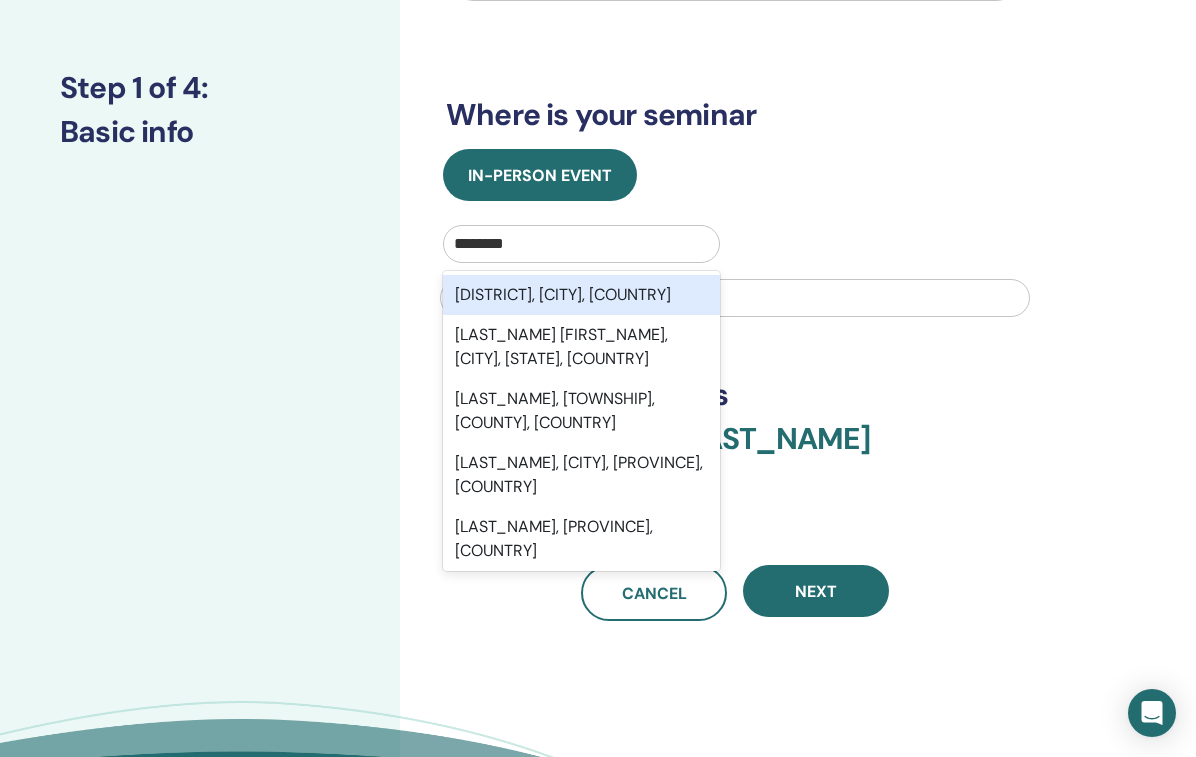 click on "[DISTRICT], [CITY], [COUNTRY]" at bounding box center [581, 295] 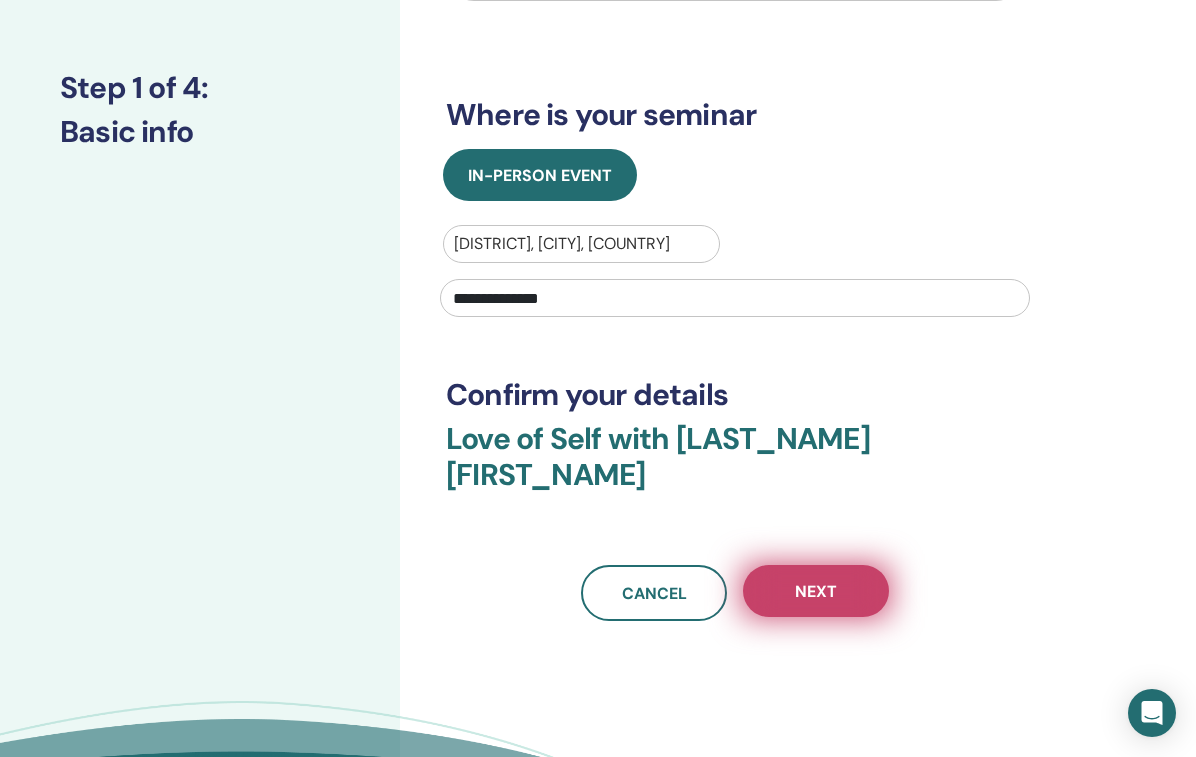 type on "**********" 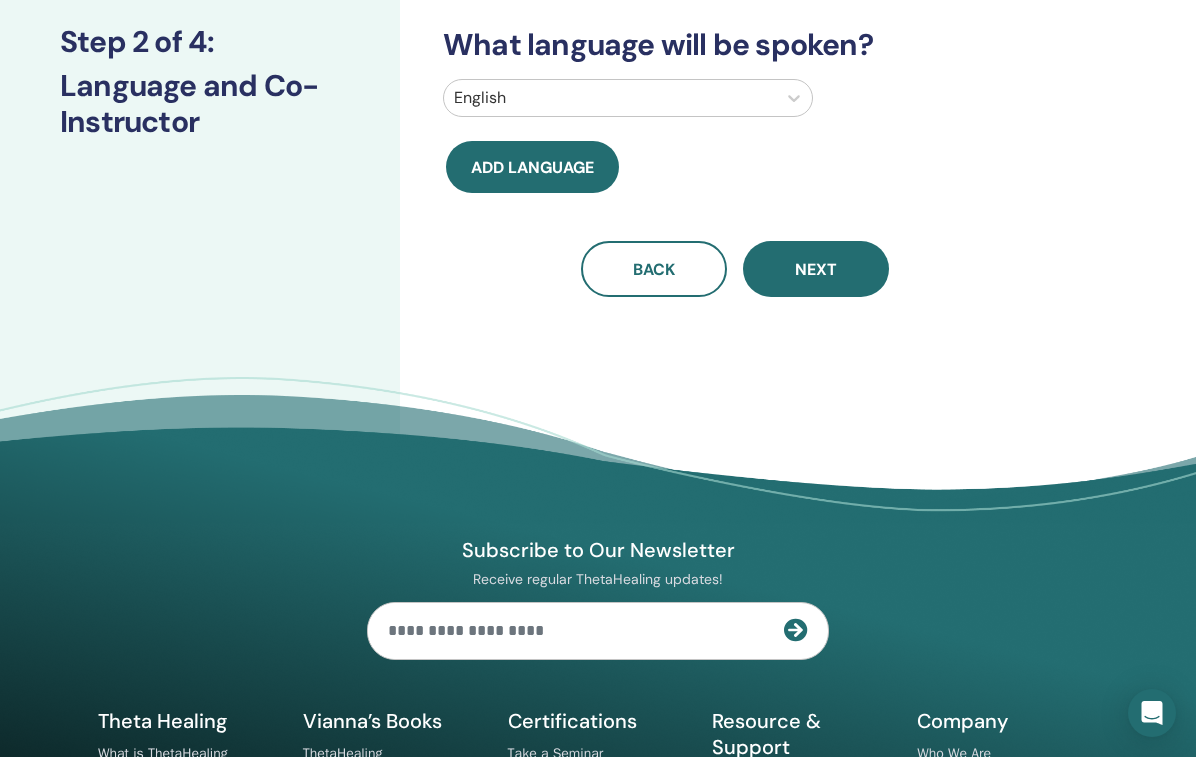 click at bounding box center [610, 98] 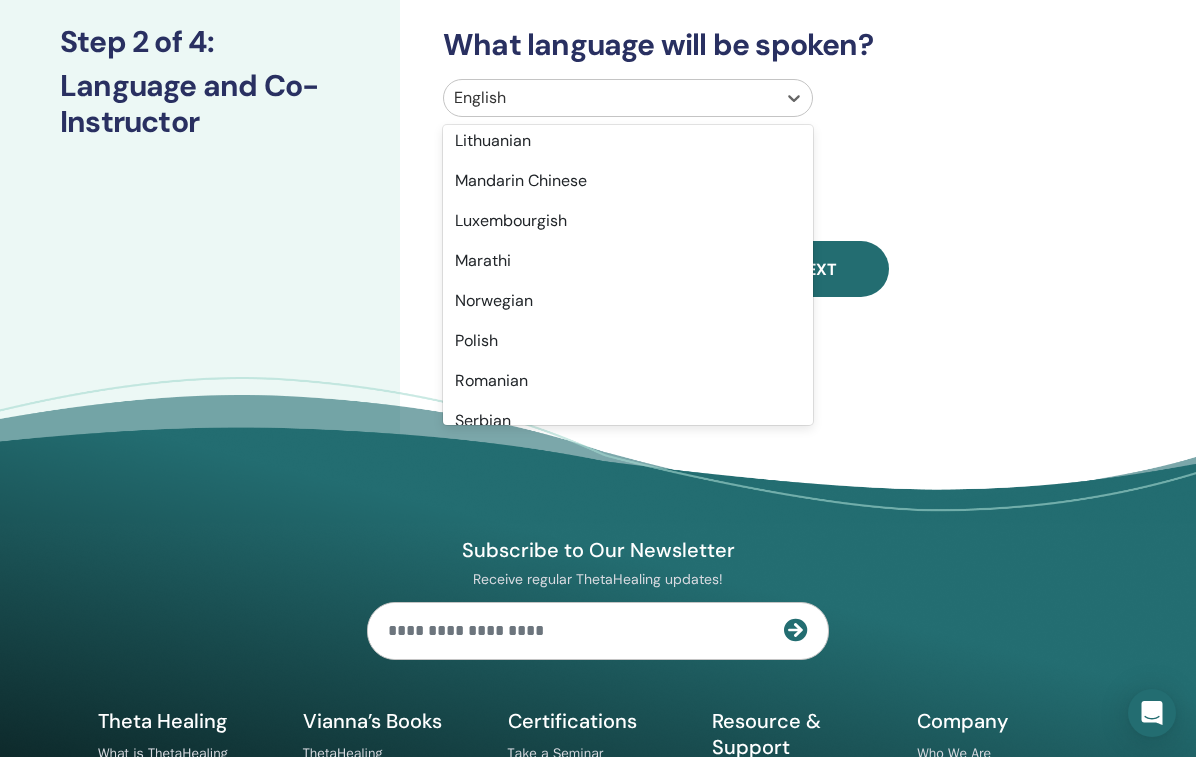 scroll, scrollTop: 1172, scrollLeft: 0, axis: vertical 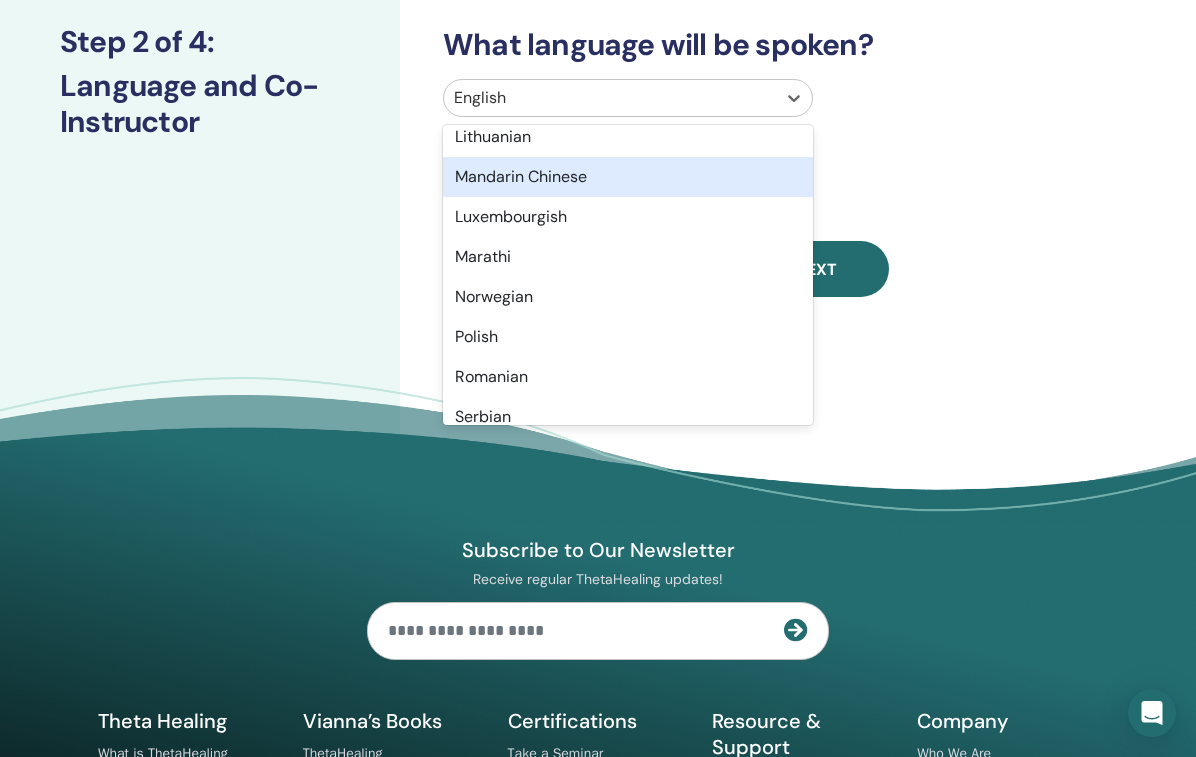 click on "Mandarin Chinese" at bounding box center [628, 177] 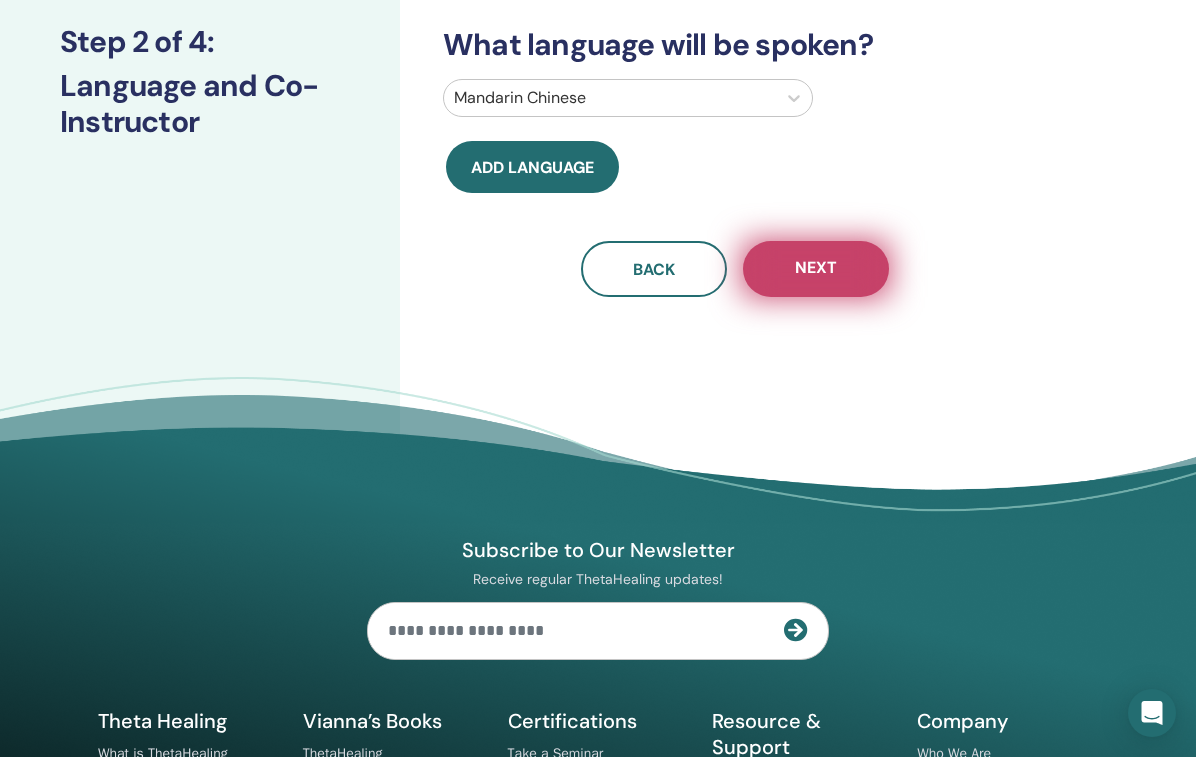 click on "Next" at bounding box center [816, 269] 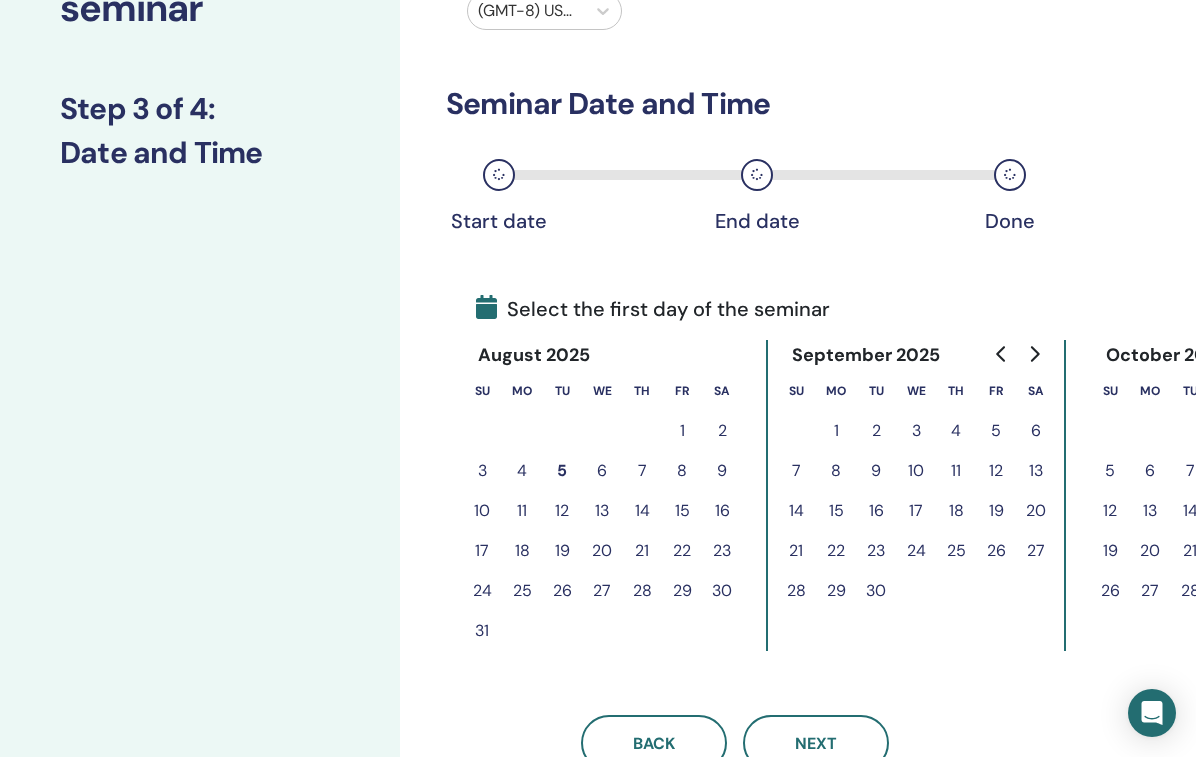 scroll, scrollTop: 211, scrollLeft: 0, axis: vertical 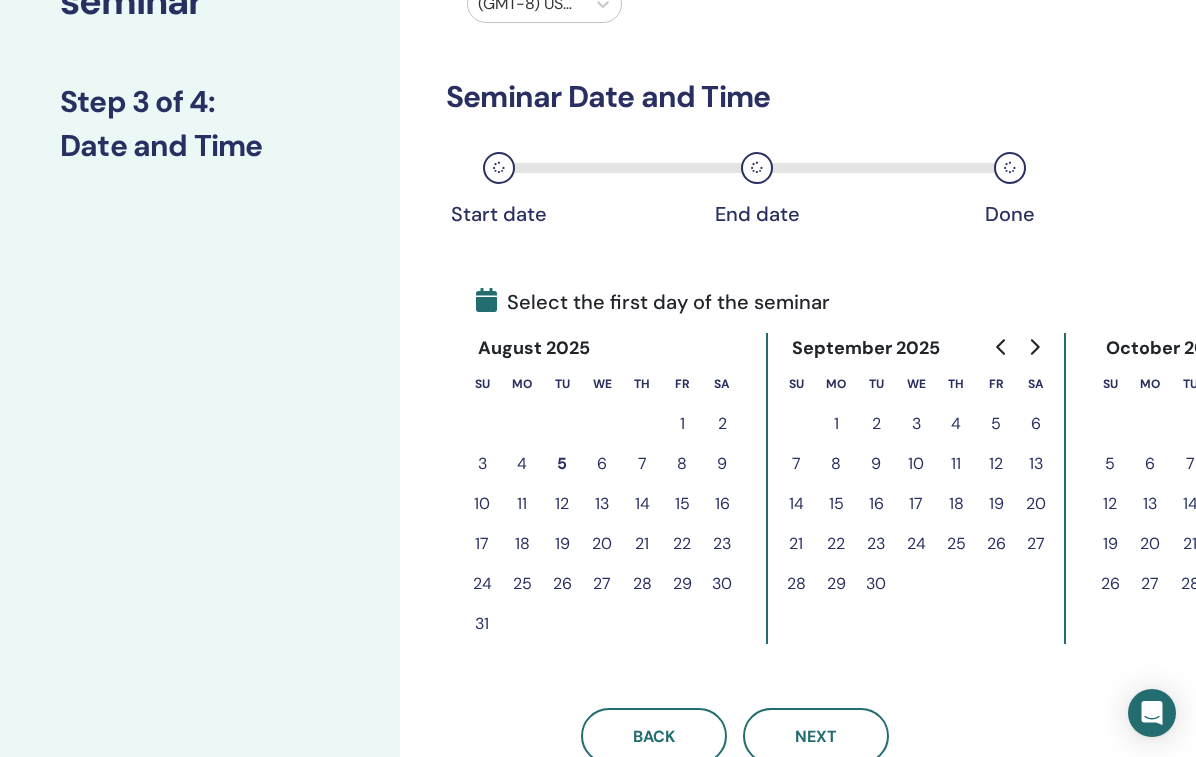 click on "22" at bounding box center (682, 544) 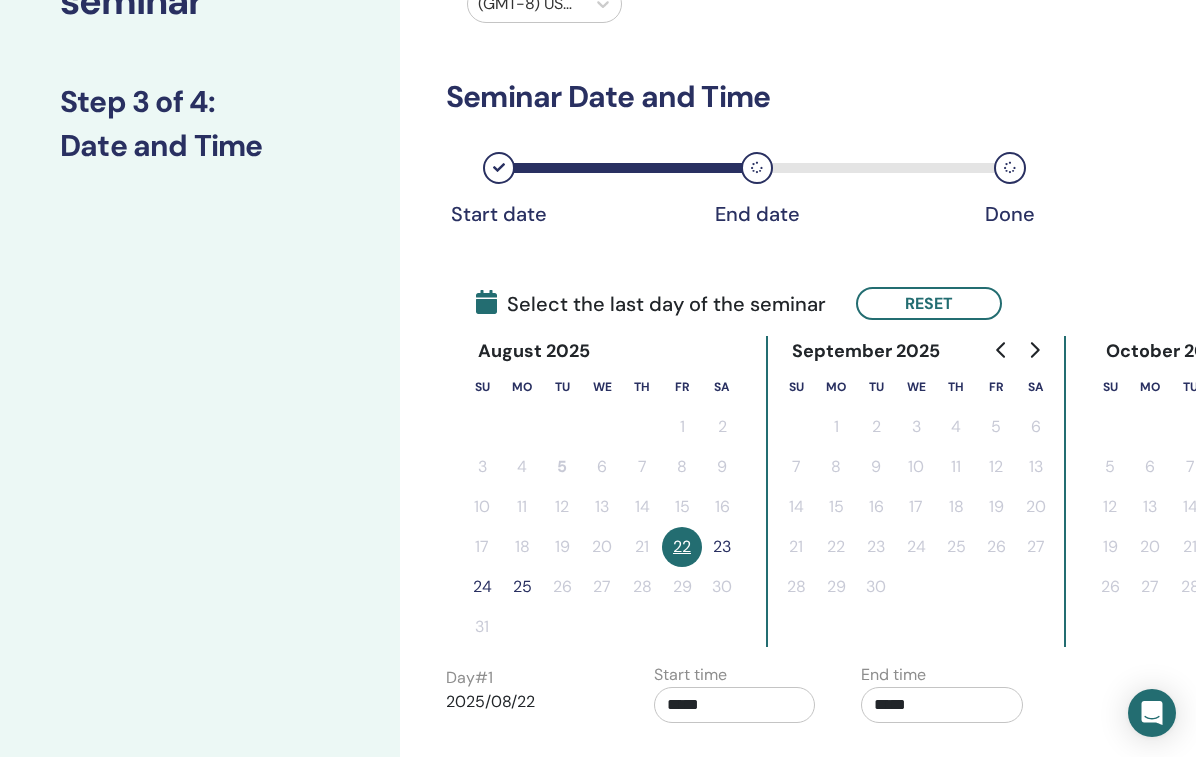 click on "23" at bounding box center (722, 547) 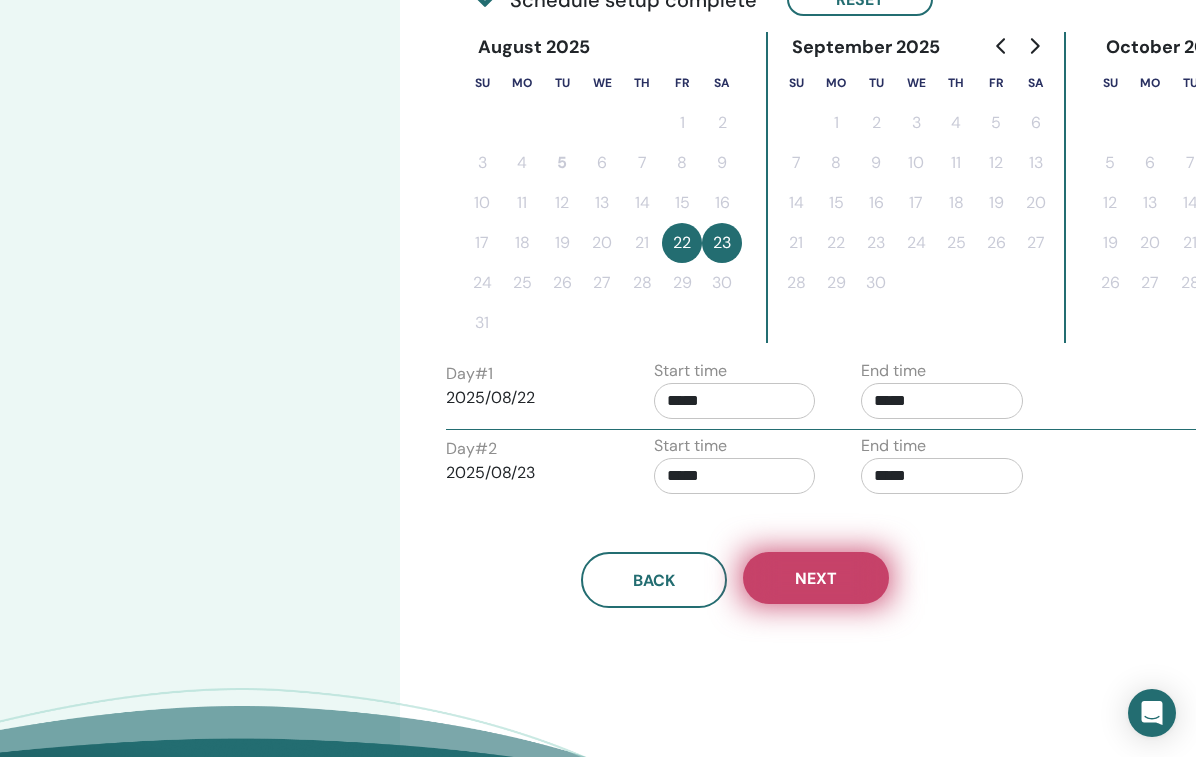 click on "Next" at bounding box center (816, 578) 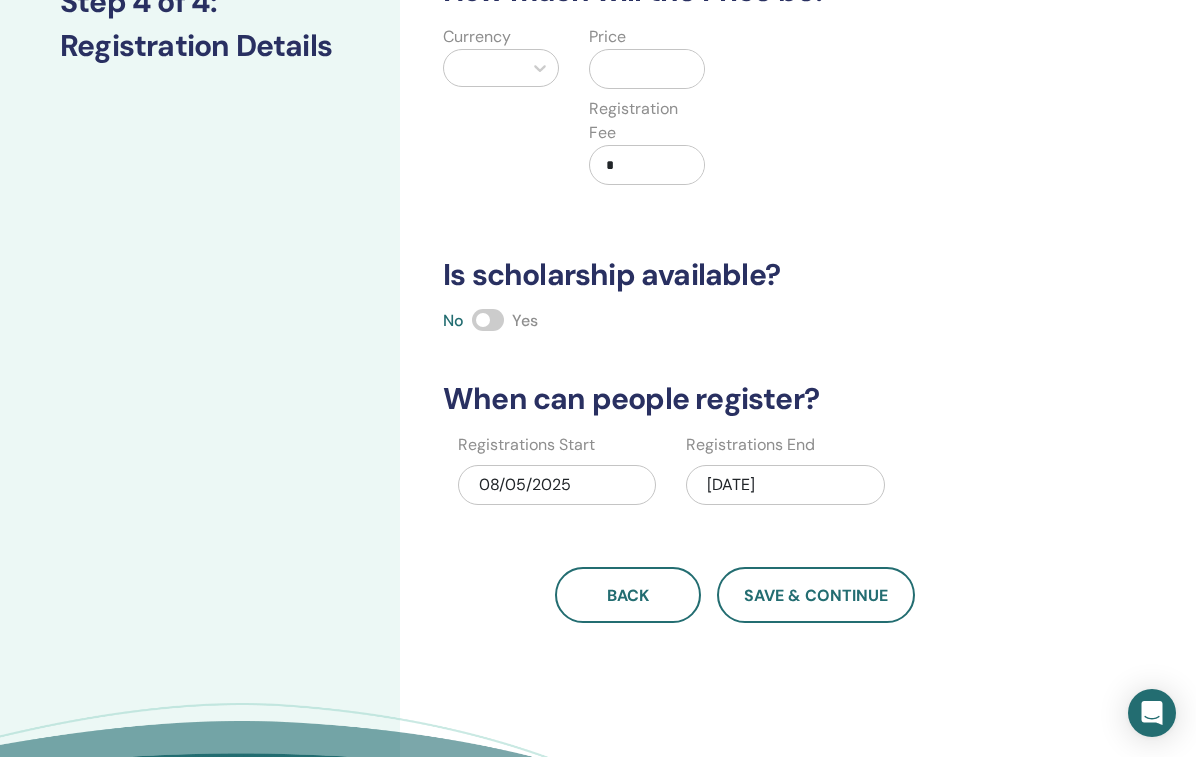 scroll, scrollTop: 283, scrollLeft: 0, axis: vertical 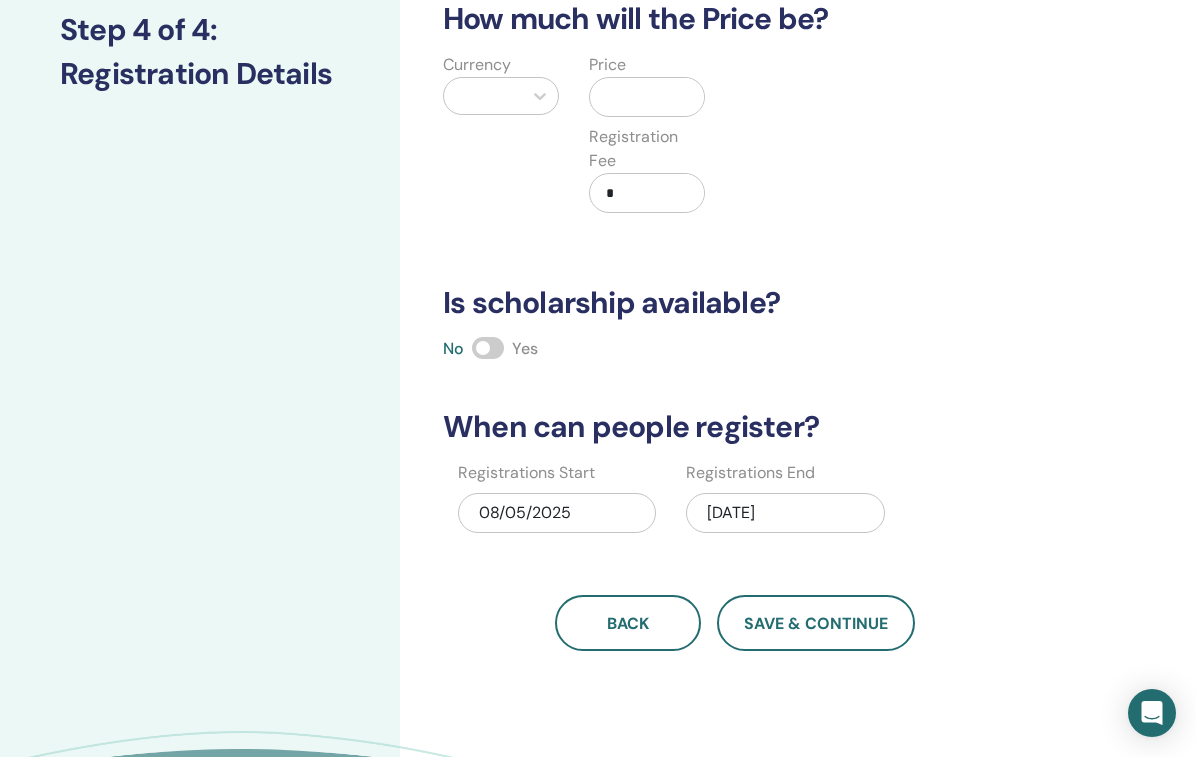 click at bounding box center [651, 97] 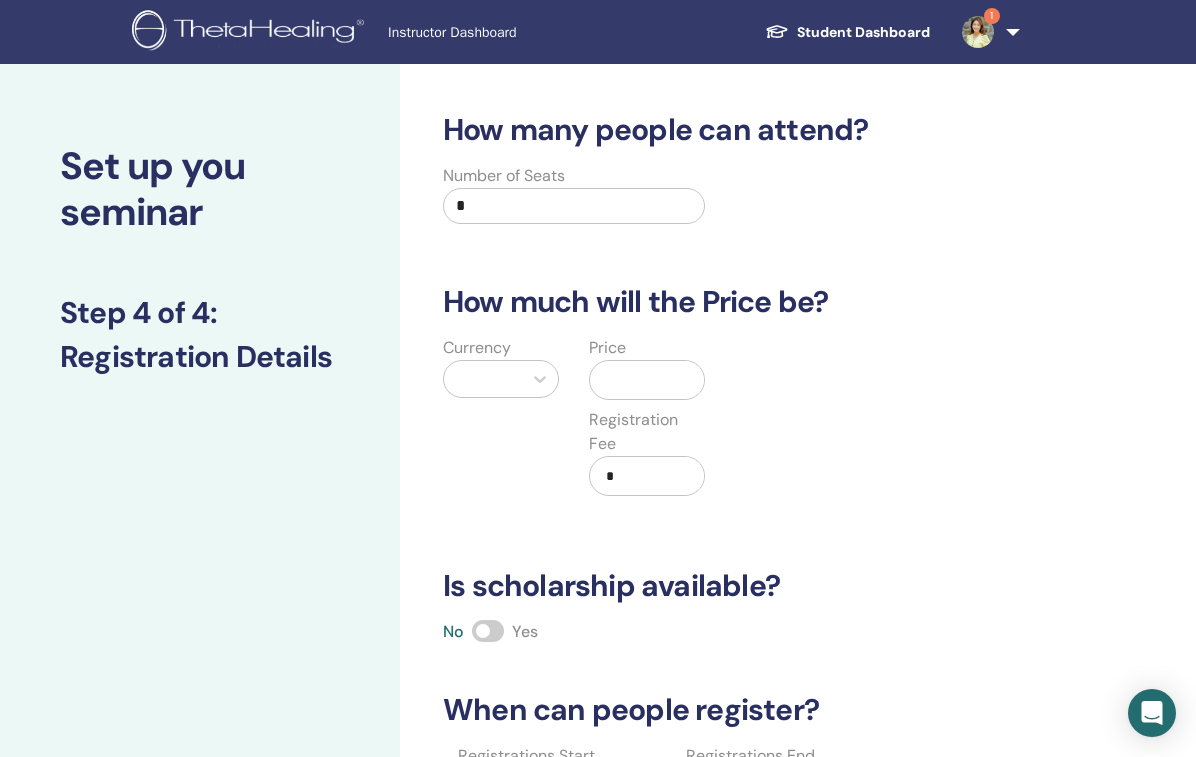 scroll, scrollTop: 0, scrollLeft: 0, axis: both 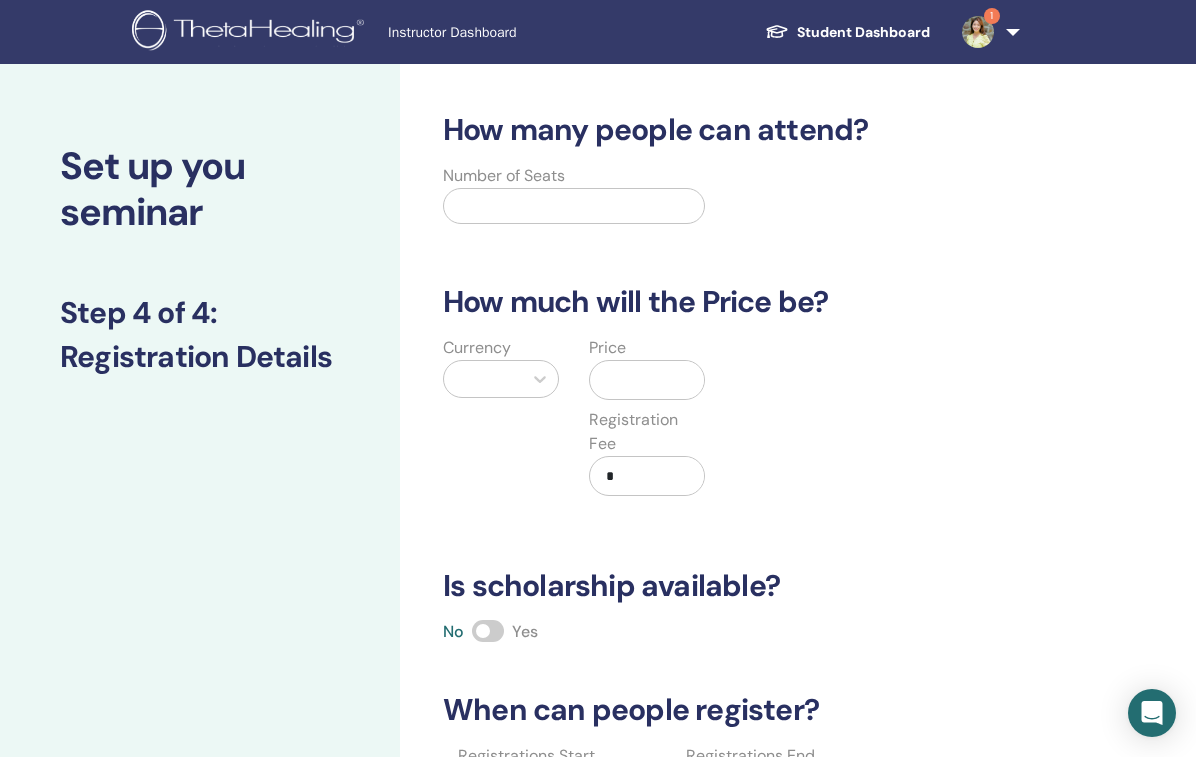type on "*" 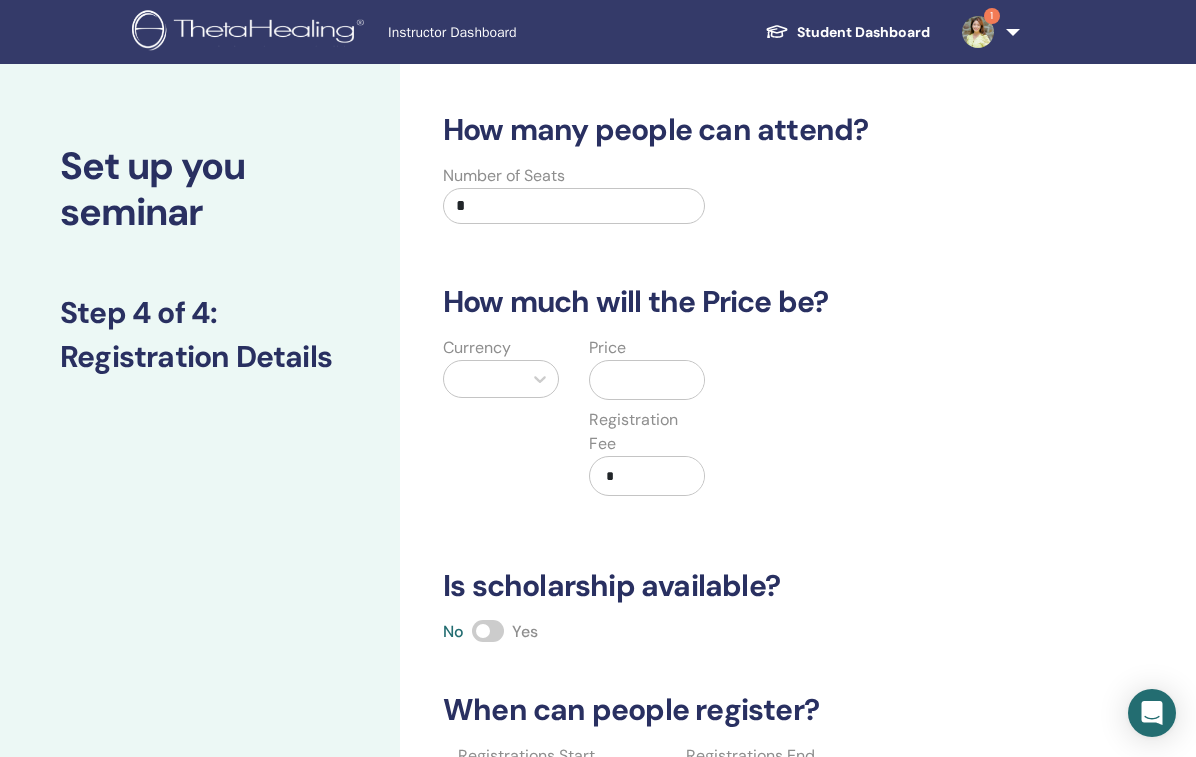 type on "*" 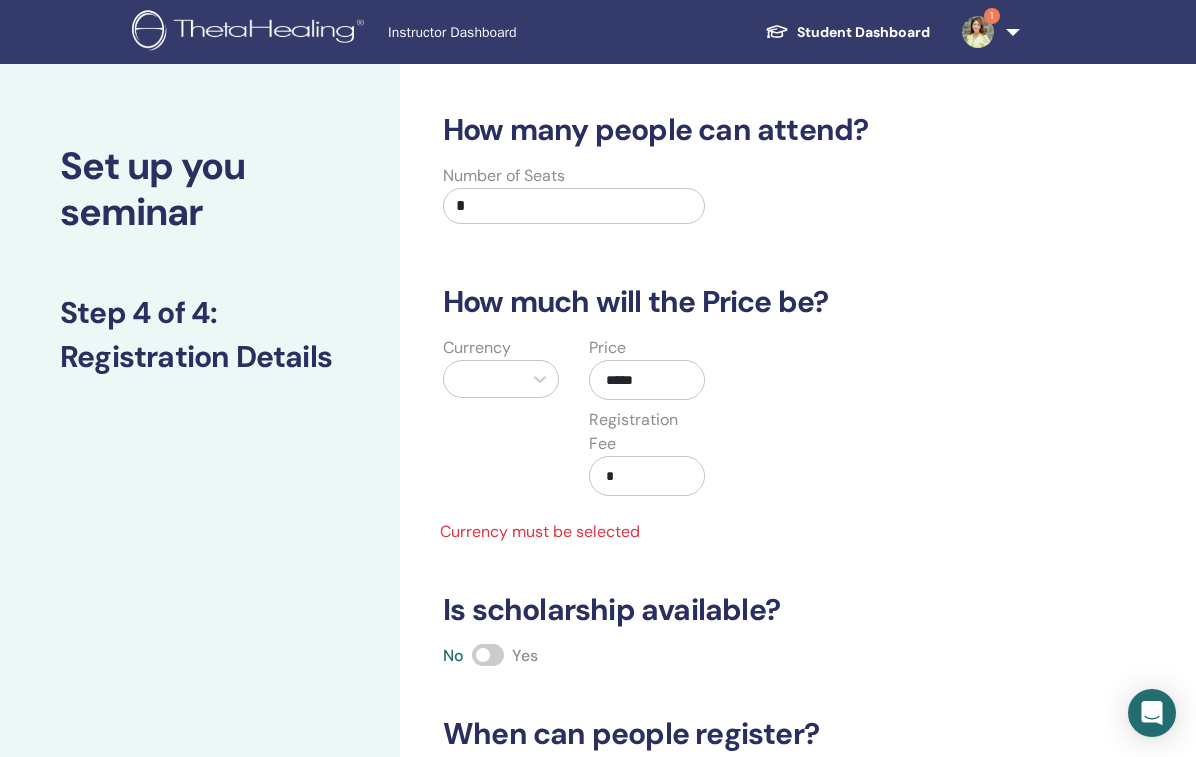 type on "*****" 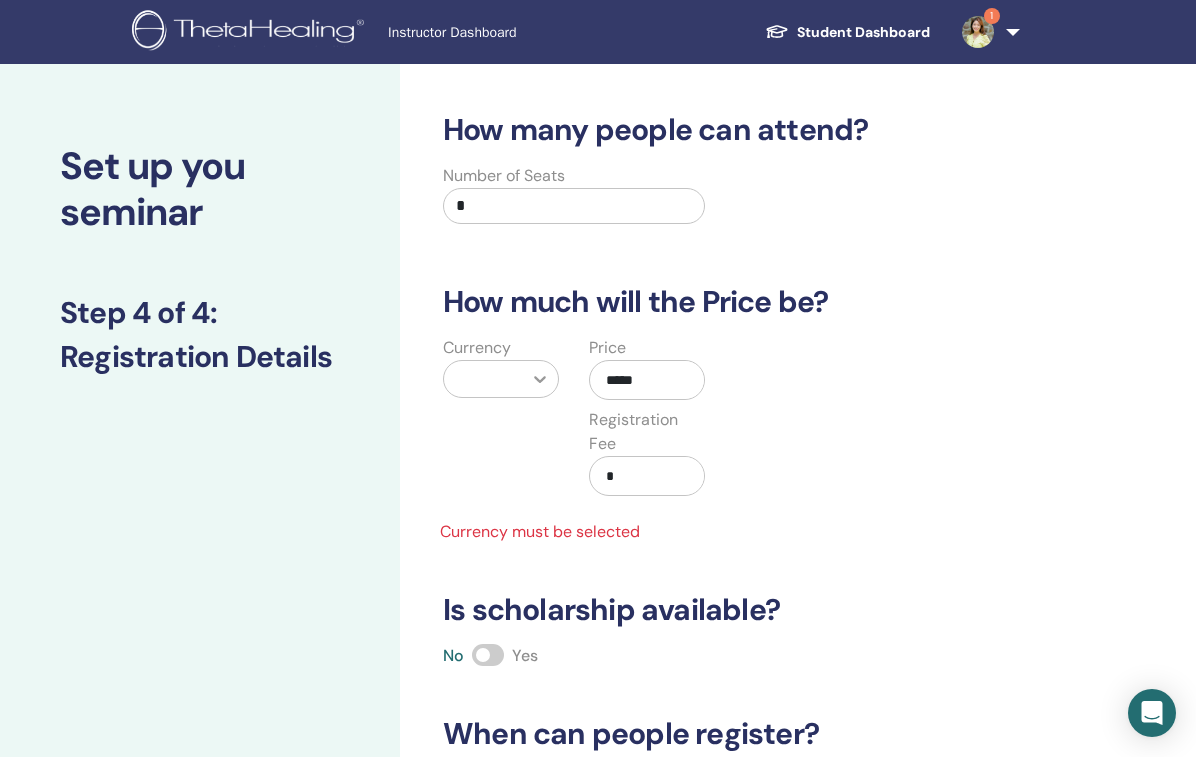 click 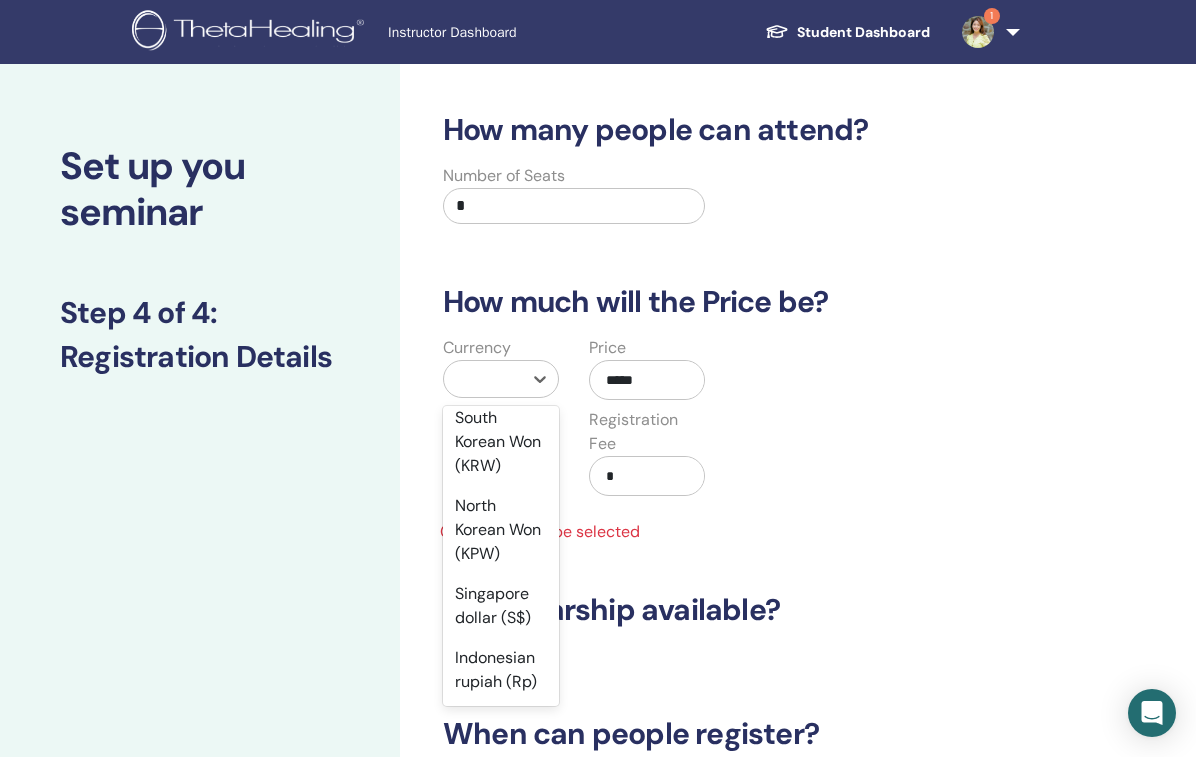 scroll, scrollTop: 2831, scrollLeft: 0, axis: vertical 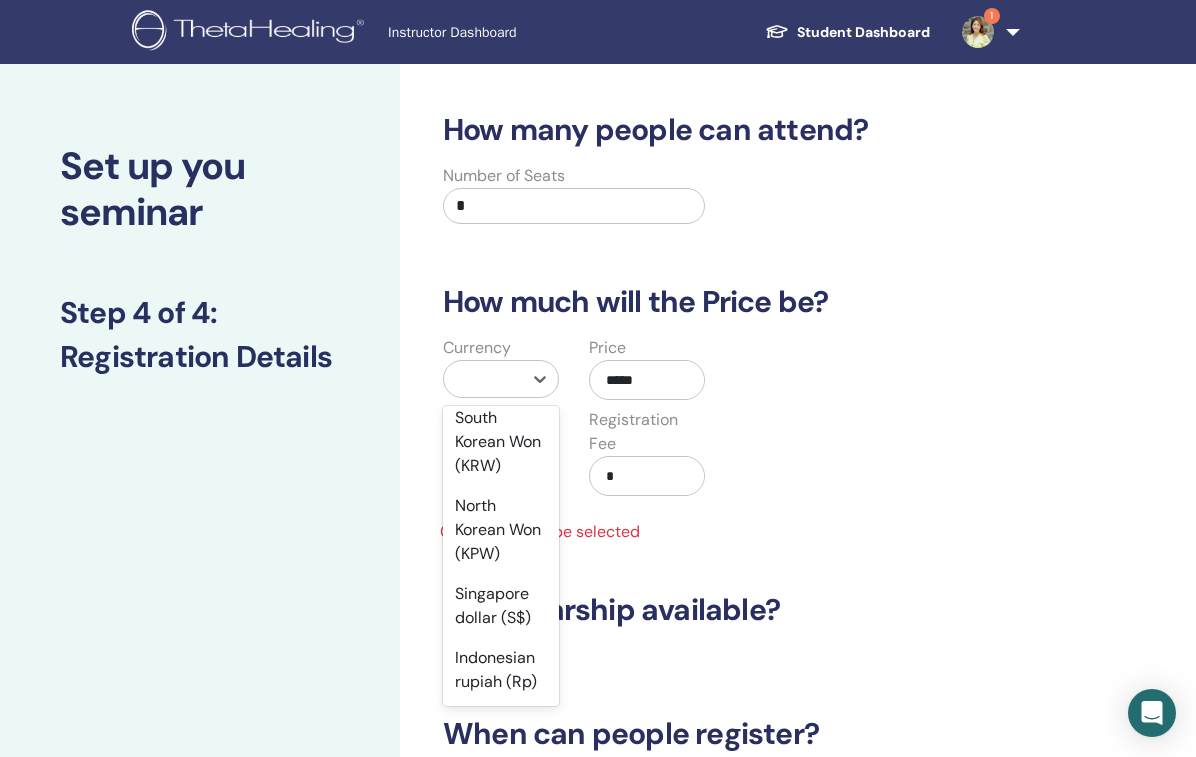 click on "New Taiwan Dollar (TWD)" at bounding box center [501, 354] 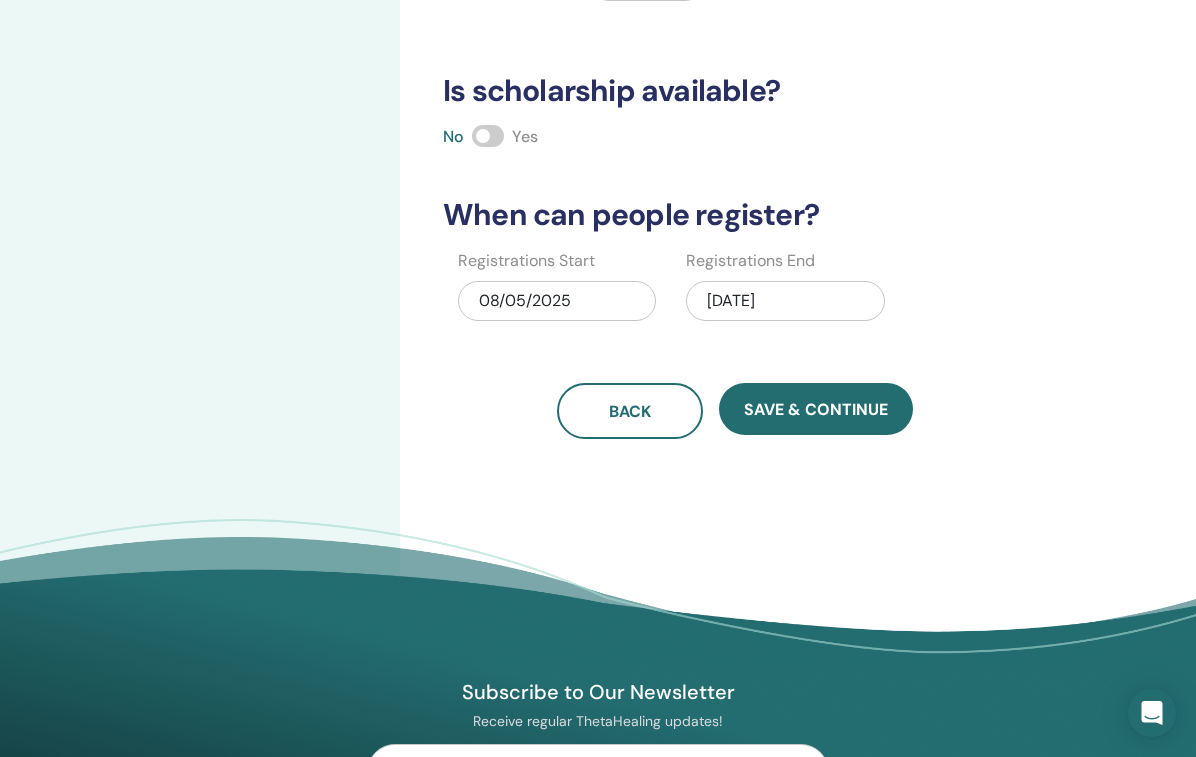 scroll, scrollTop: 503, scrollLeft: 0, axis: vertical 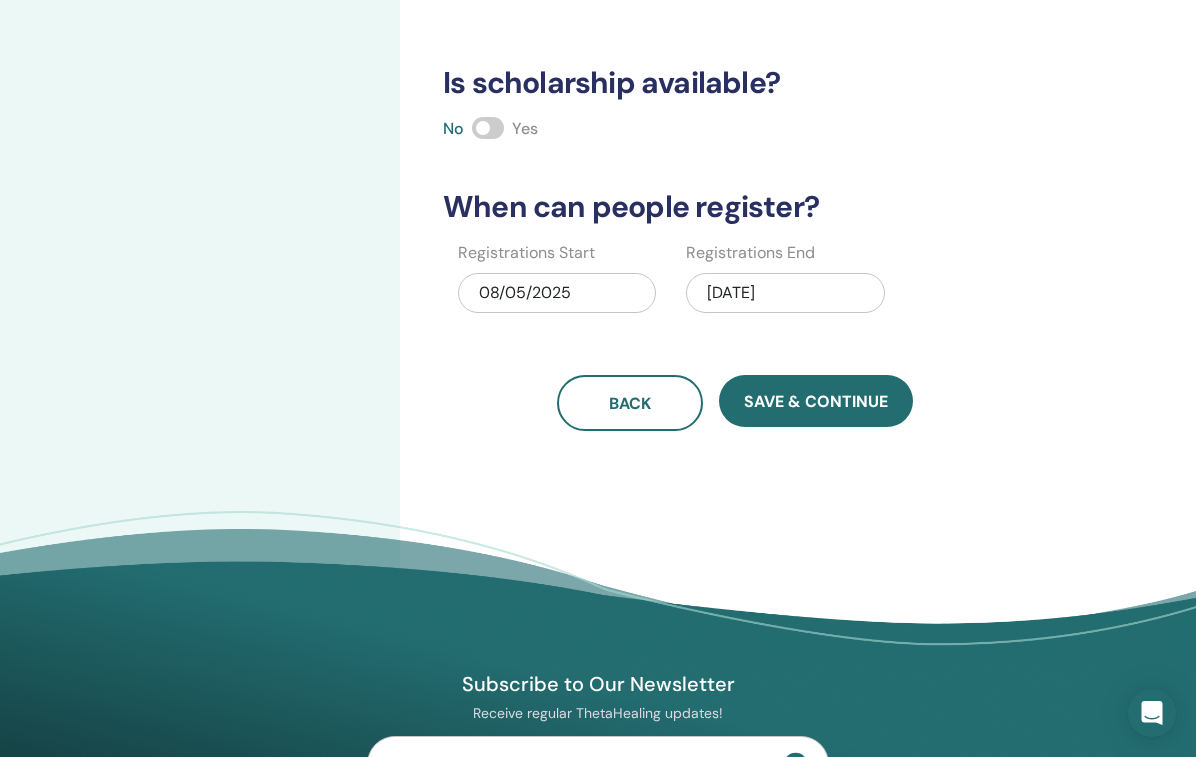 click at bounding box center (488, 128) 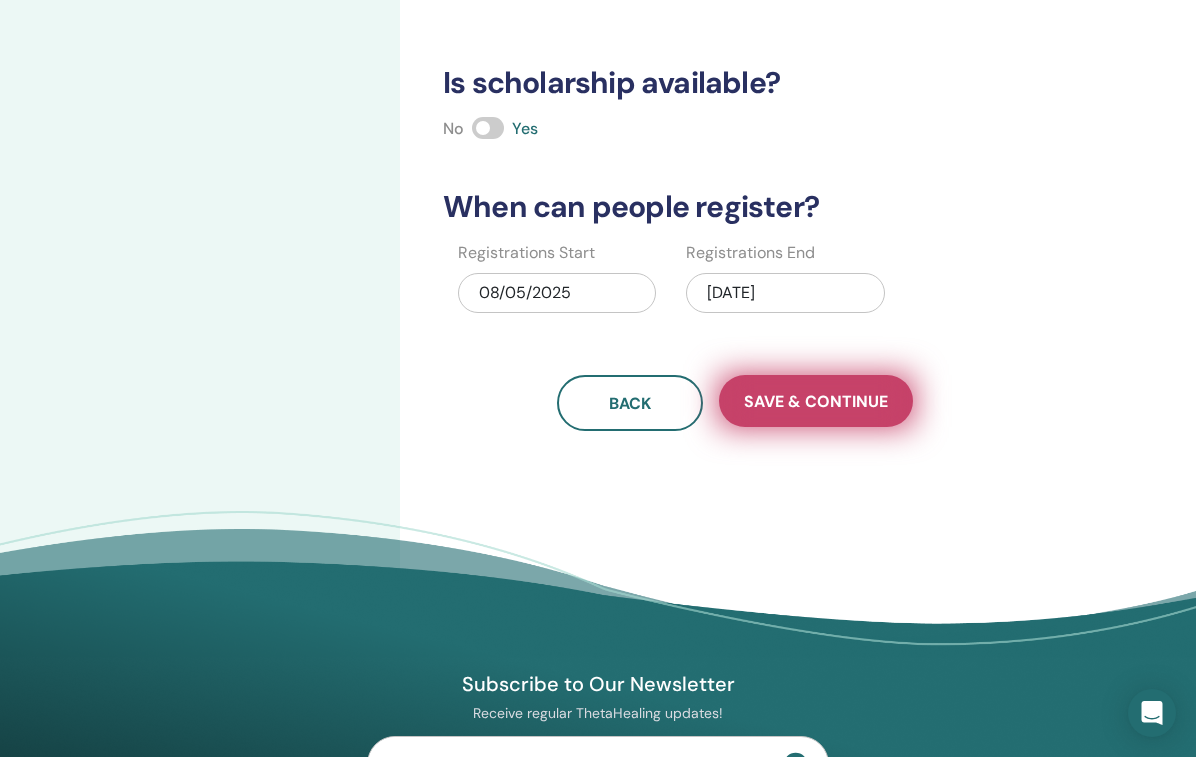 click on "Save & Continue" at bounding box center (816, 401) 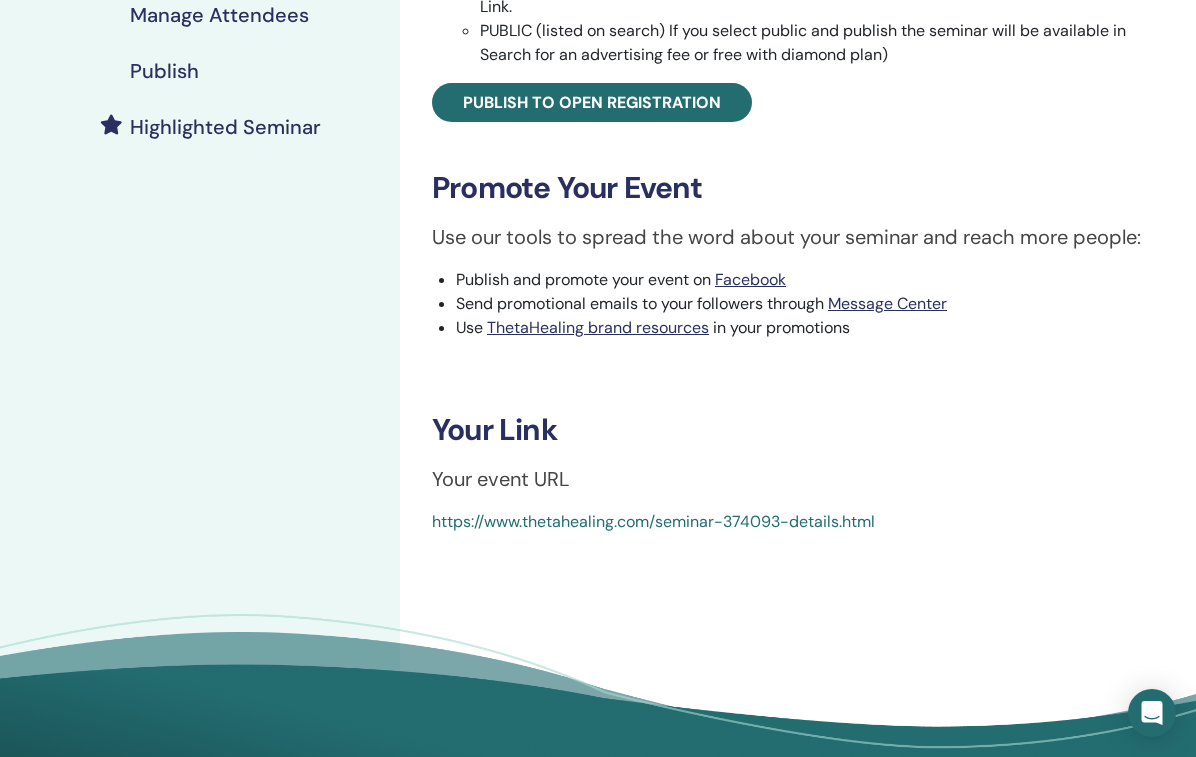 scroll, scrollTop: 532, scrollLeft: 0, axis: vertical 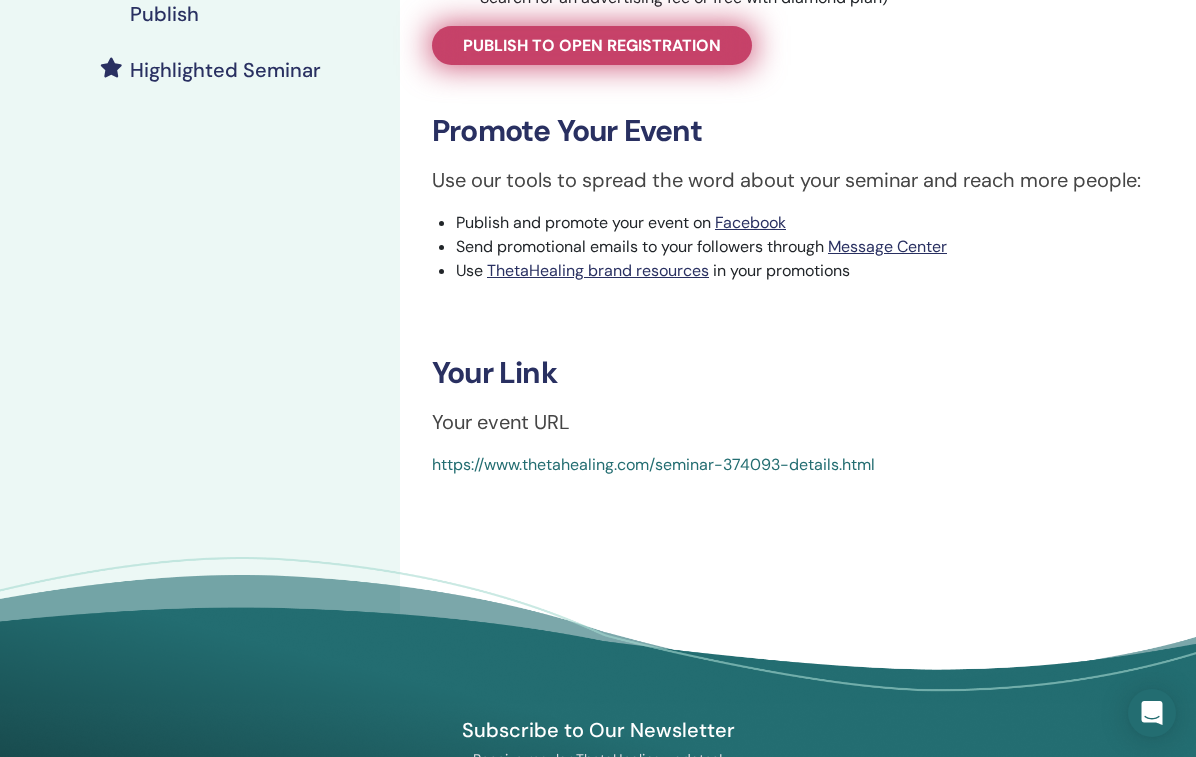 click on "Publish to open registration" at bounding box center (592, 45) 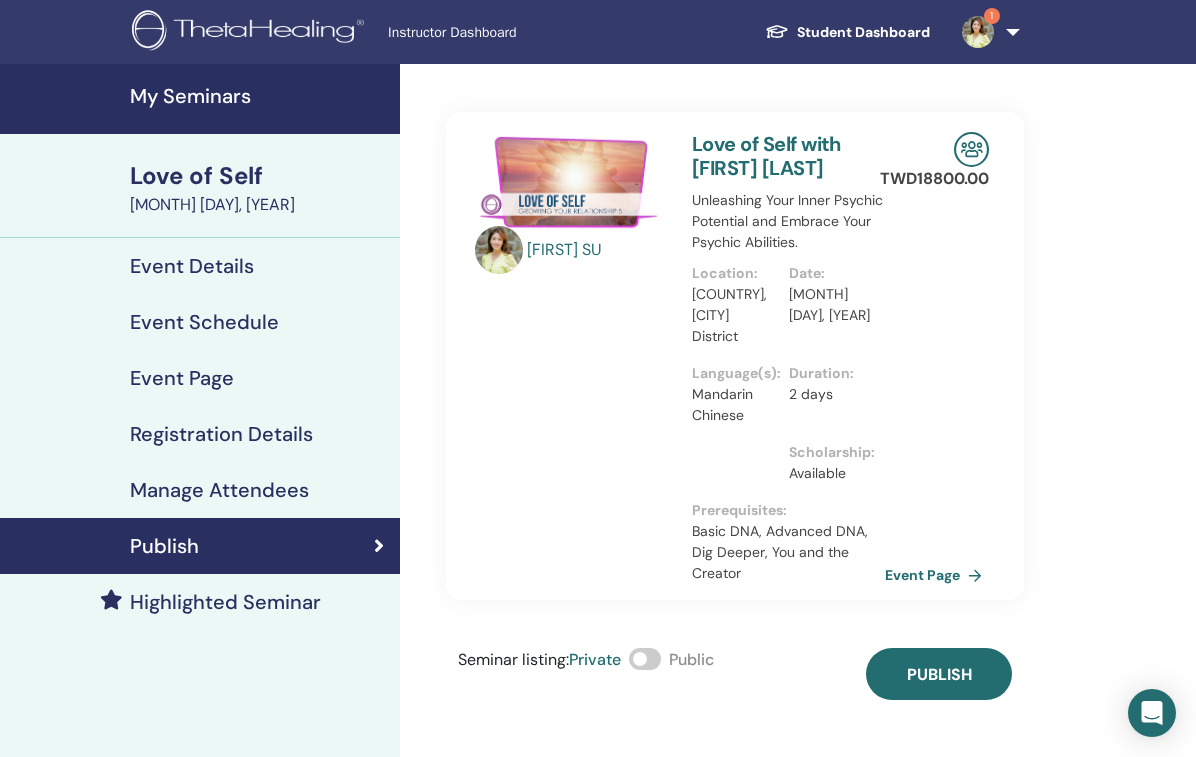 scroll, scrollTop: 0, scrollLeft: 0, axis: both 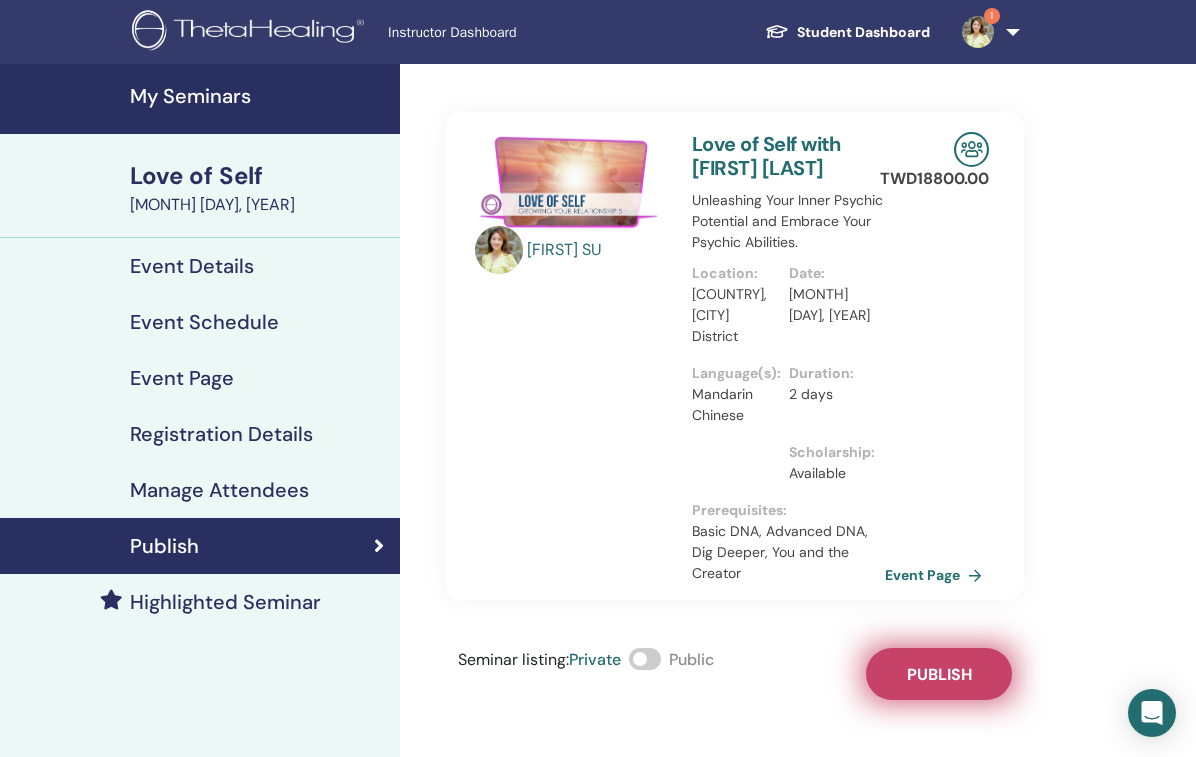 click on "Publish" at bounding box center [939, 674] 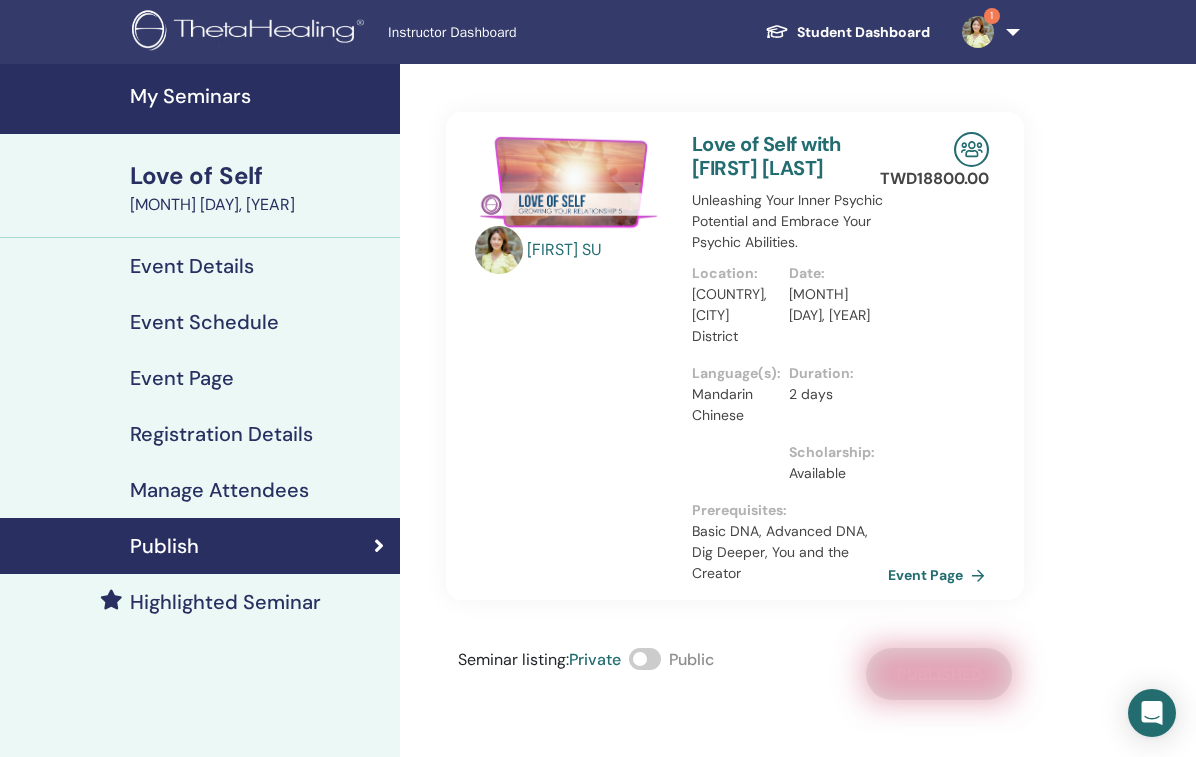 click on "Event Page" at bounding box center (940, 575) 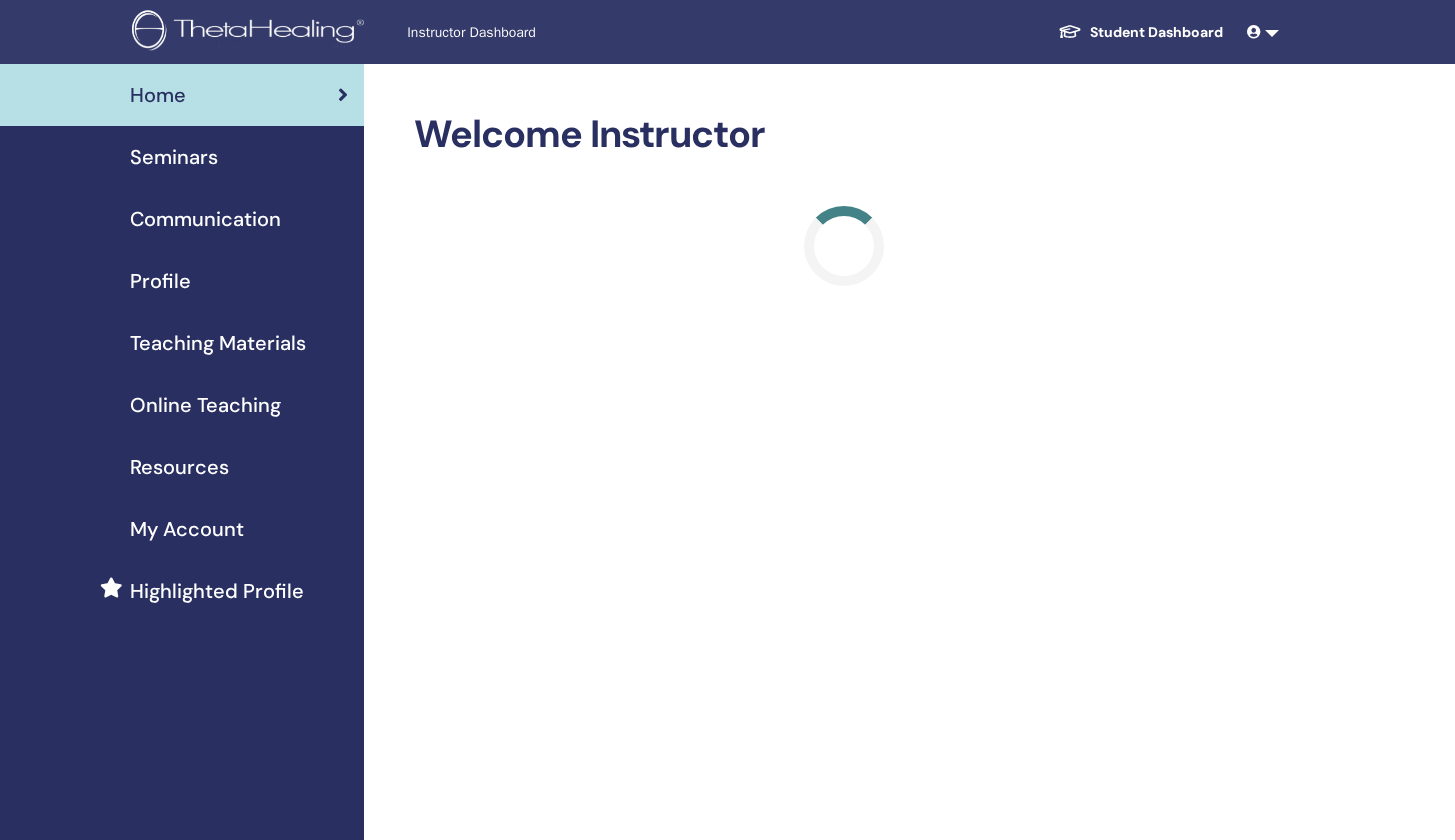 scroll, scrollTop: 0, scrollLeft: 0, axis: both 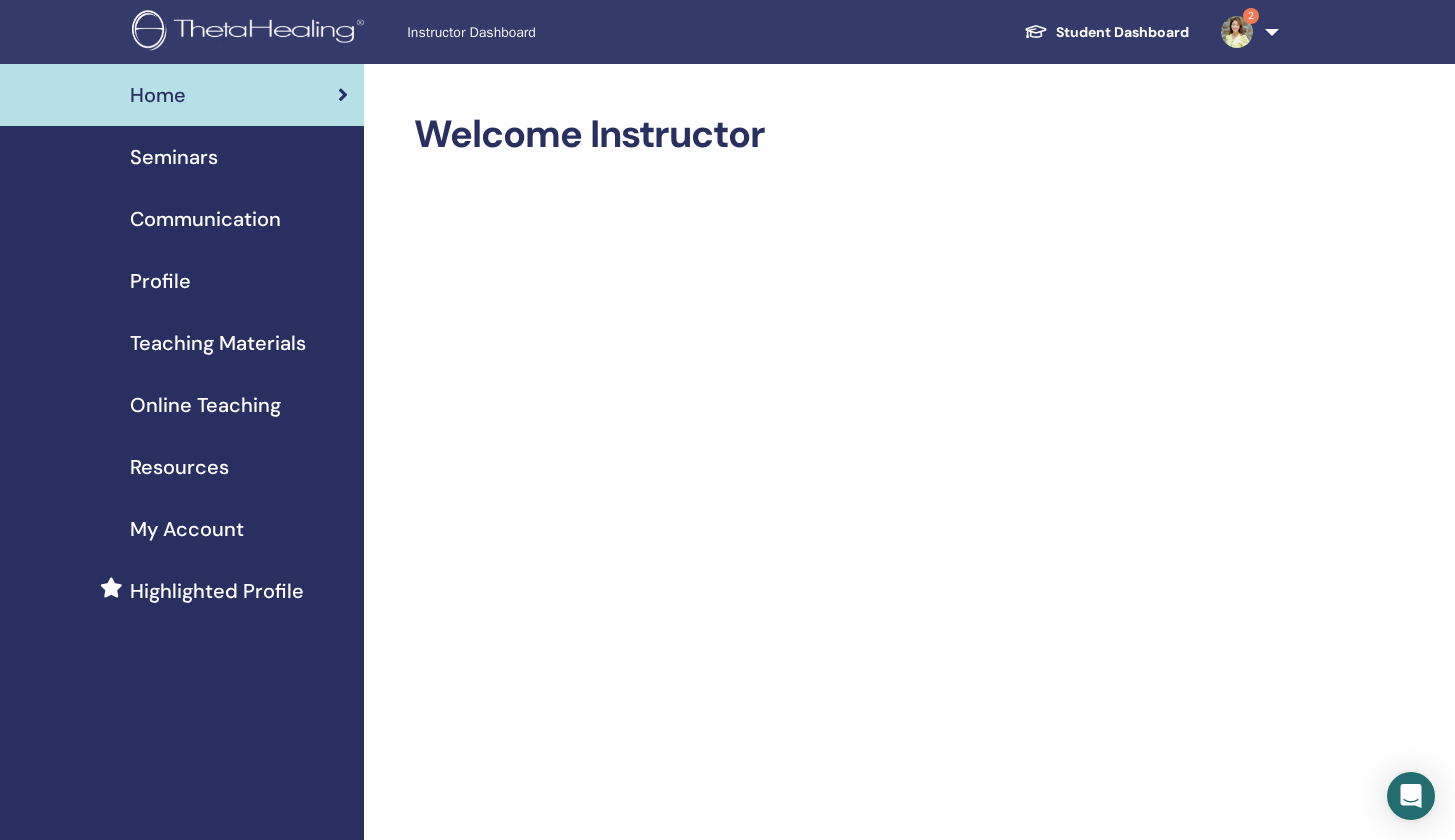 click on "Seminars" at bounding box center [174, 157] 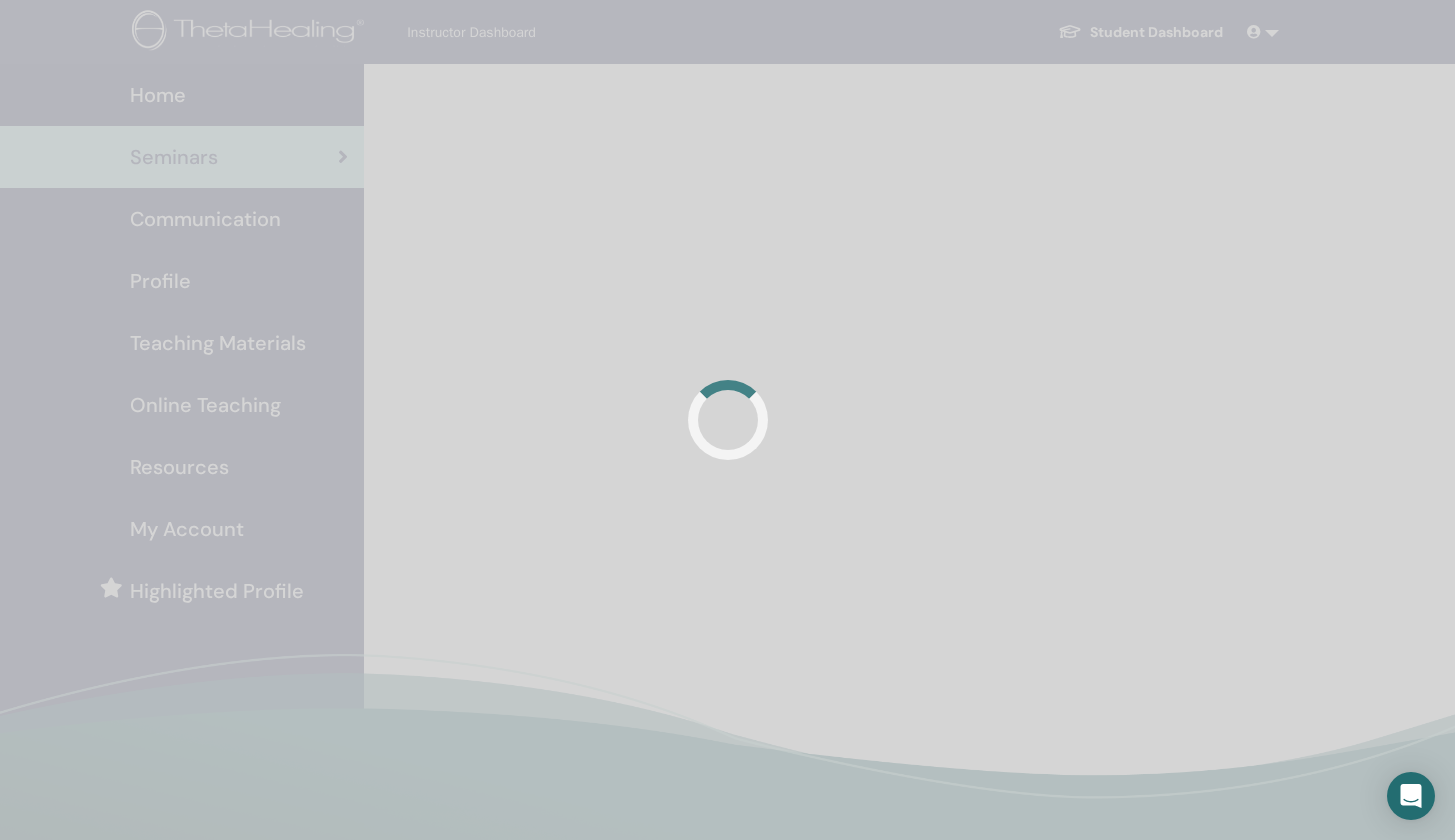 scroll, scrollTop: 0, scrollLeft: 0, axis: both 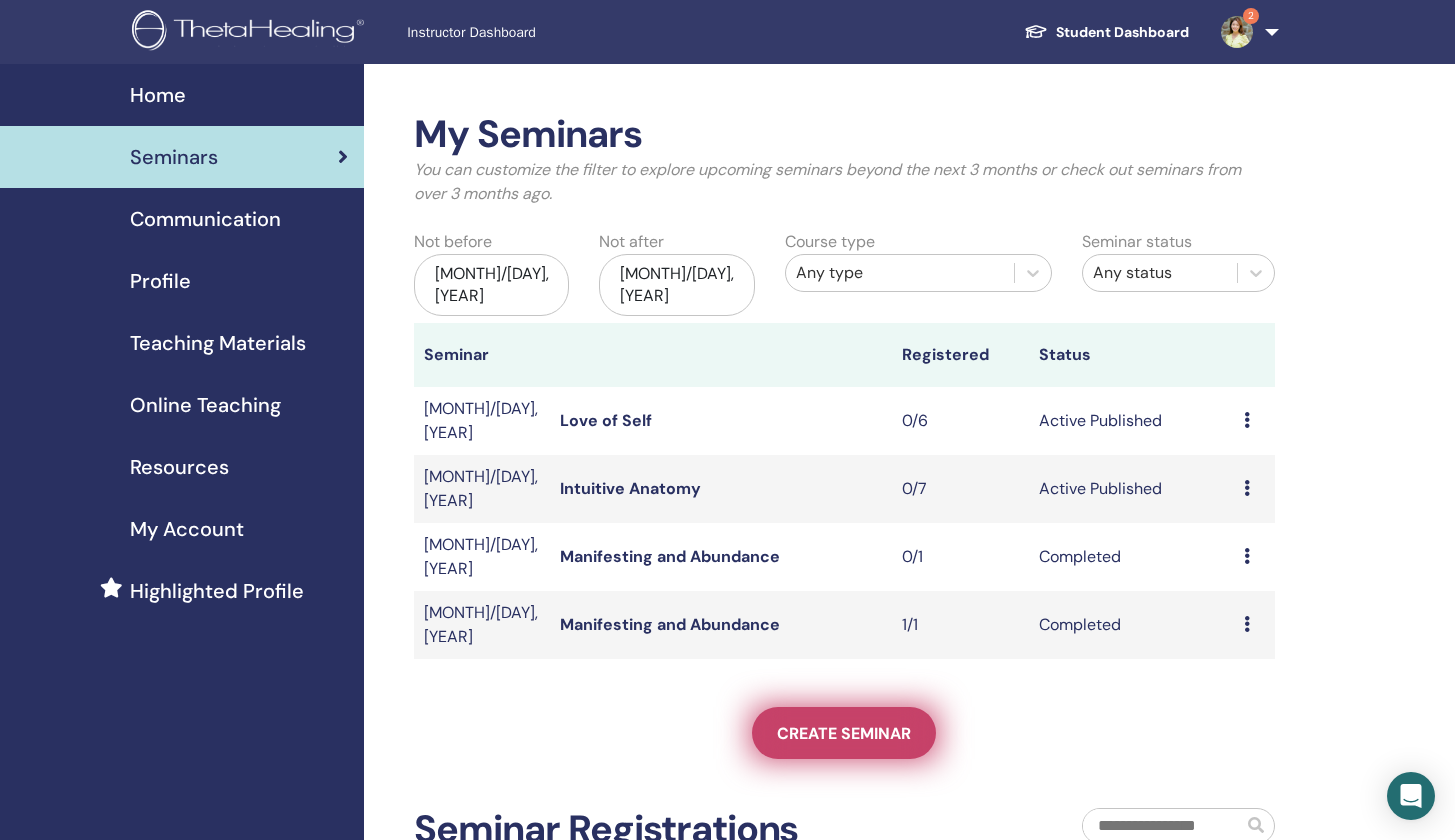 click on "Create seminar" at bounding box center [844, 733] 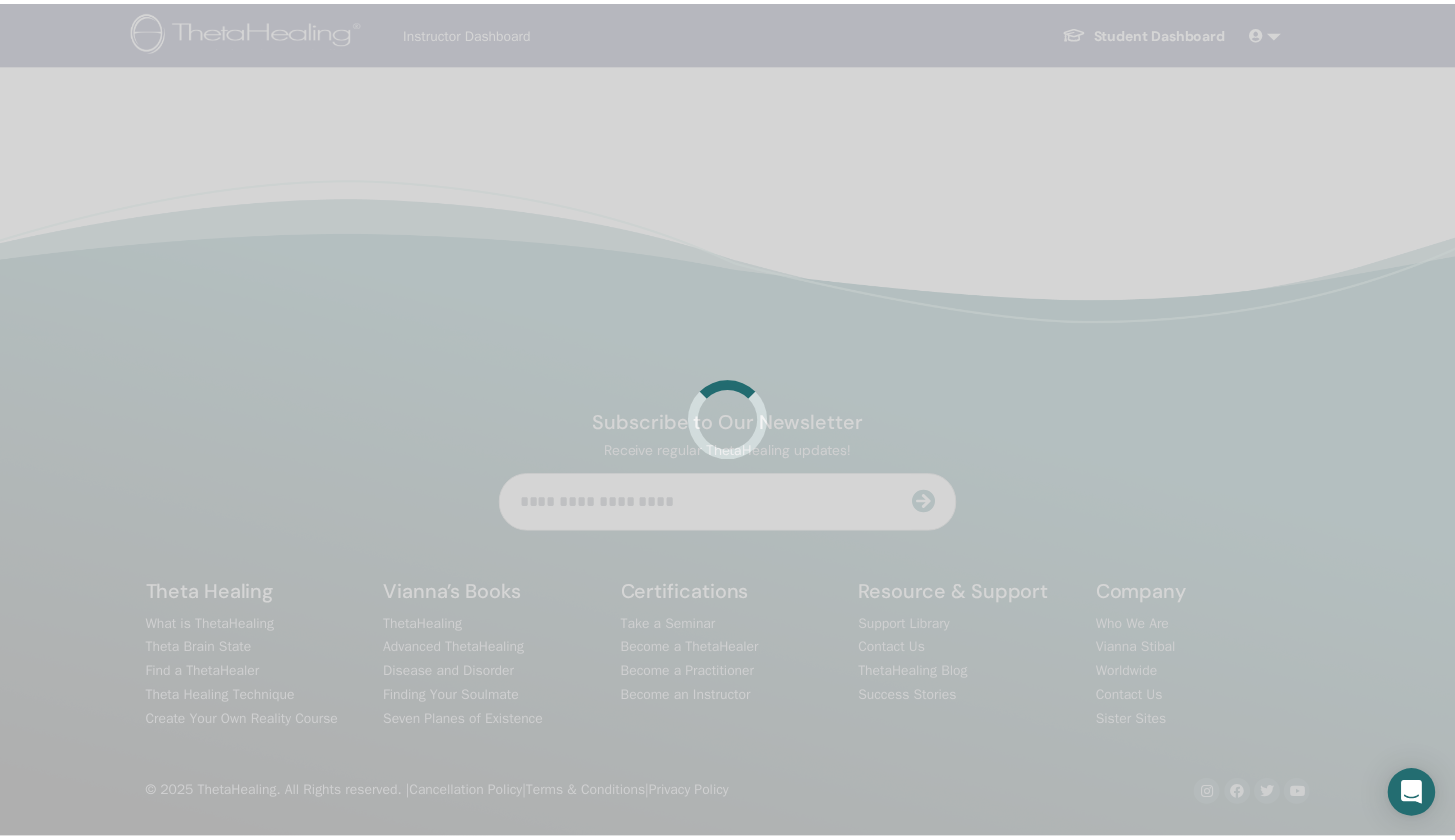 scroll, scrollTop: 0, scrollLeft: 0, axis: both 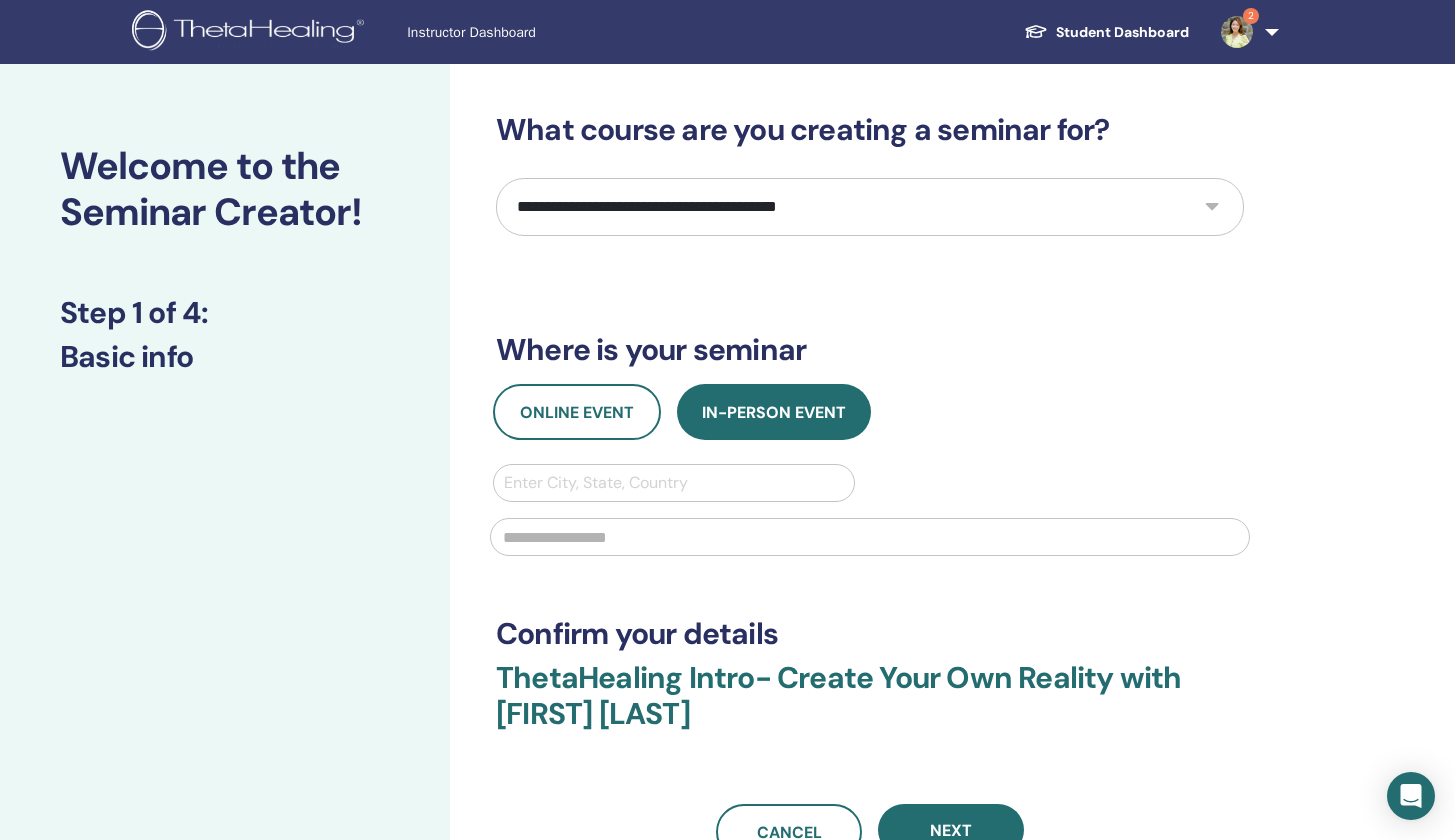 select on "****" 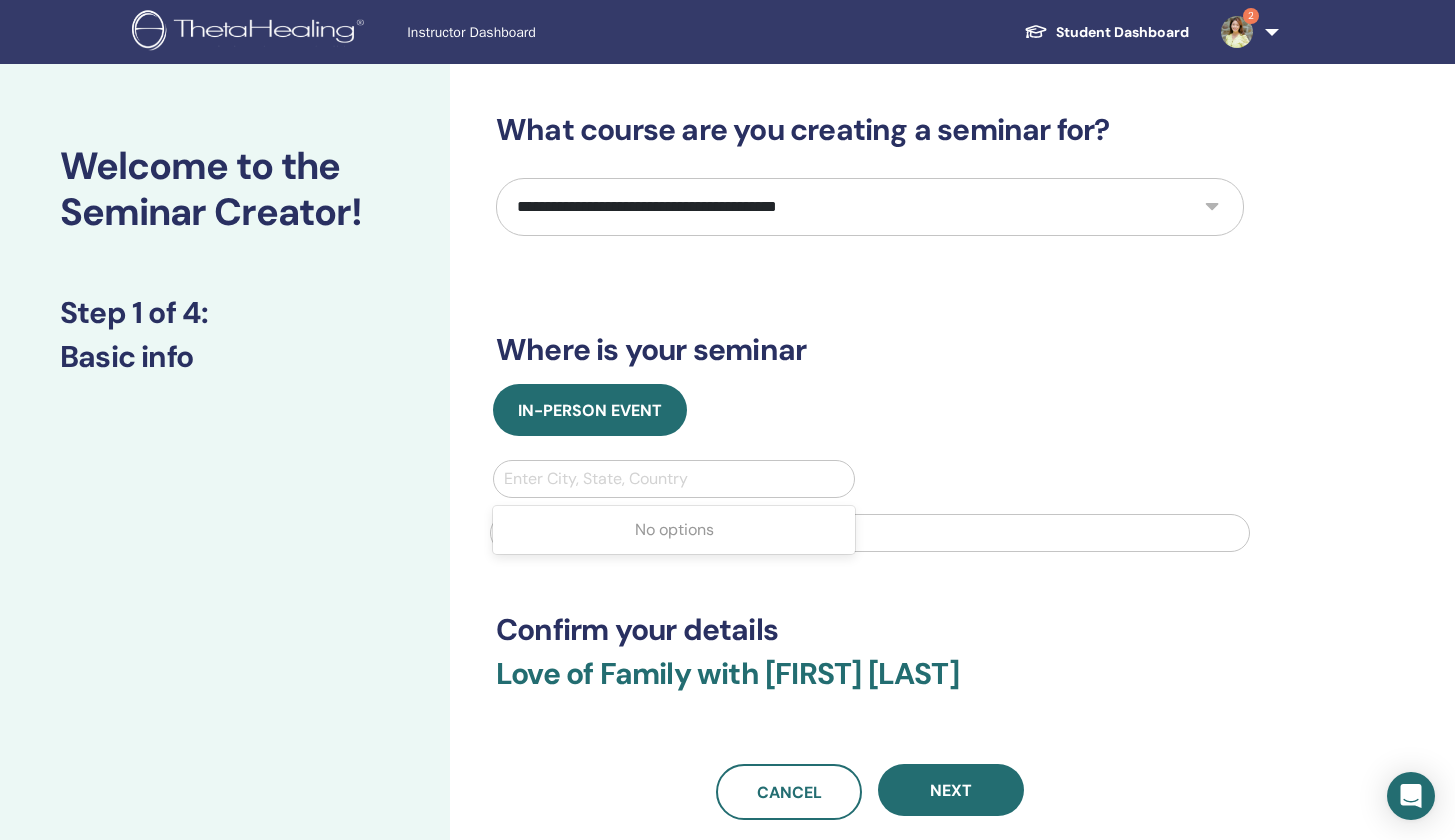 click on "Enter City, State, Country" at bounding box center (674, 479) 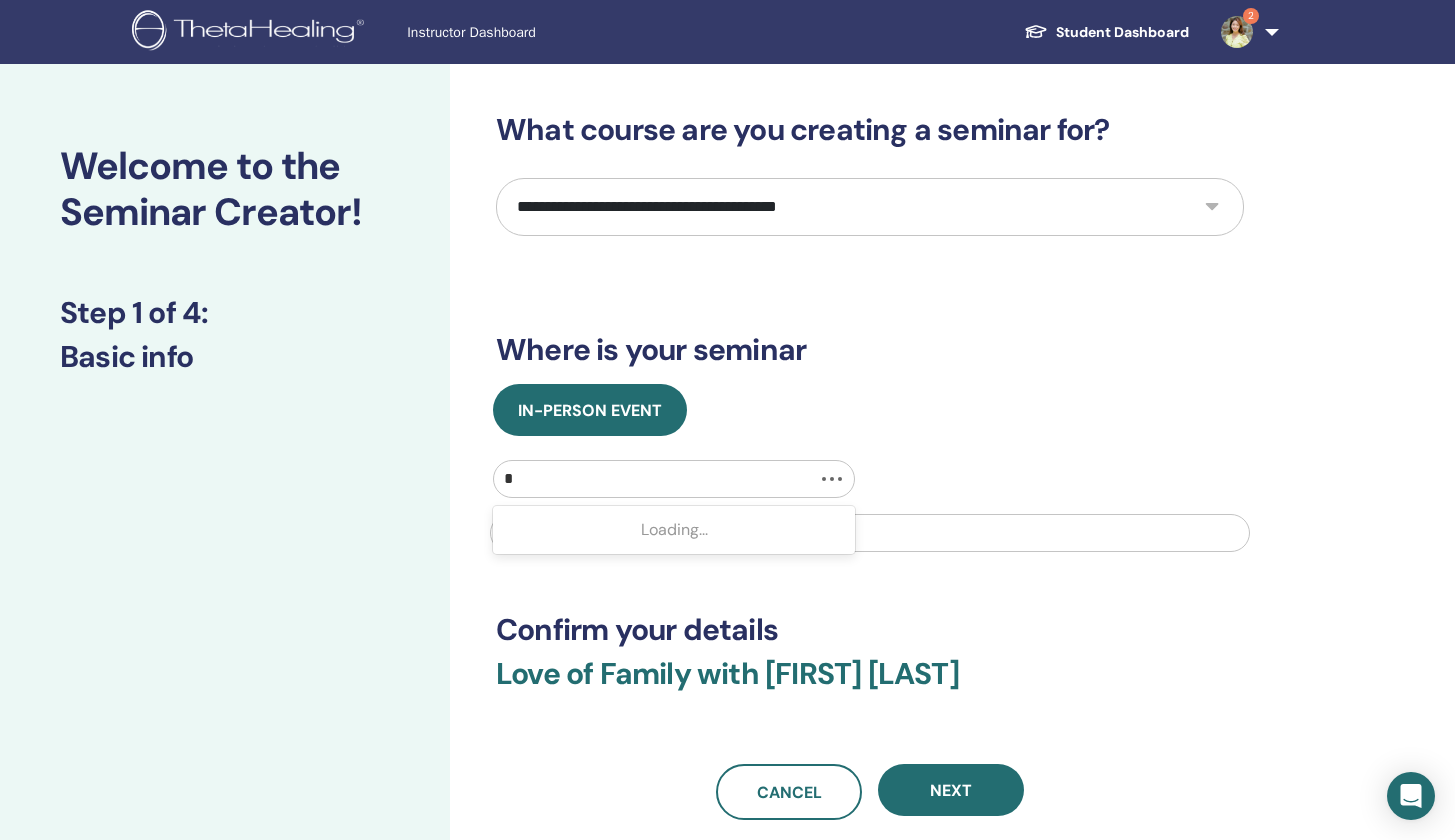 type on "*" 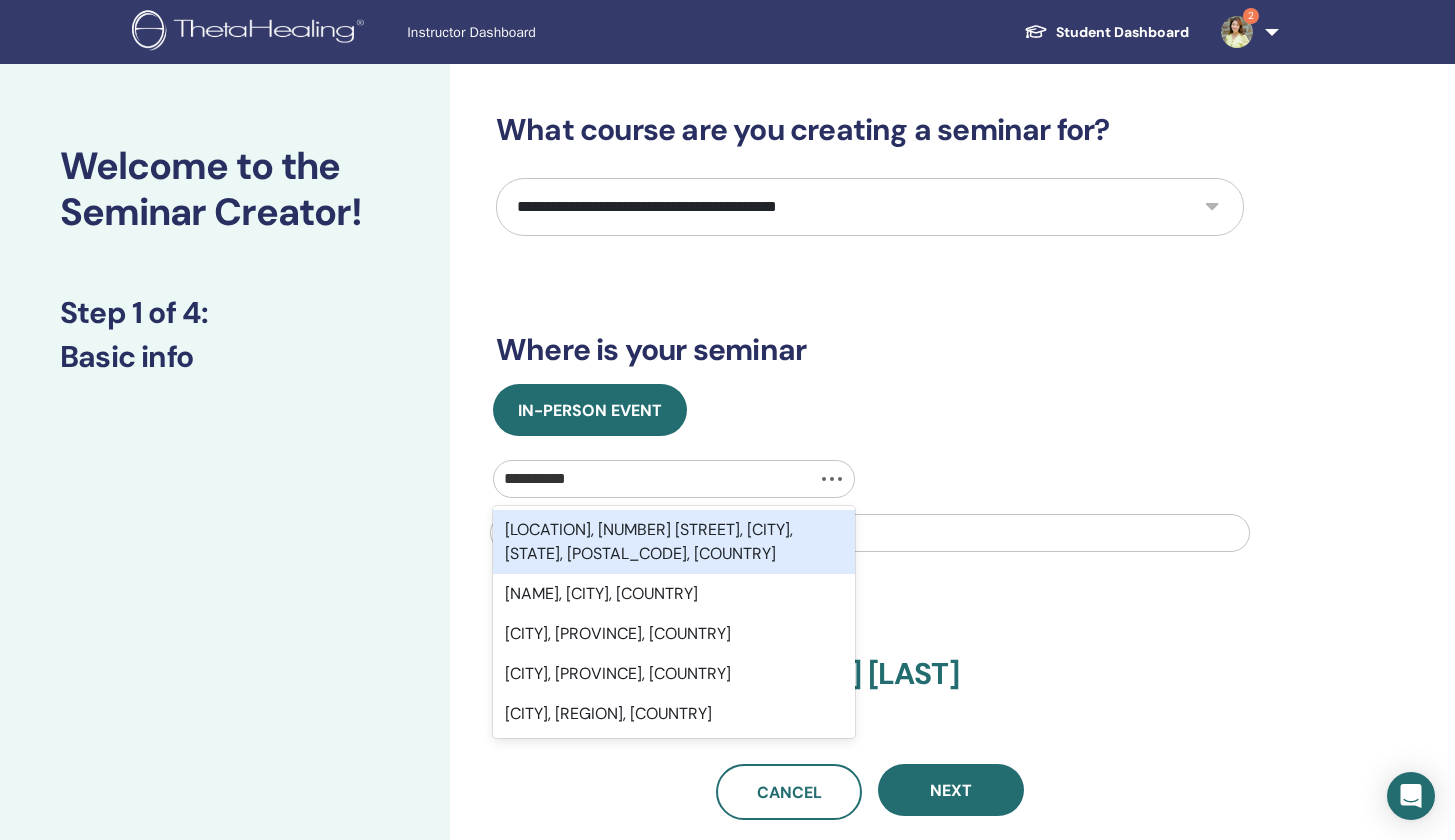 type on "**********" 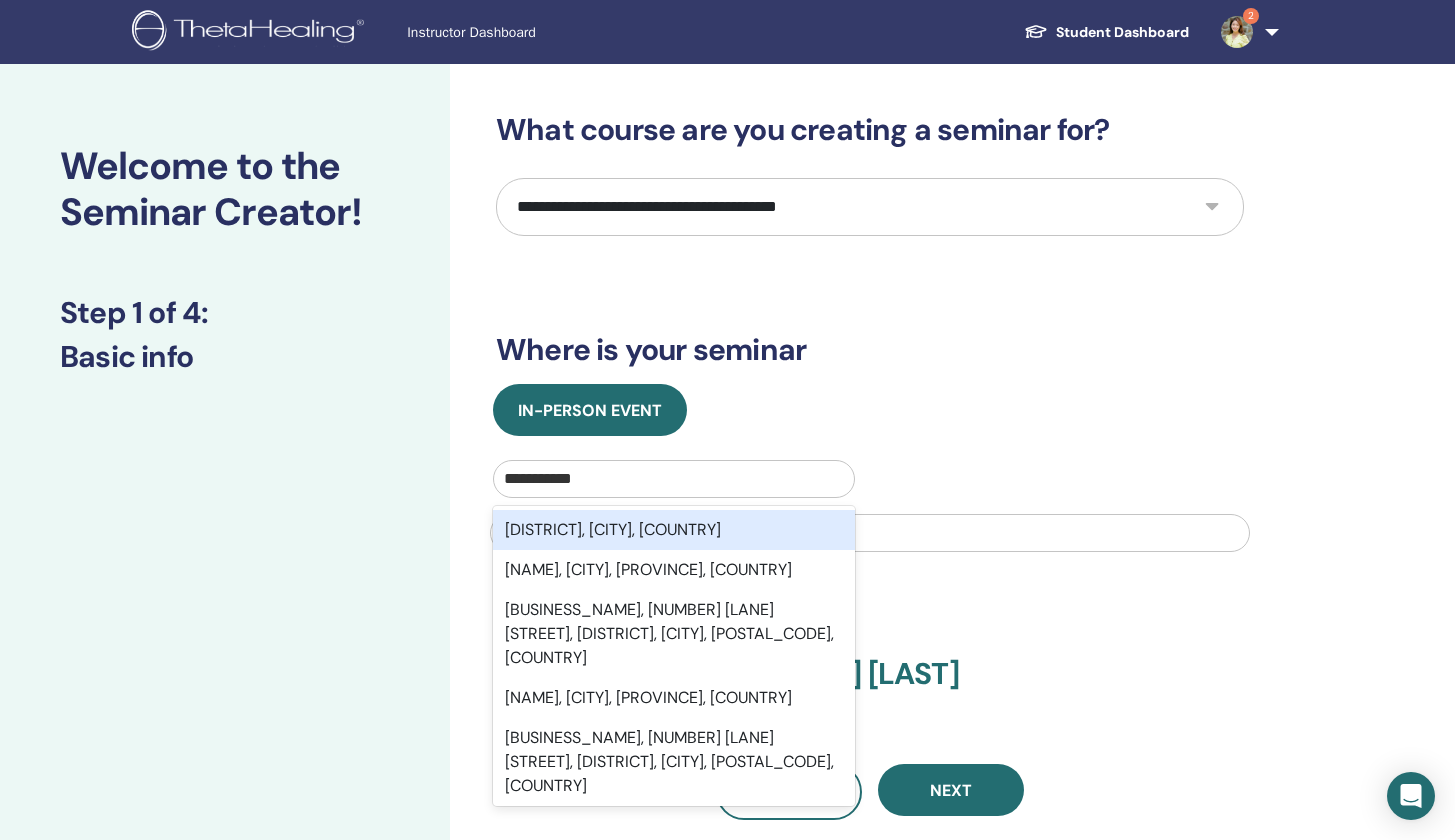 click on "Fengshan District, Kaohsiung City, TWN" at bounding box center (674, 530) 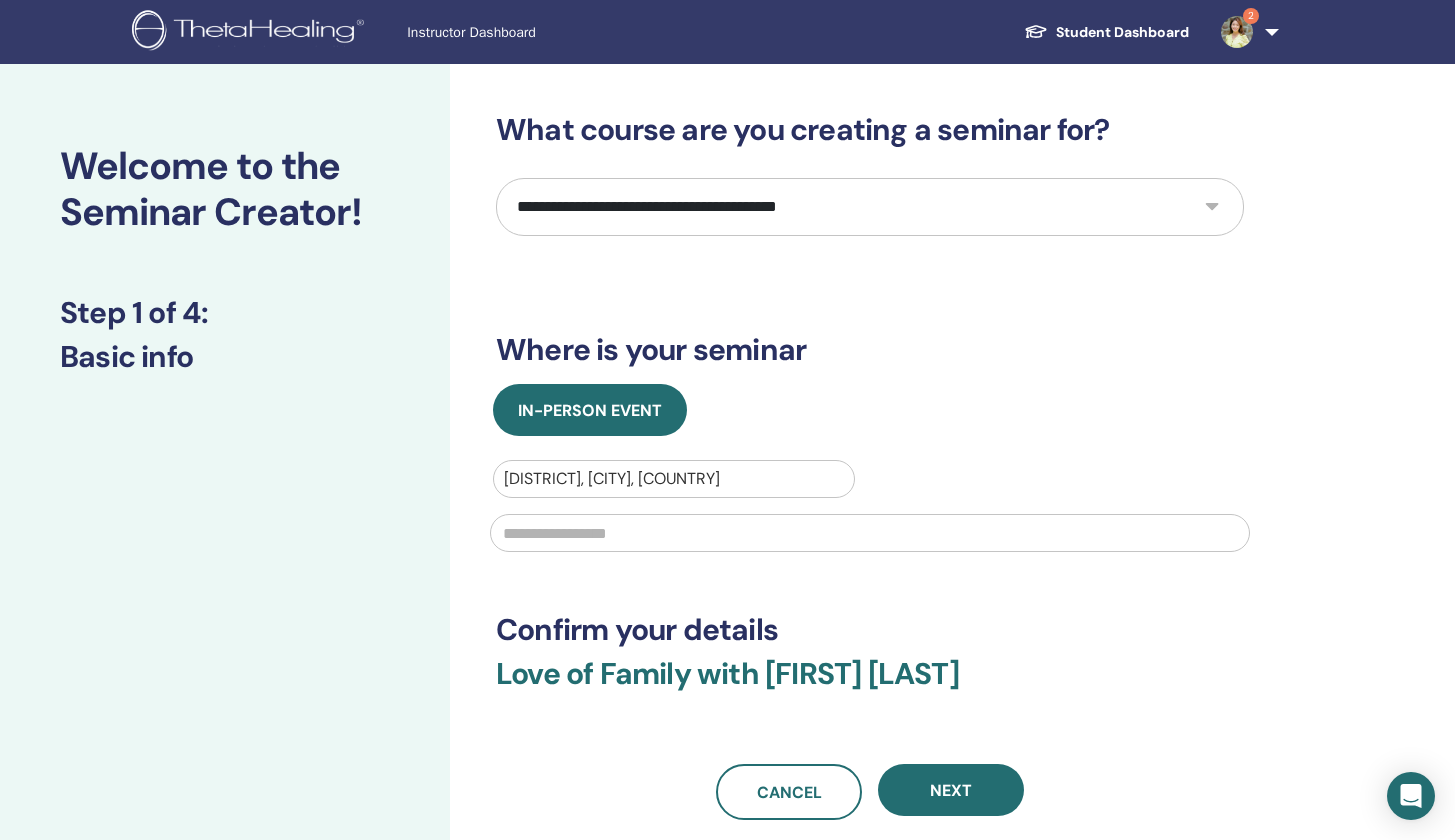 type 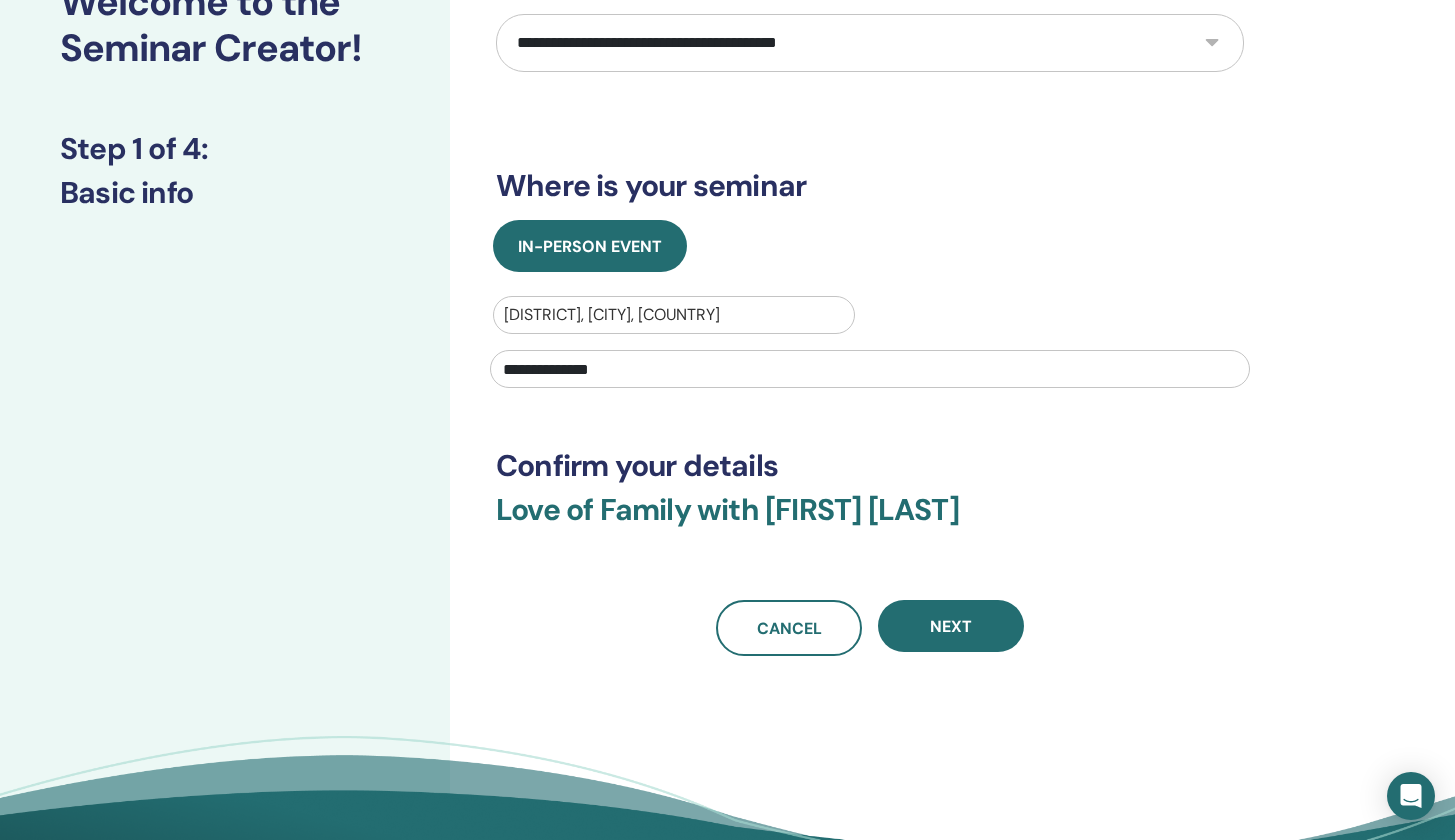 scroll, scrollTop: 168, scrollLeft: 0, axis: vertical 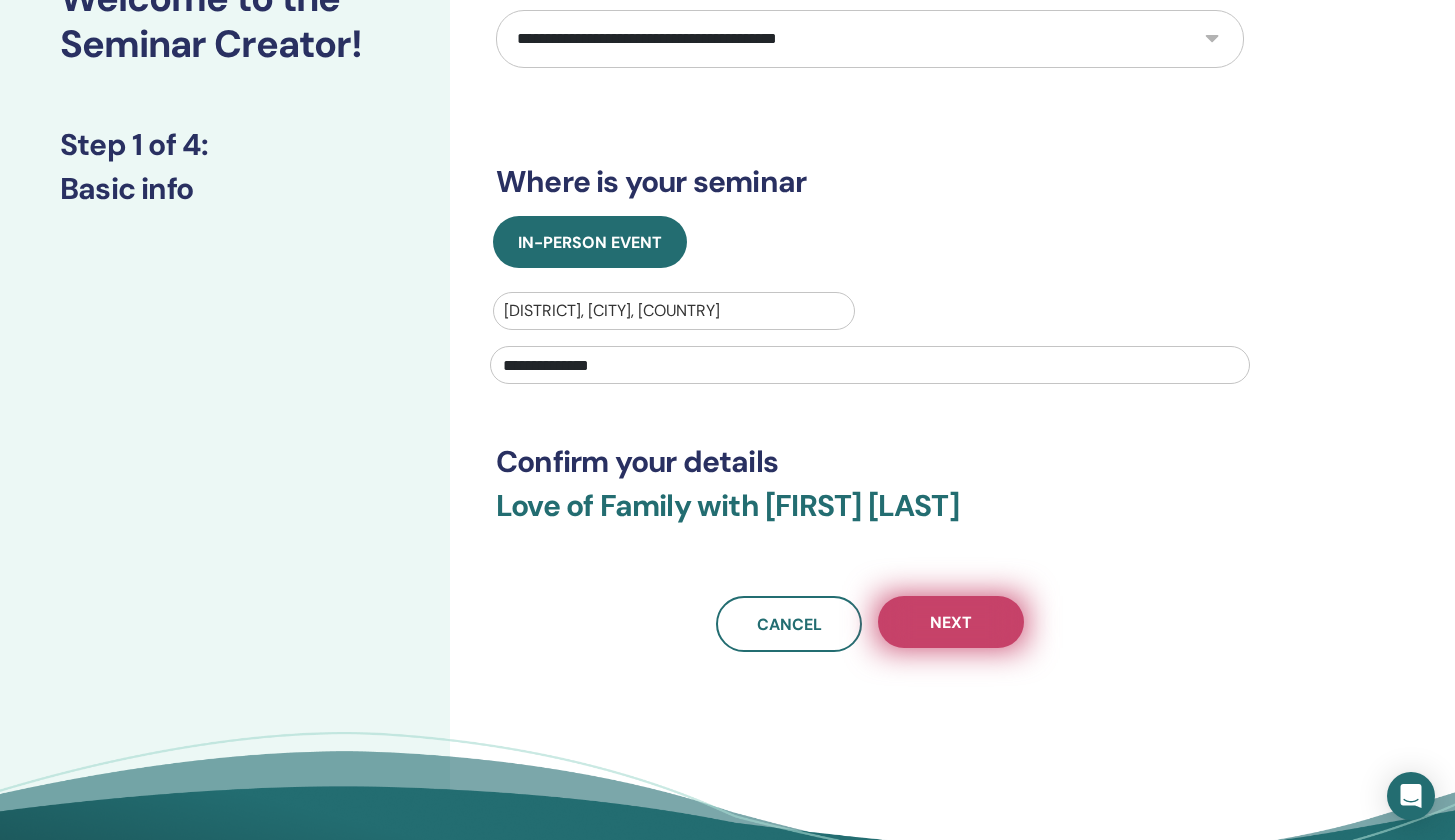 type on "**********" 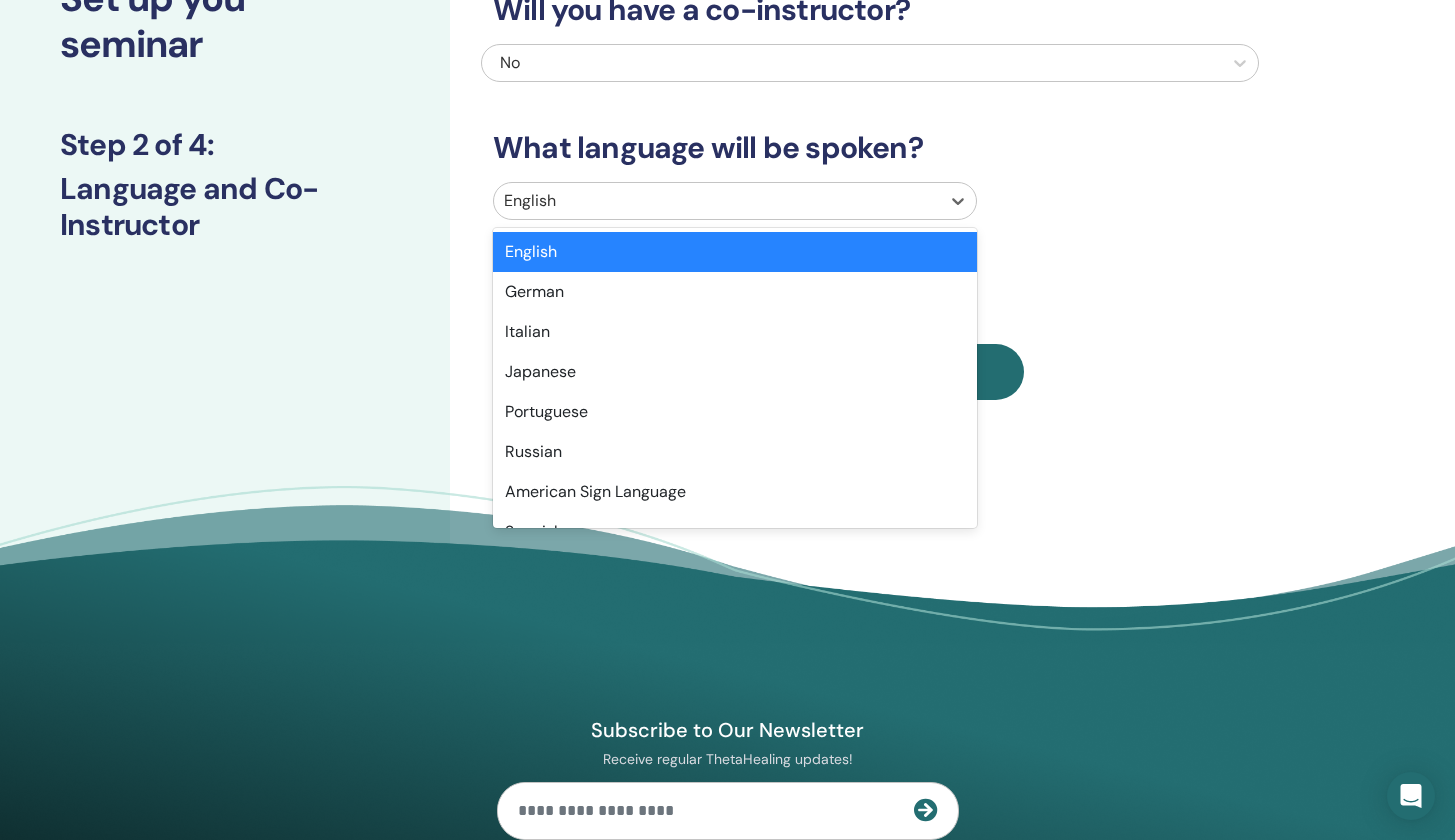 click at bounding box center (717, 201) 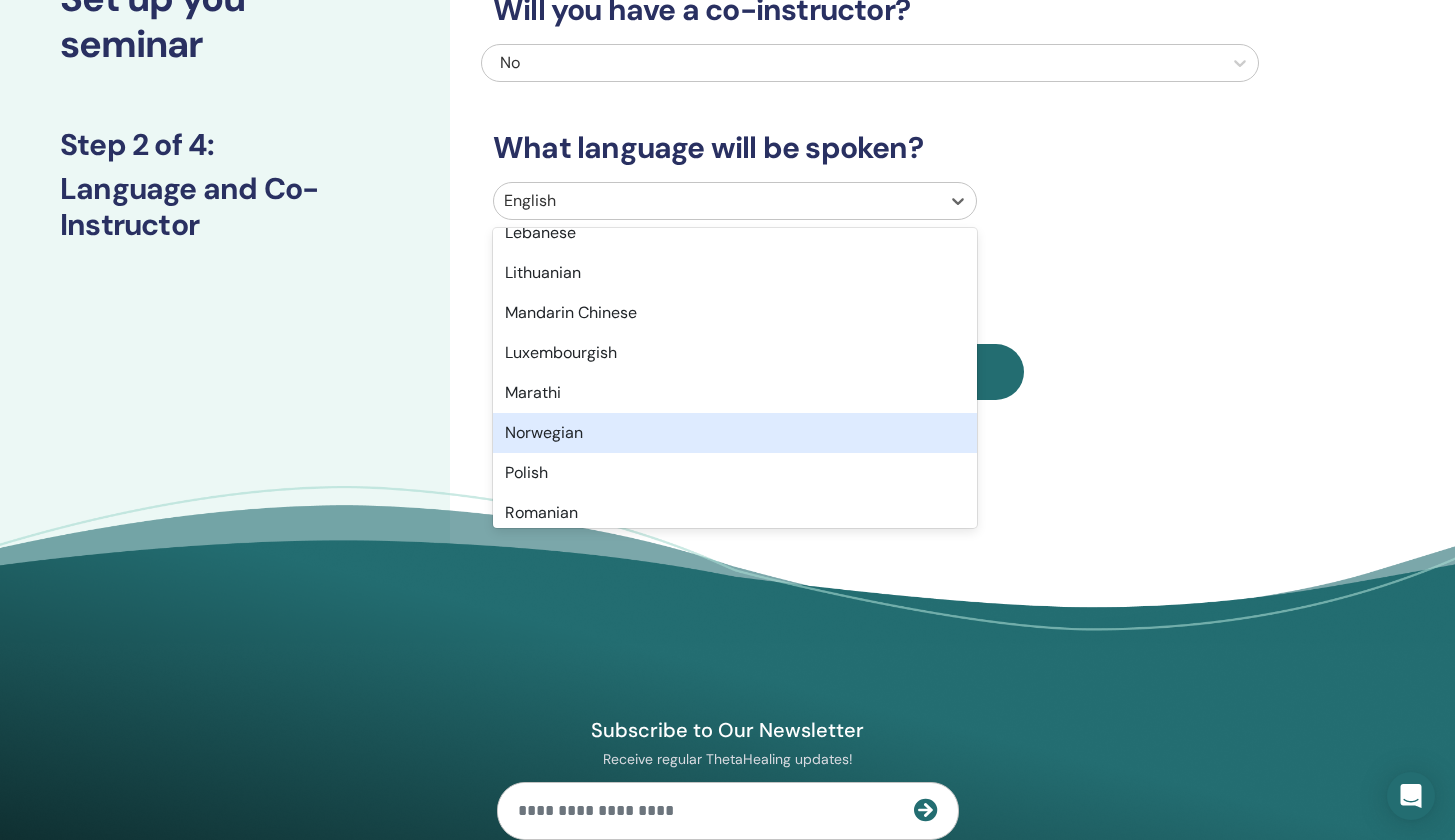 scroll, scrollTop: 1138, scrollLeft: 0, axis: vertical 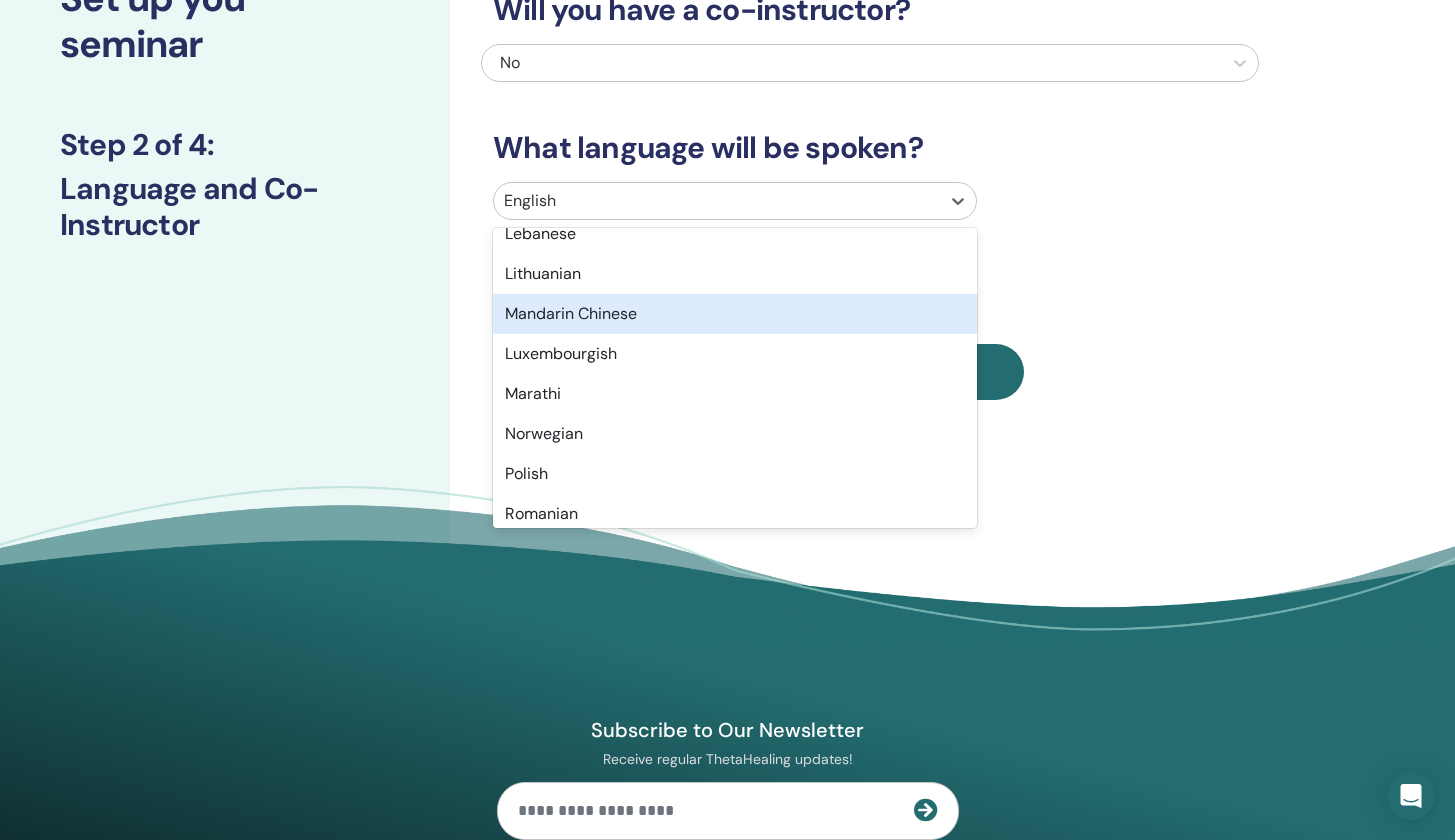 click on "Mandarin Chinese" at bounding box center (735, 314) 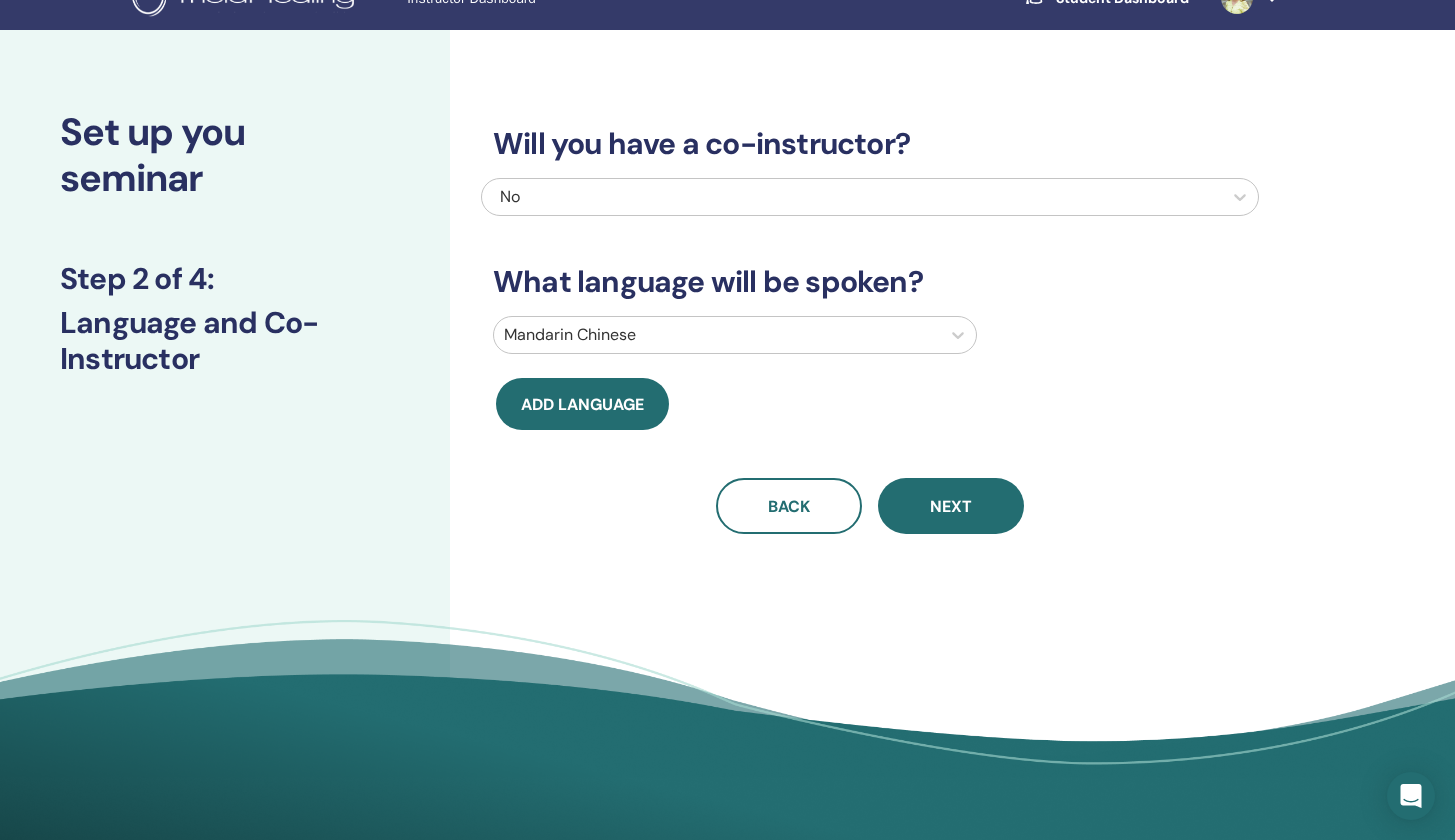 scroll, scrollTop: 33, scrollLeft: 0, axis: vertical 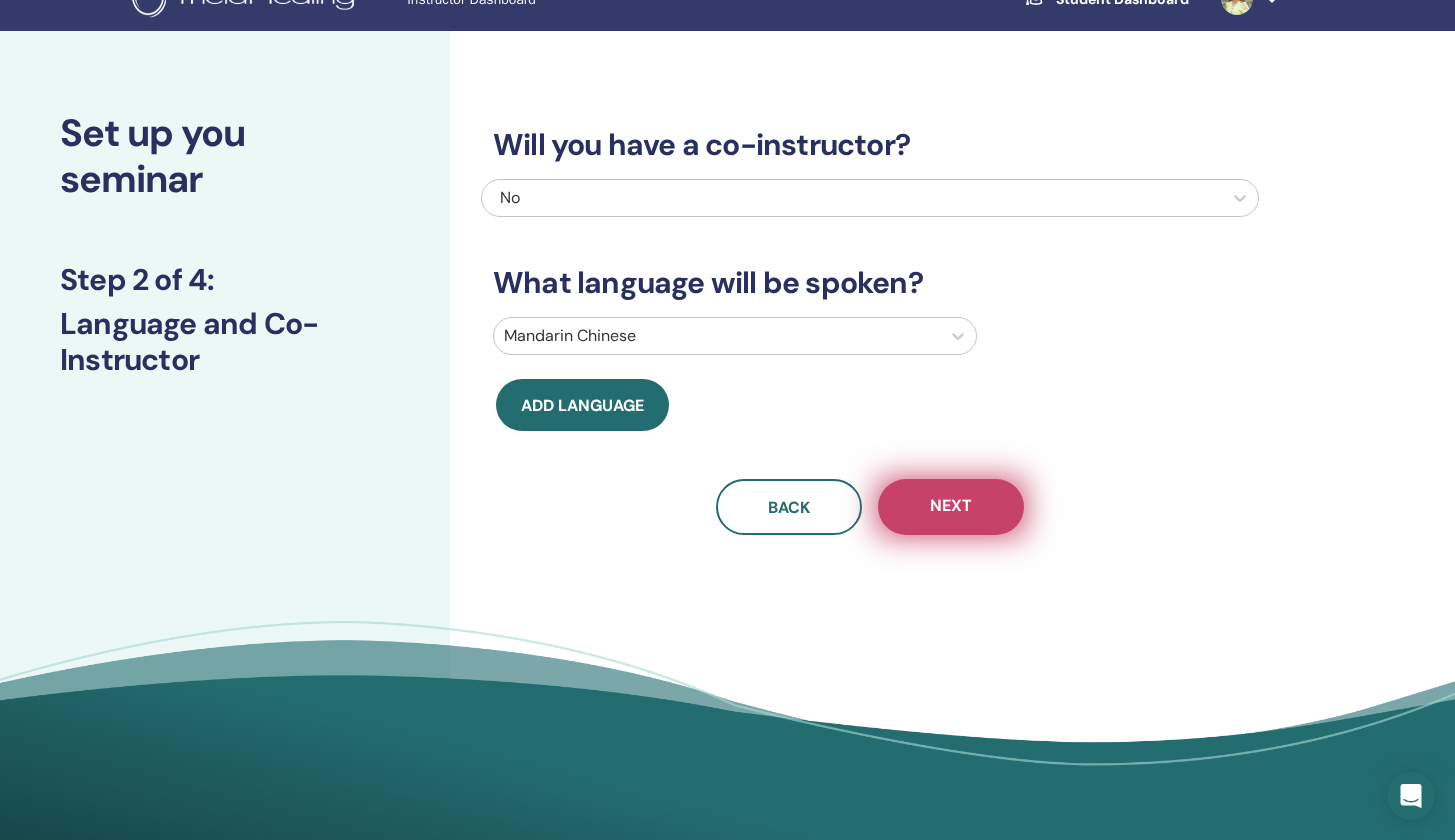 click on "Next" at bounding box center (951, 507) 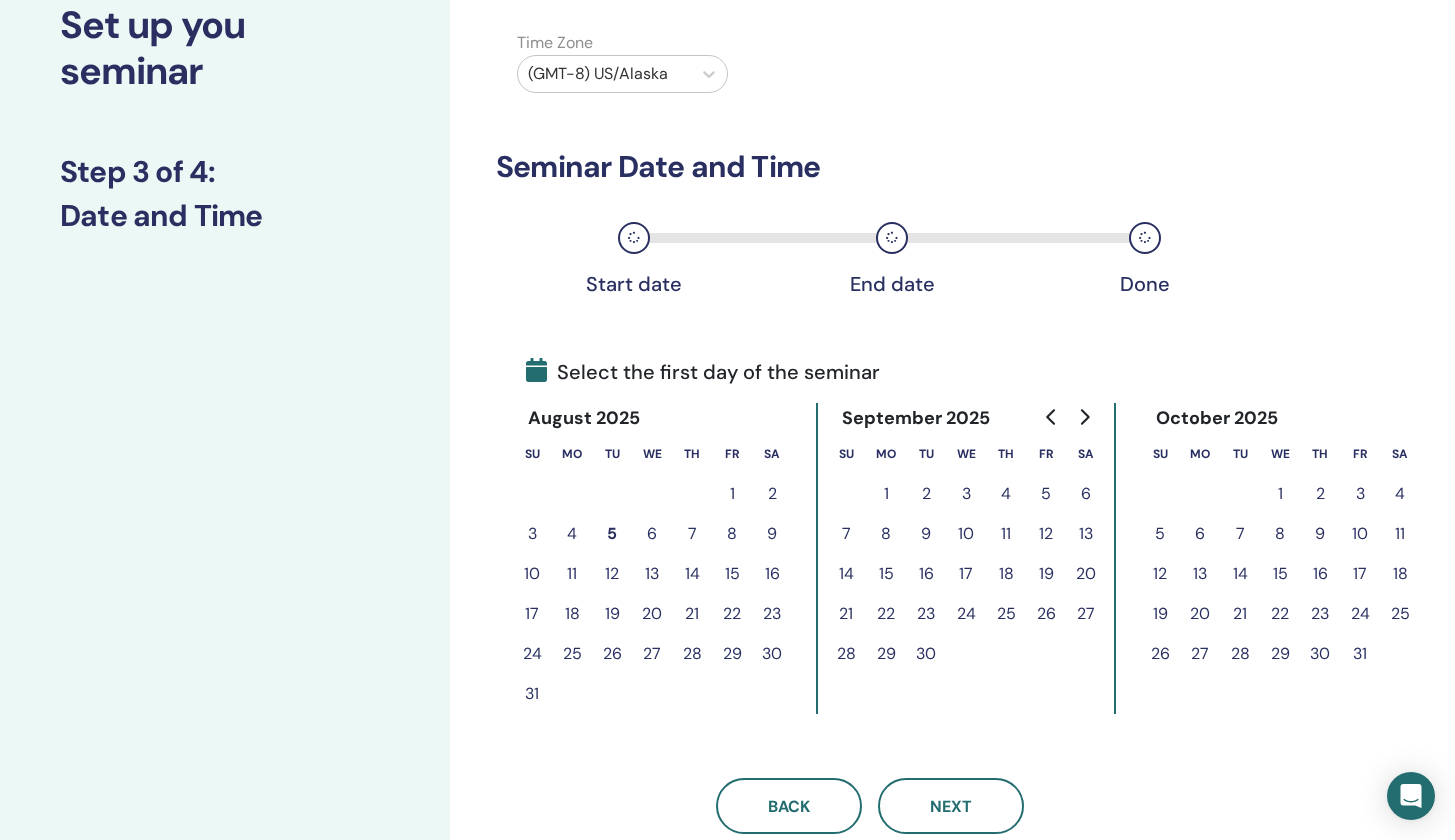 scroll, scrollTop: 154, scrollLeft: 0, axis: vertical 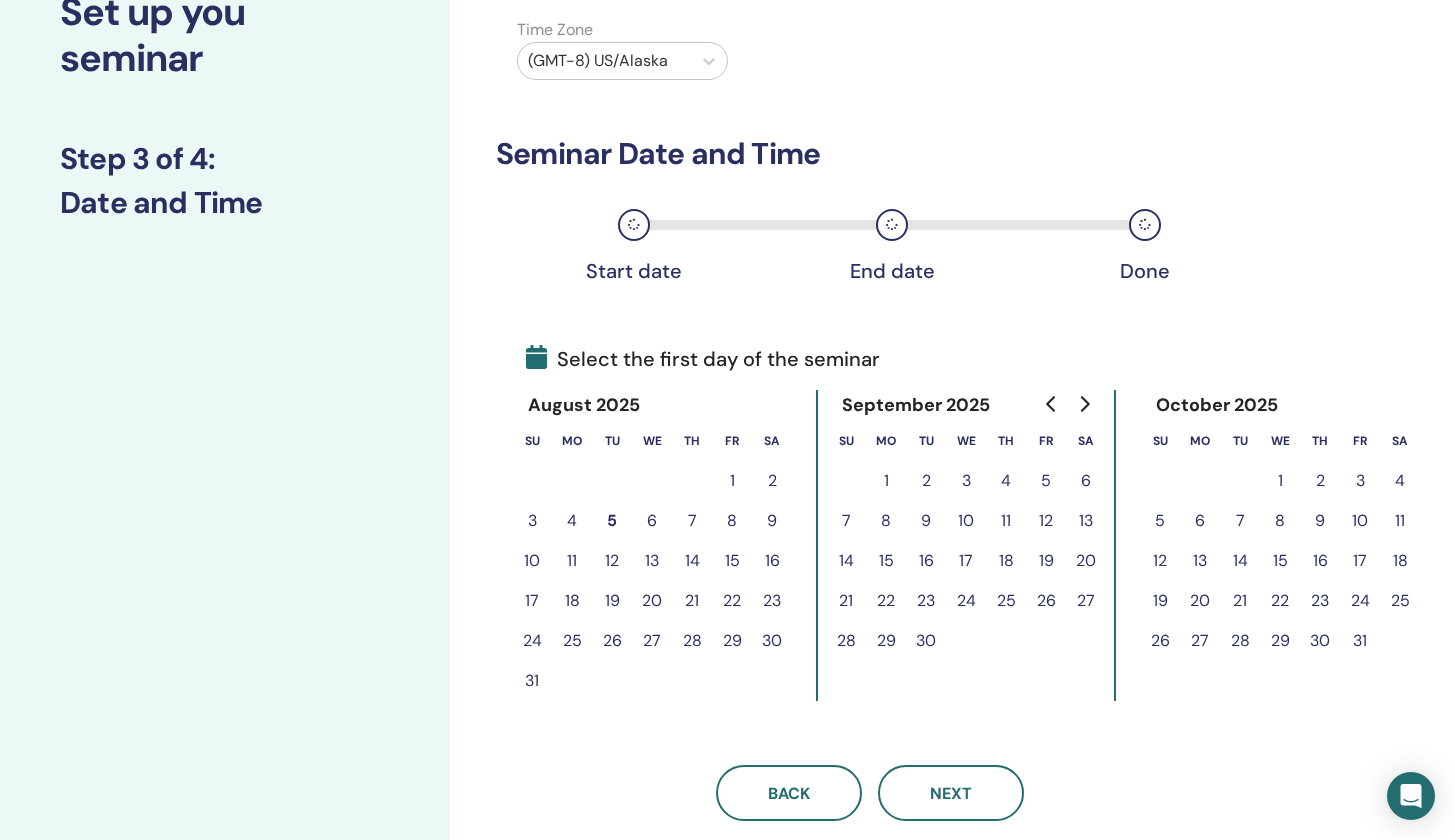 click on "4" at bounding box center [1400, 481] 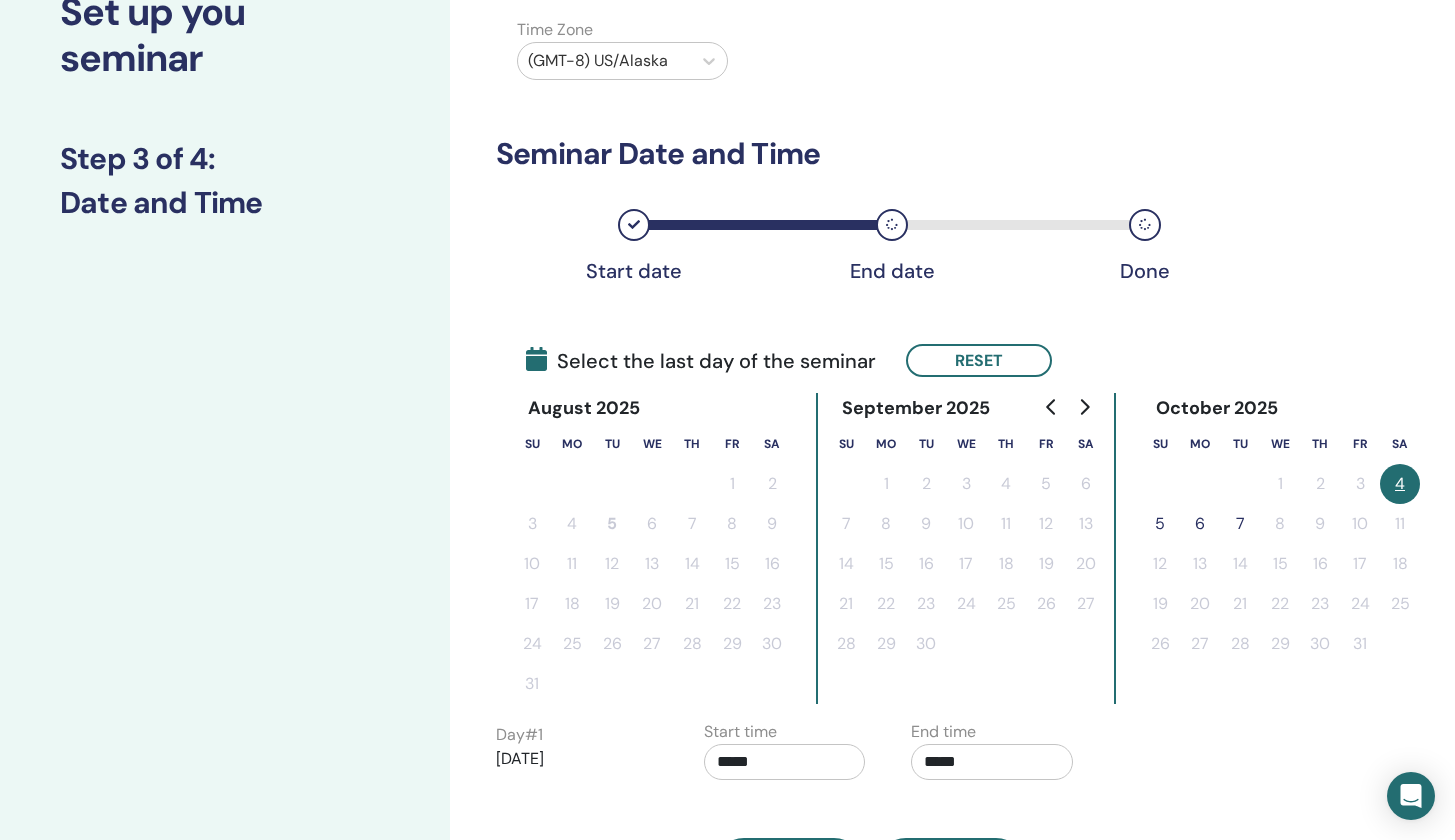 click on "5" at bounding box center [1160, 524] 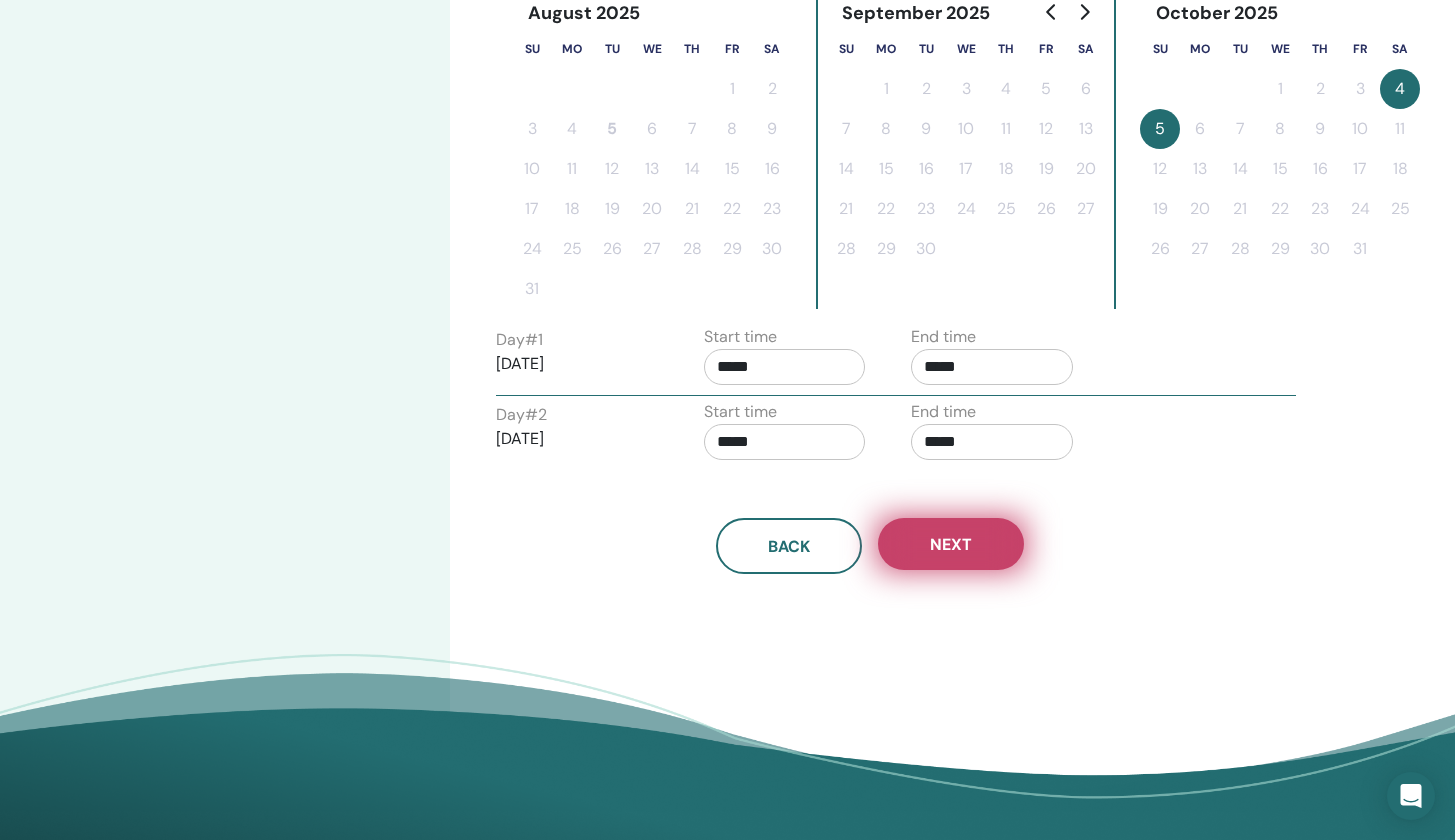 click on "Next" at bounding box center (951, 544) 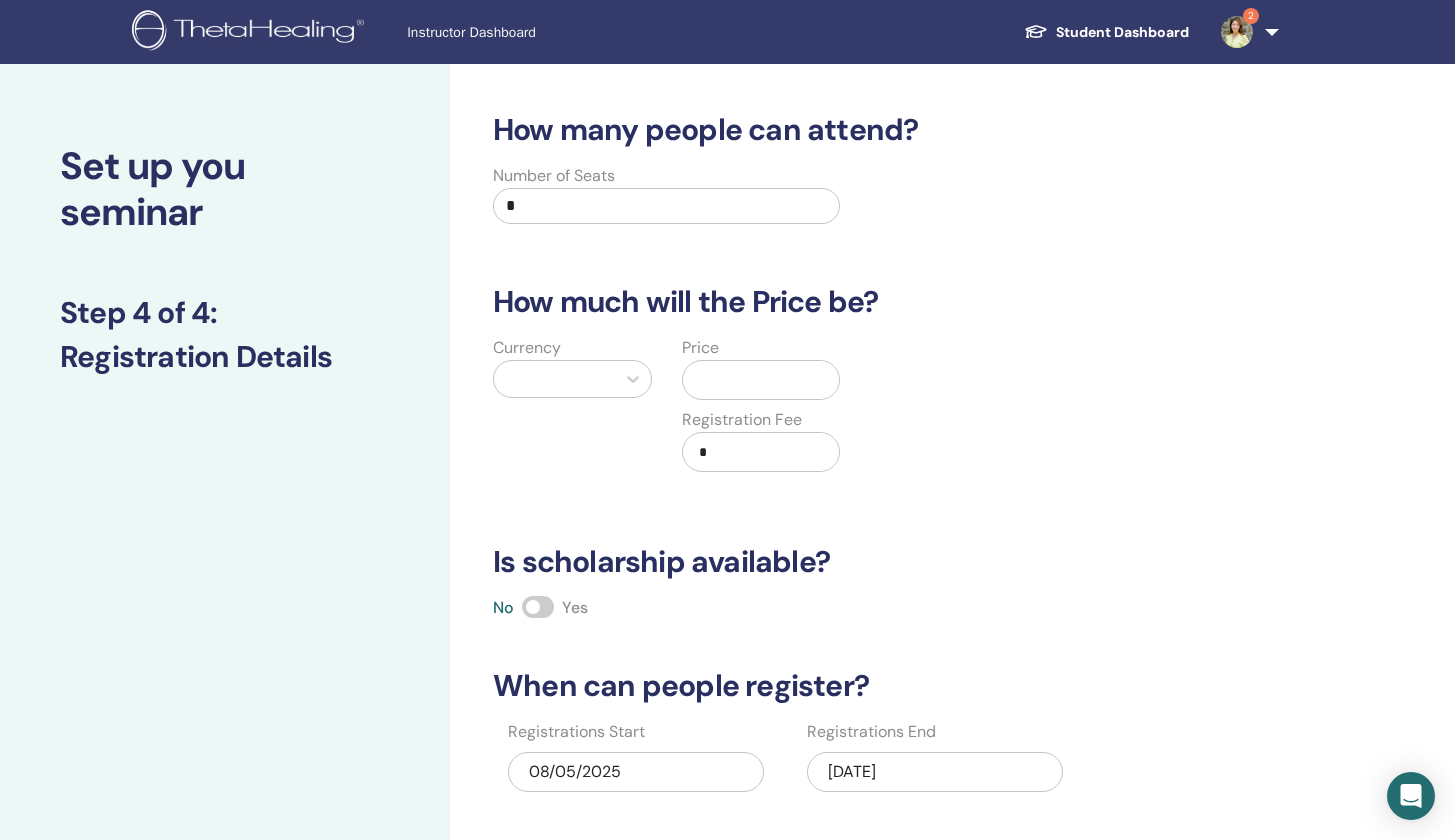 scroll, scrollTop: 0, scrollLeft: 0, axis: both 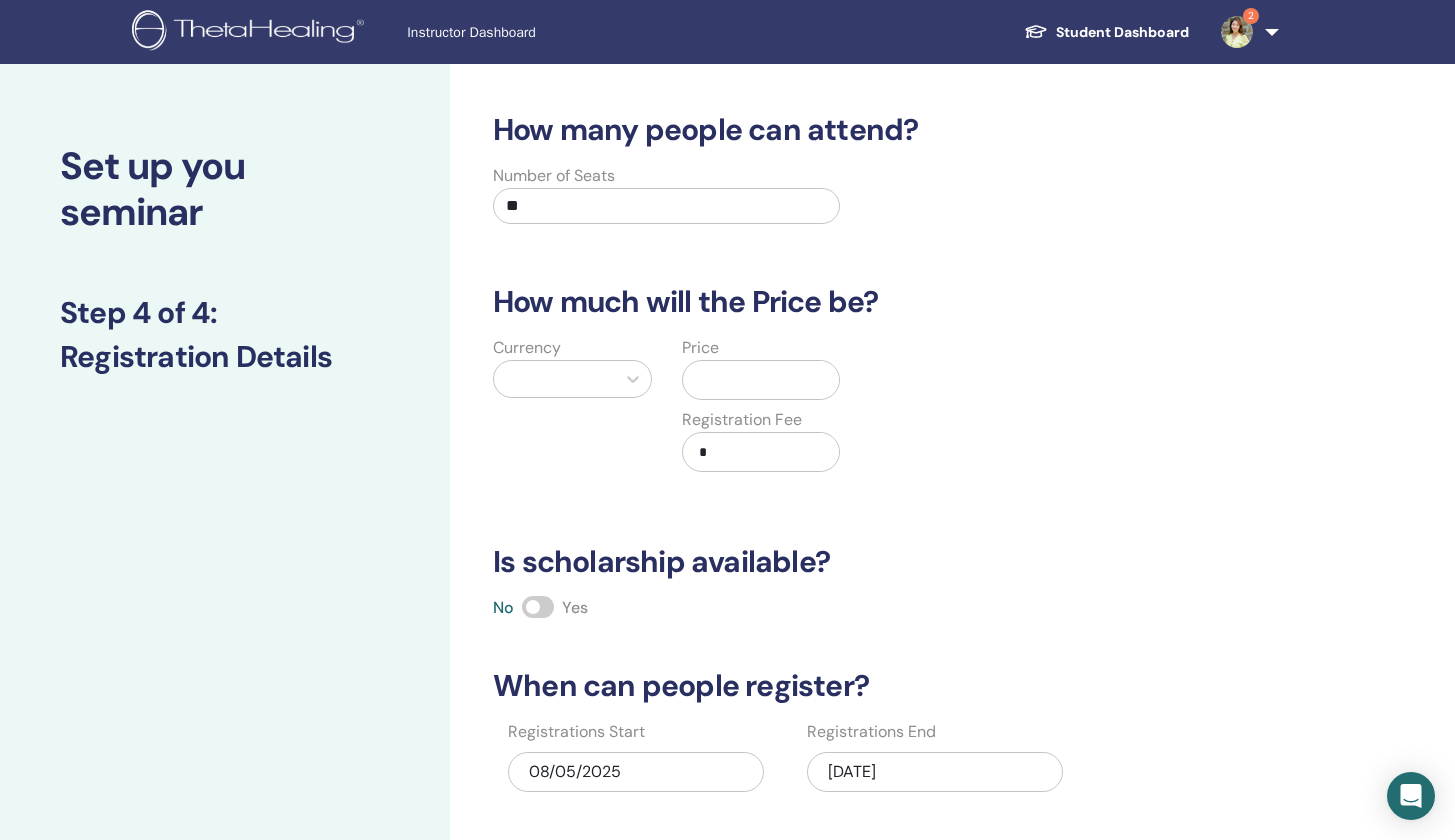 type on "**" 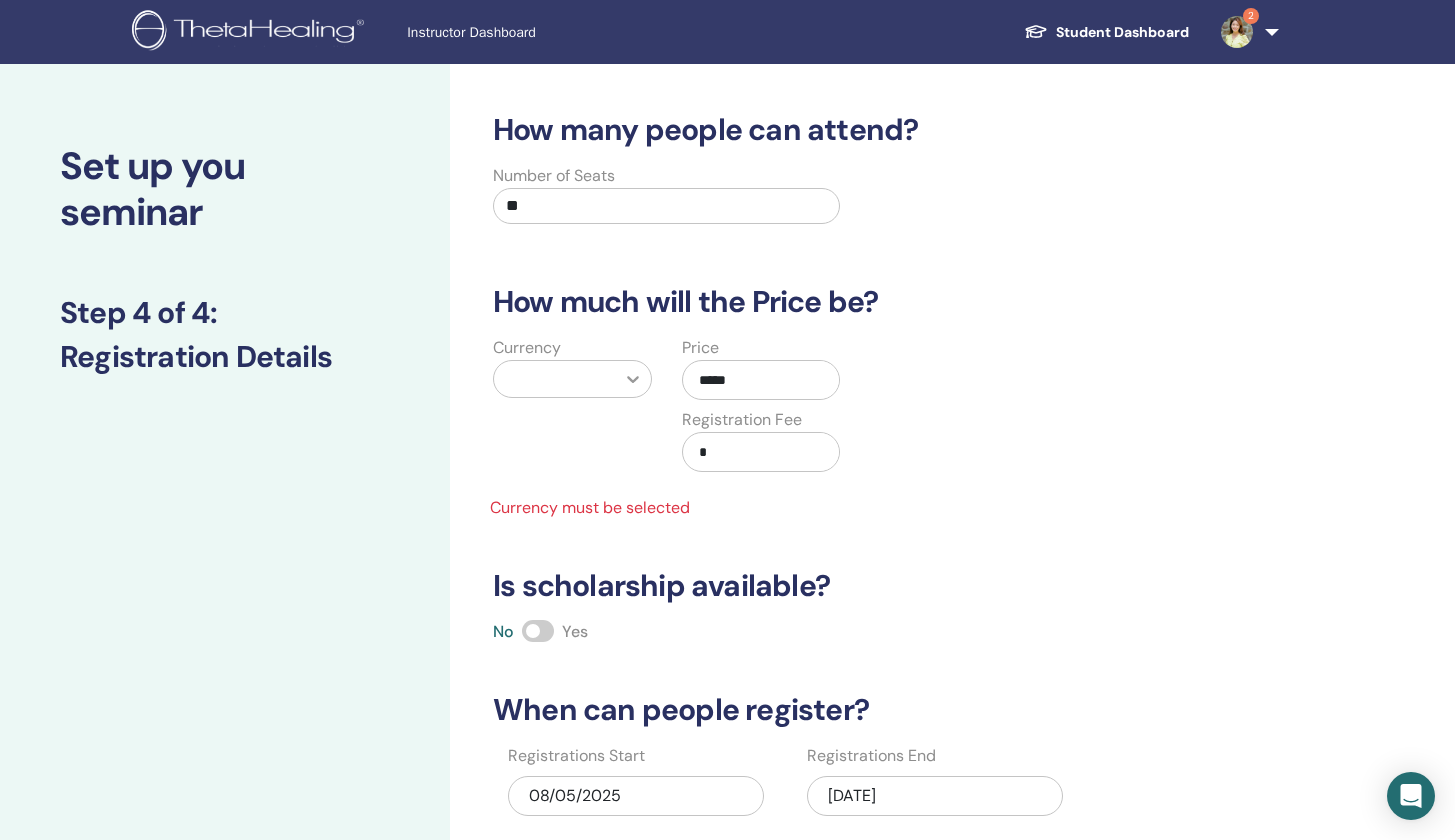 type on "*****" 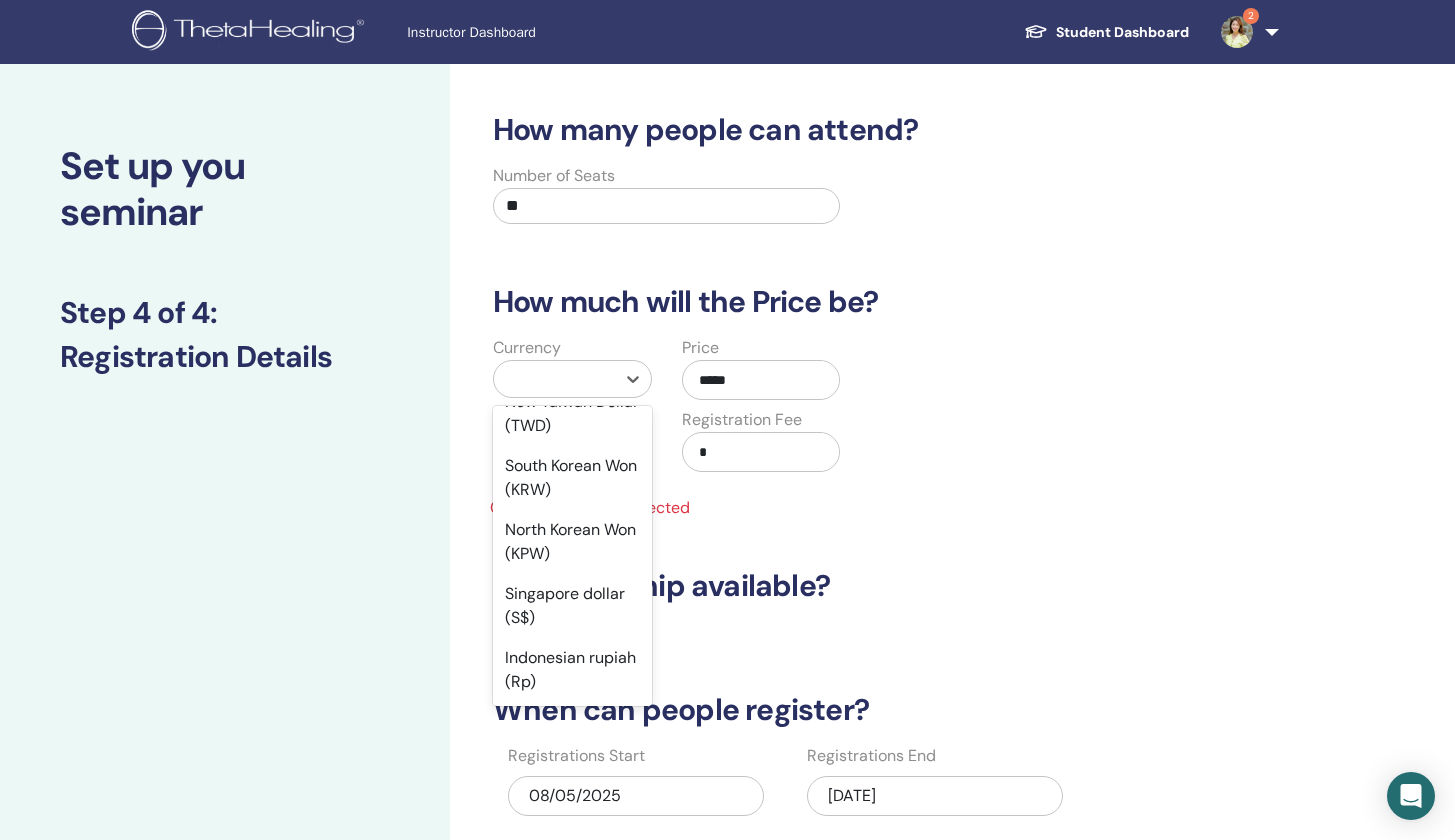scroll, scrollTop: 2036, scrollLeft: 0, axis: vertical 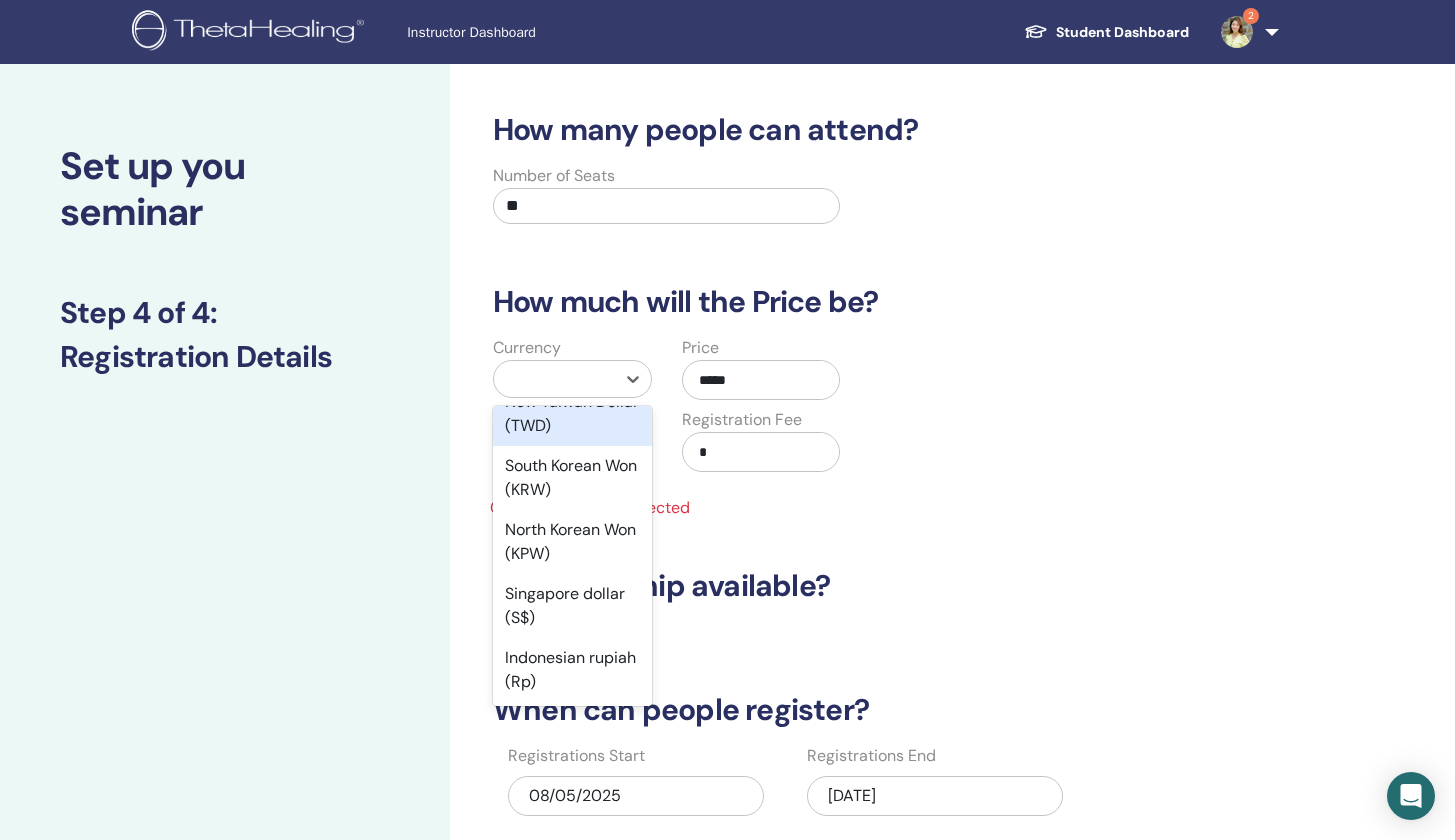 click on "New Taiwan Dollar (TWD)" at bounding box center [572, 414] 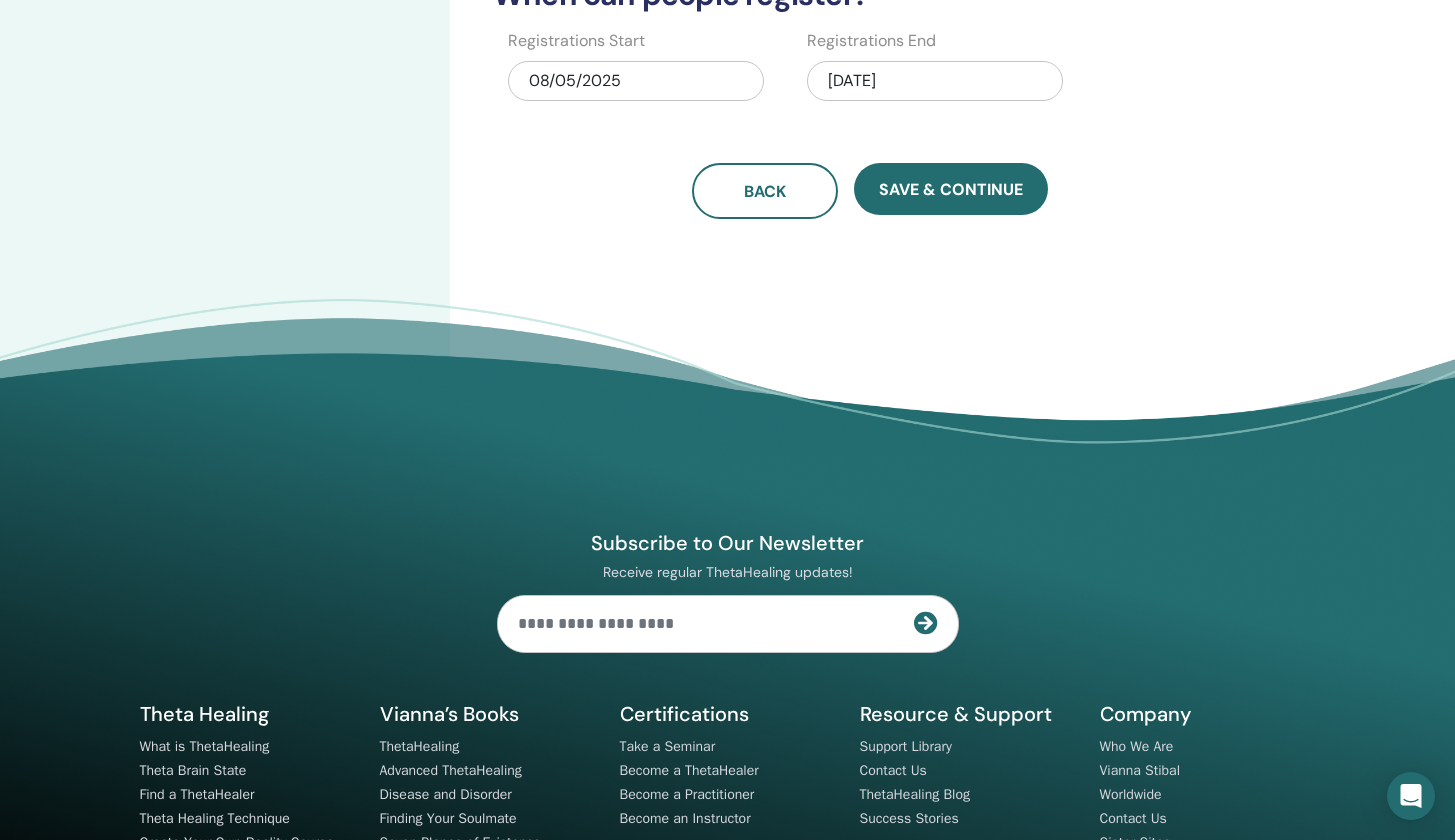 scroll, scrollTop: 716, scrollLeft: 0, axis: vertical 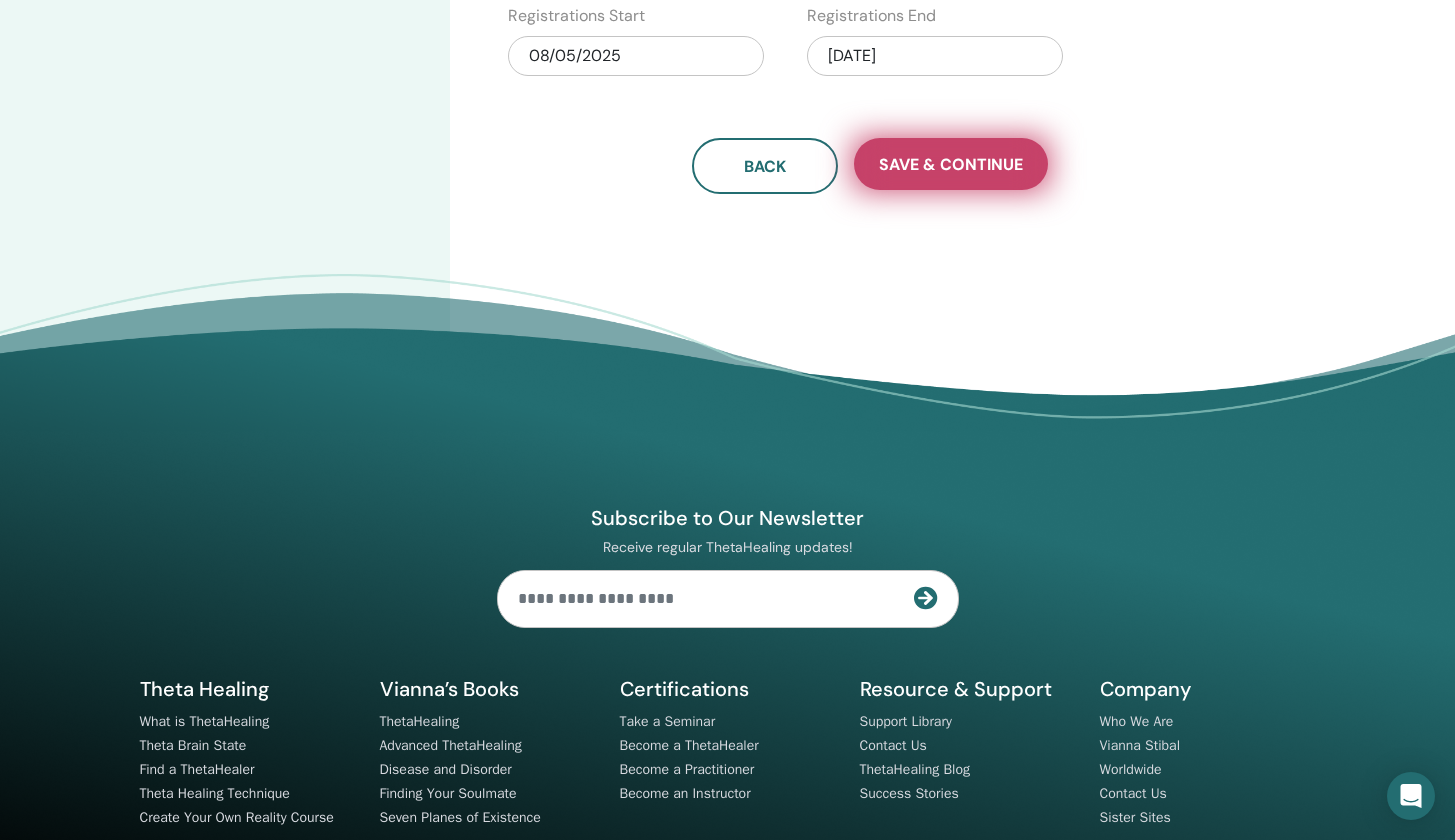 click on "Save & Continue" at bounding box center [951, 164] 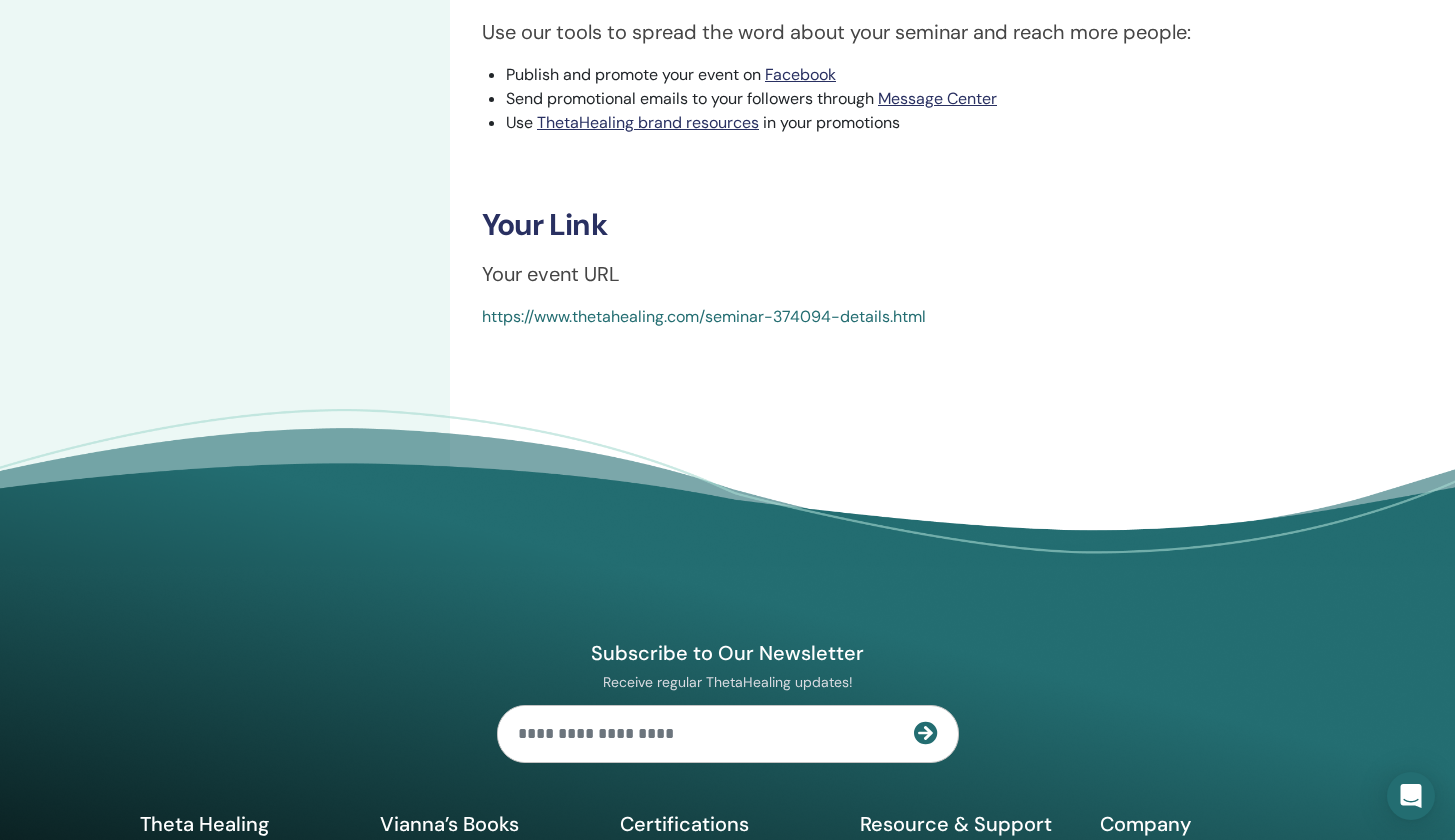 scroll, scrollTop: 391, scrollLeft: 0, axis: vertical 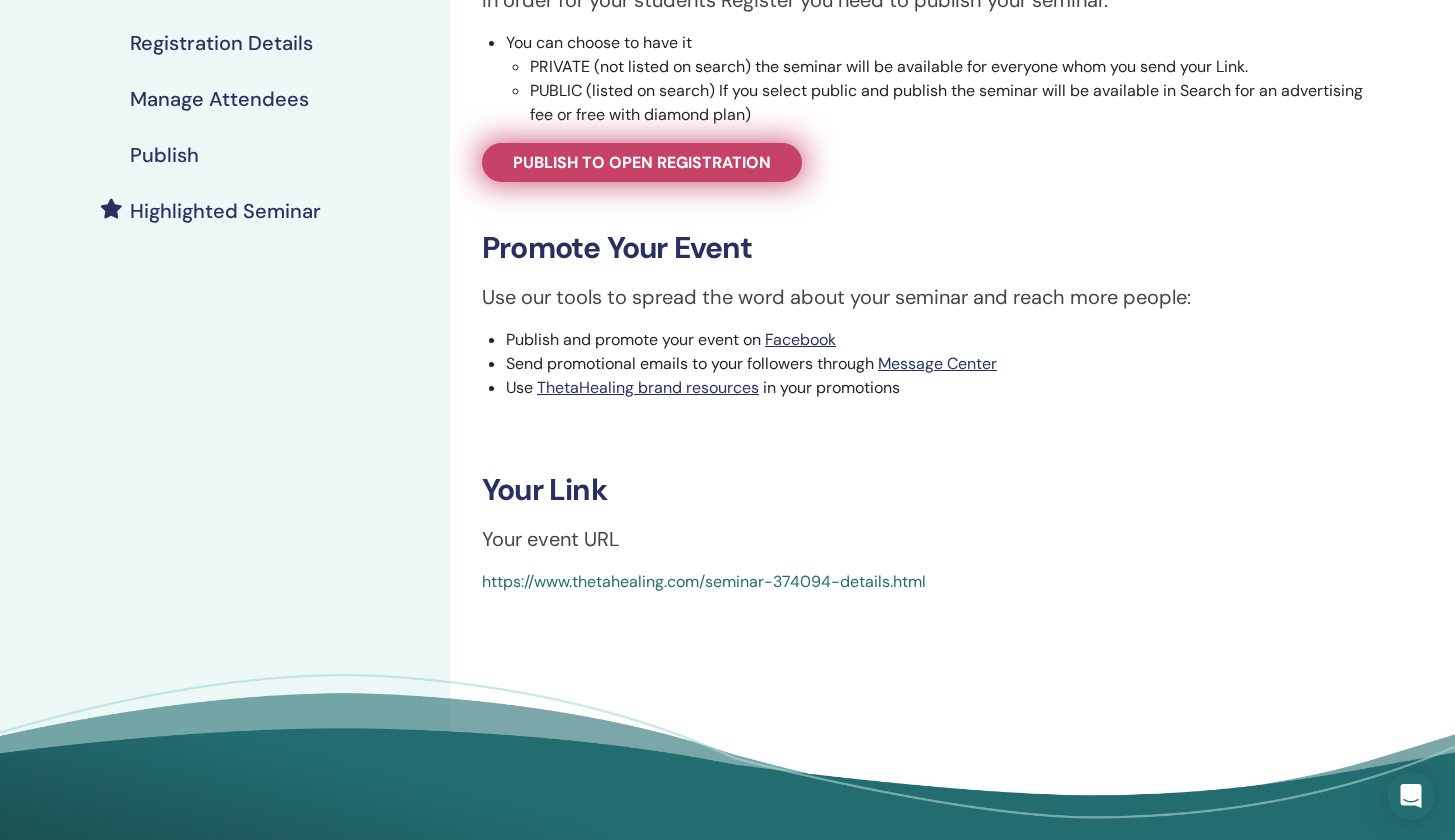 click on "Publish to open registration" at bounding box center [642, 162] 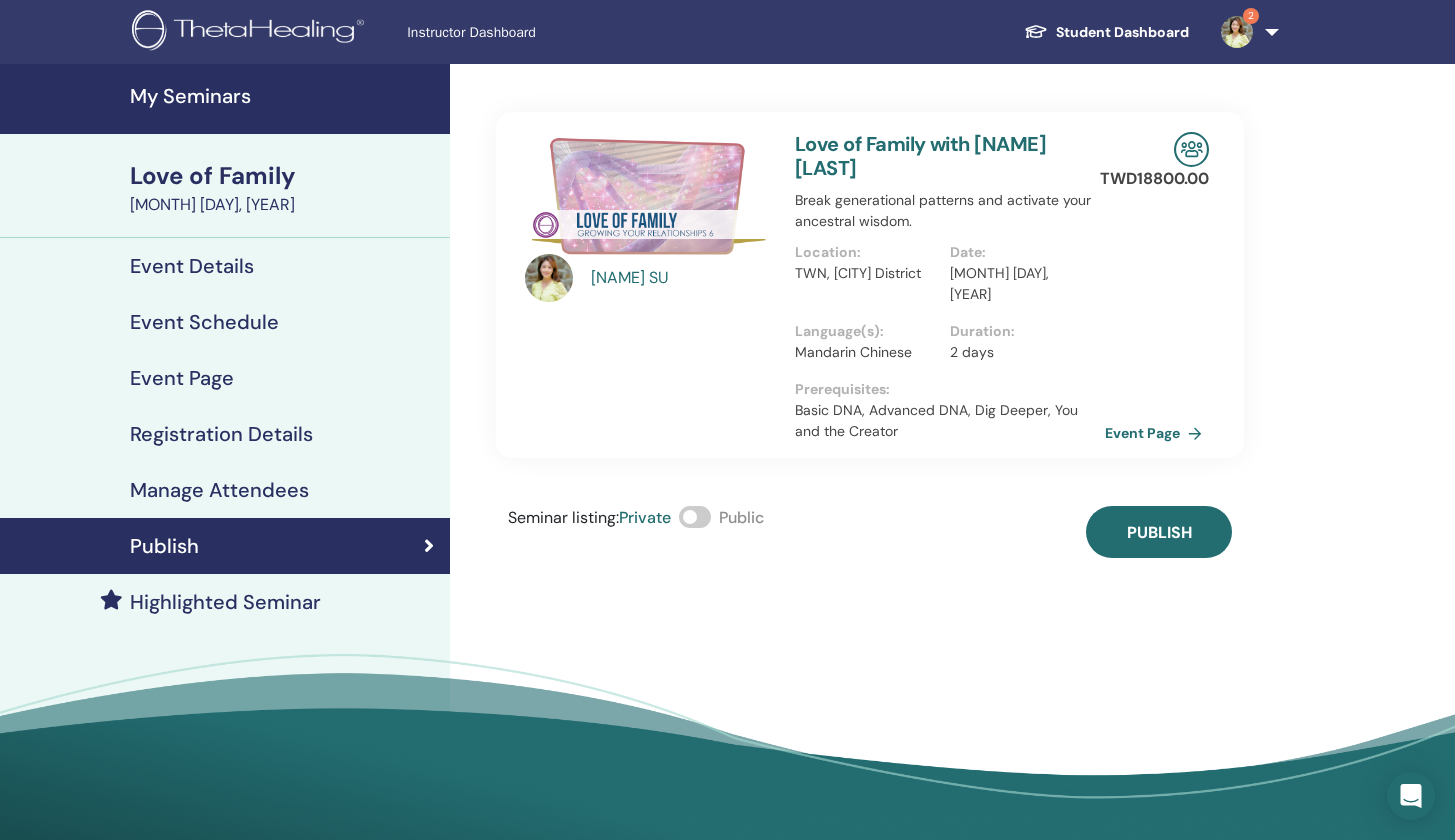 scroll, scrollTop: 0, scrollLeft: 0, axis: both 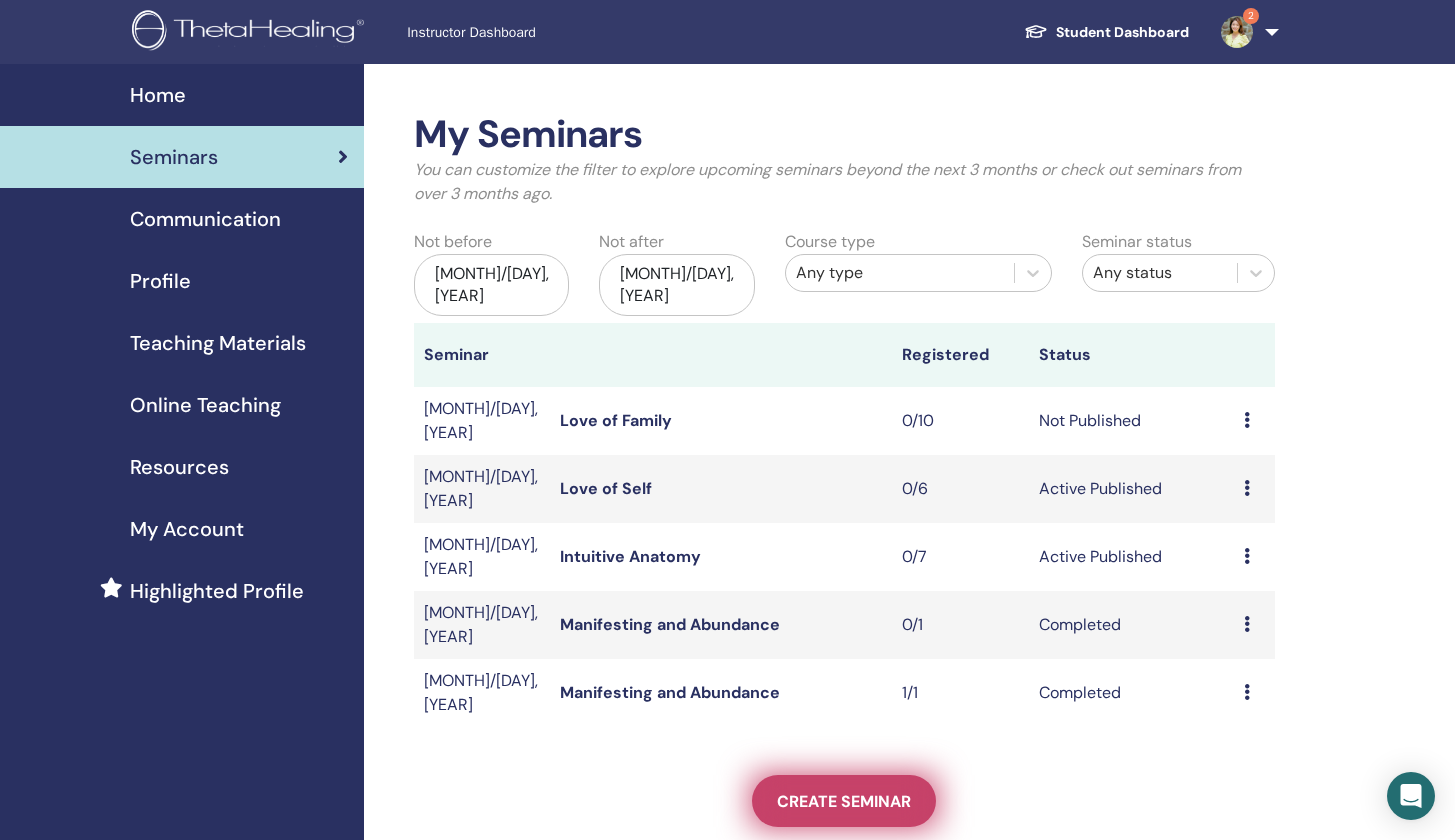 click on "Create seminar" at bounding box center (844, 801) 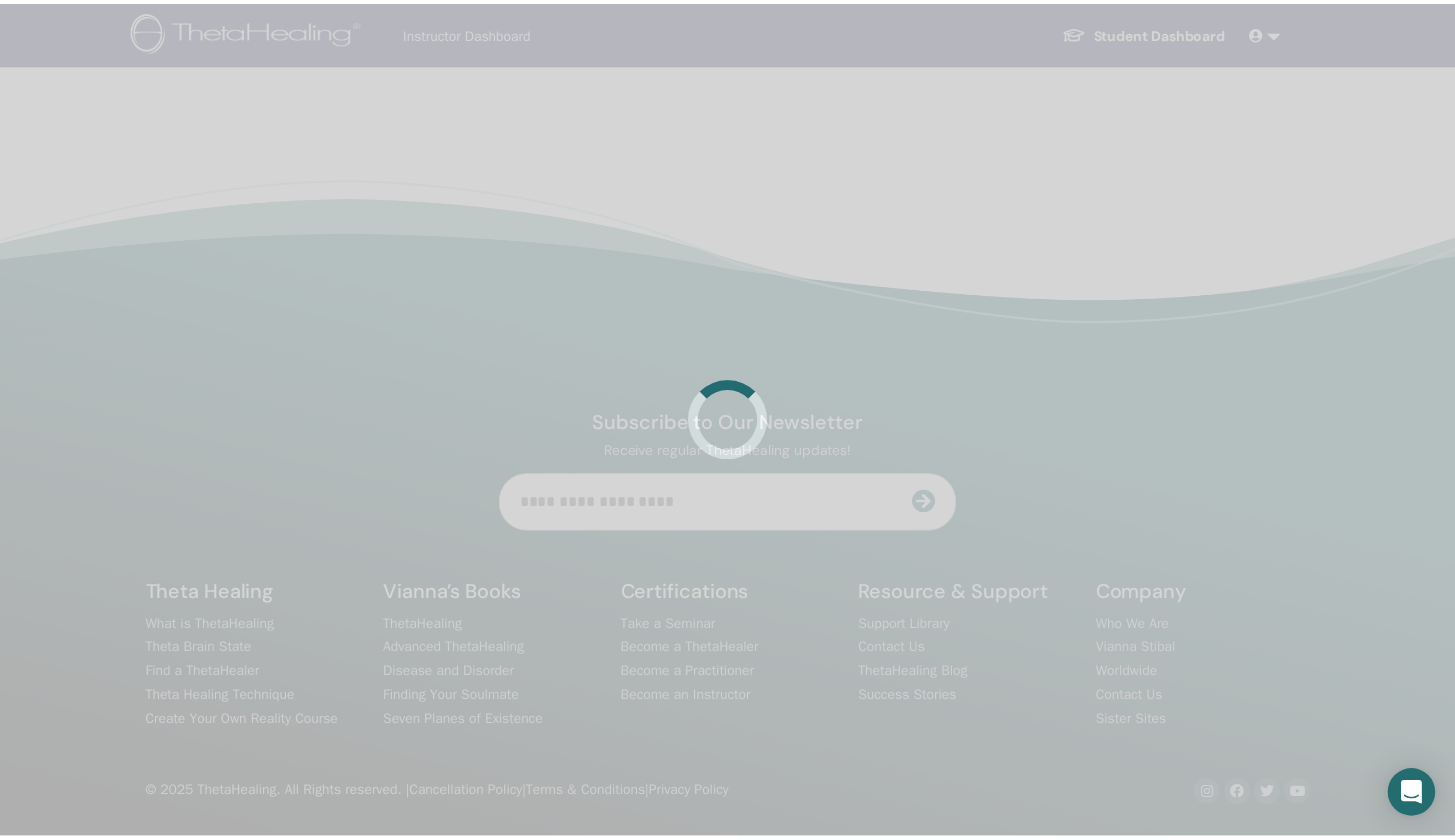 scroll, scrollTop: 0, scrollLeft: 0, axis: both 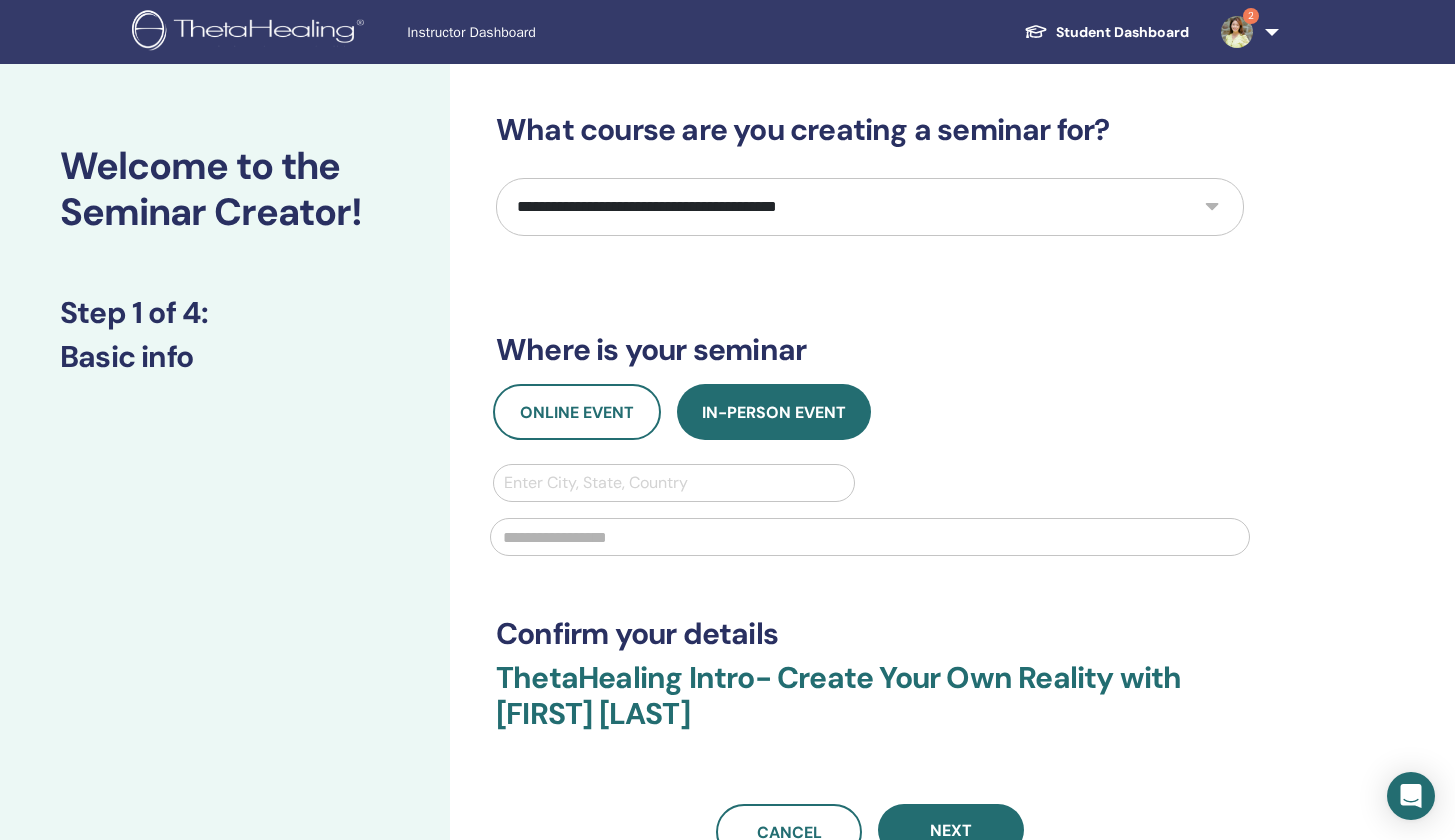 select on "****" 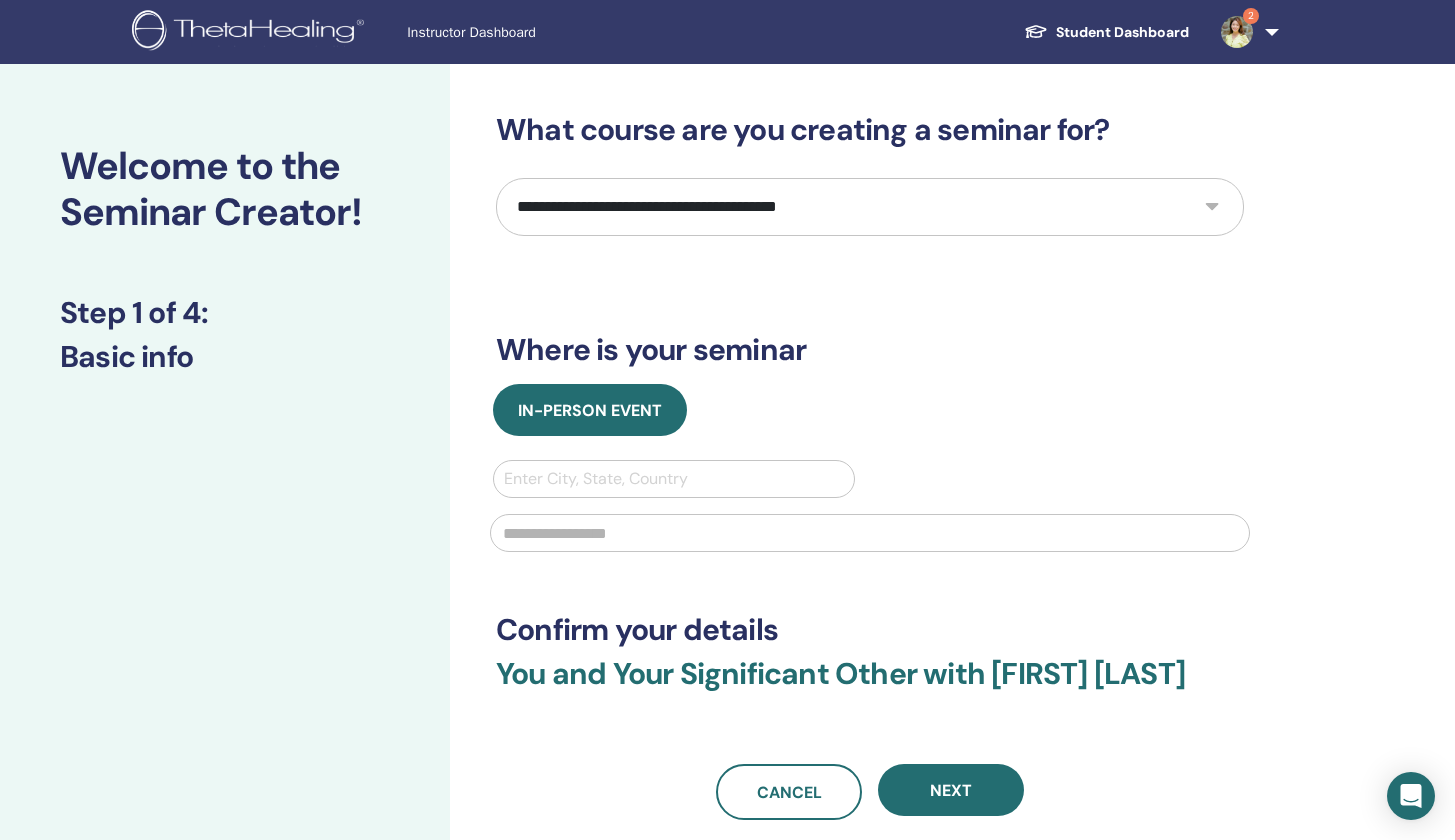 click on "Enter City, State, Country" at bounding box center [674, 479] 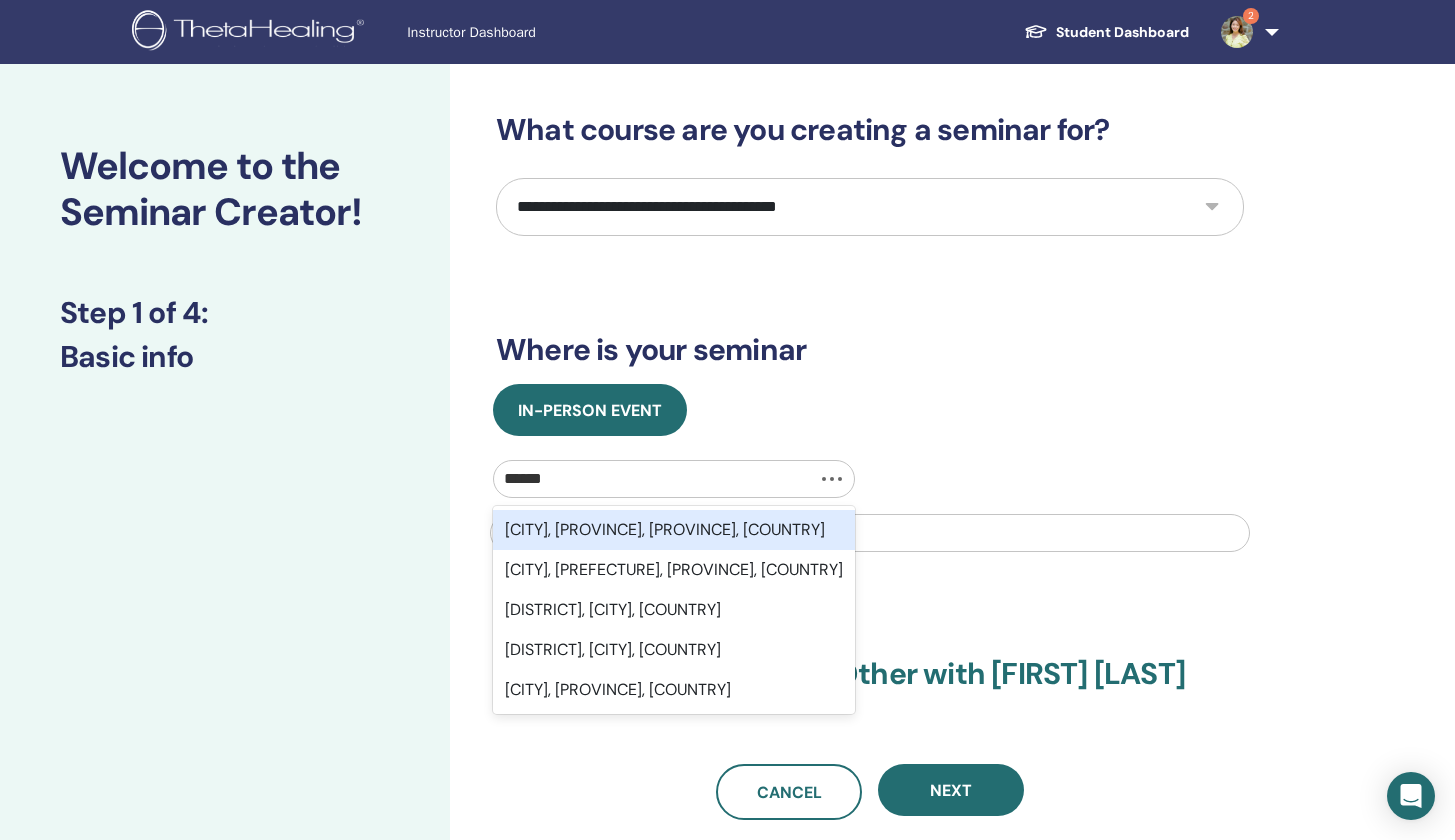 type on "*******" 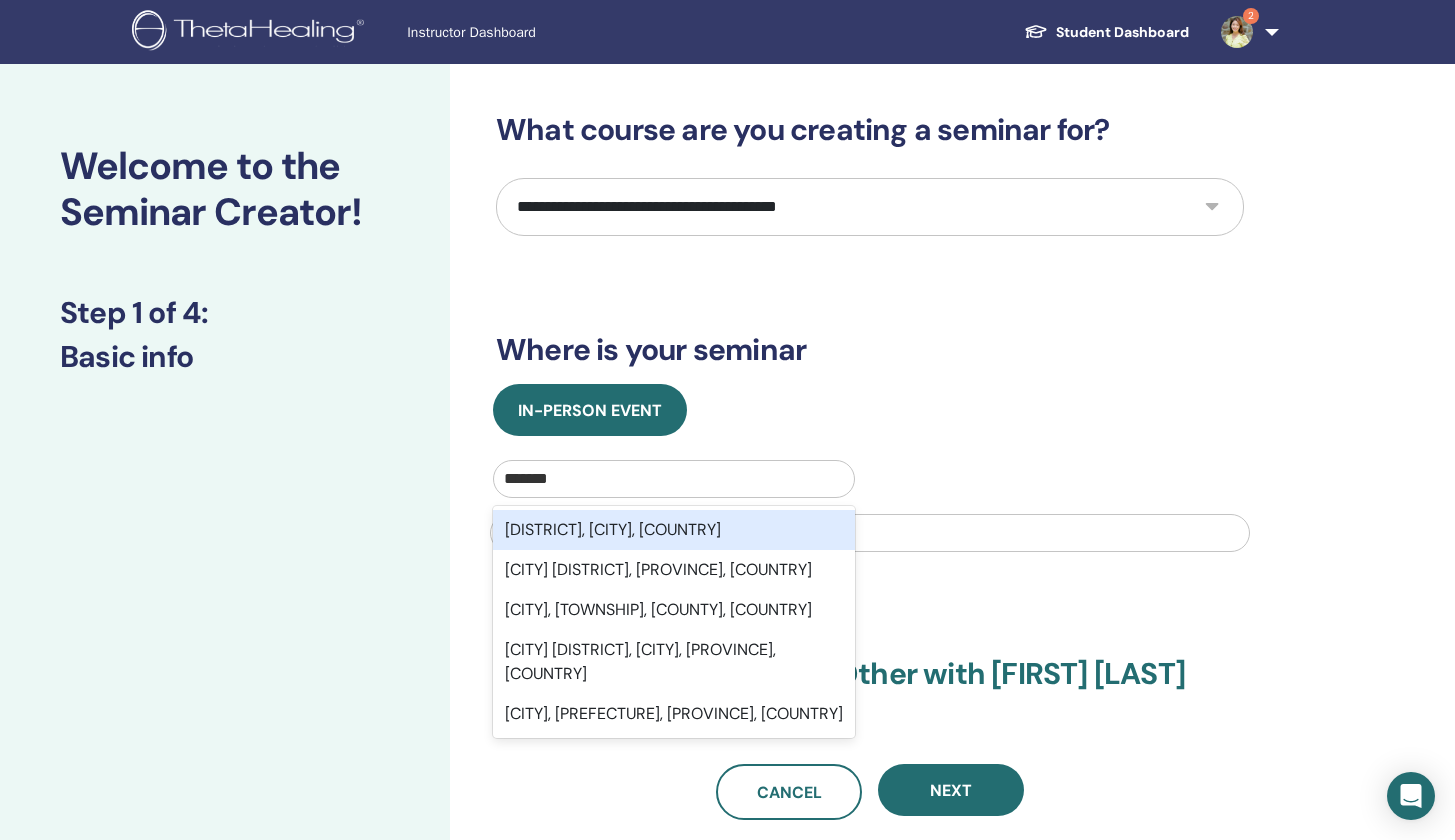 click on "Fengshan District, Kaohsiung City, TWN" at bounding box center (674, 530) 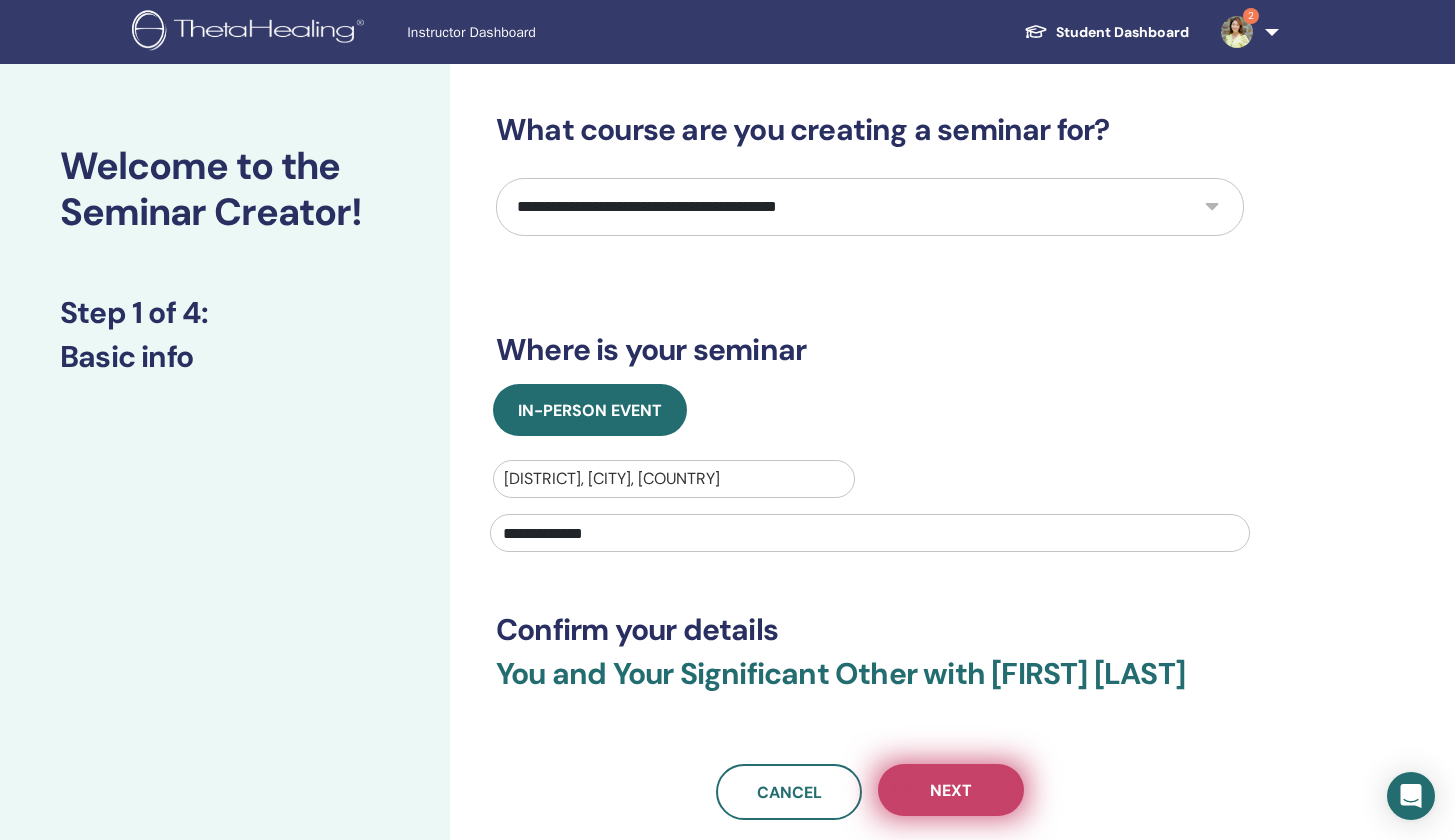 type on "**********" 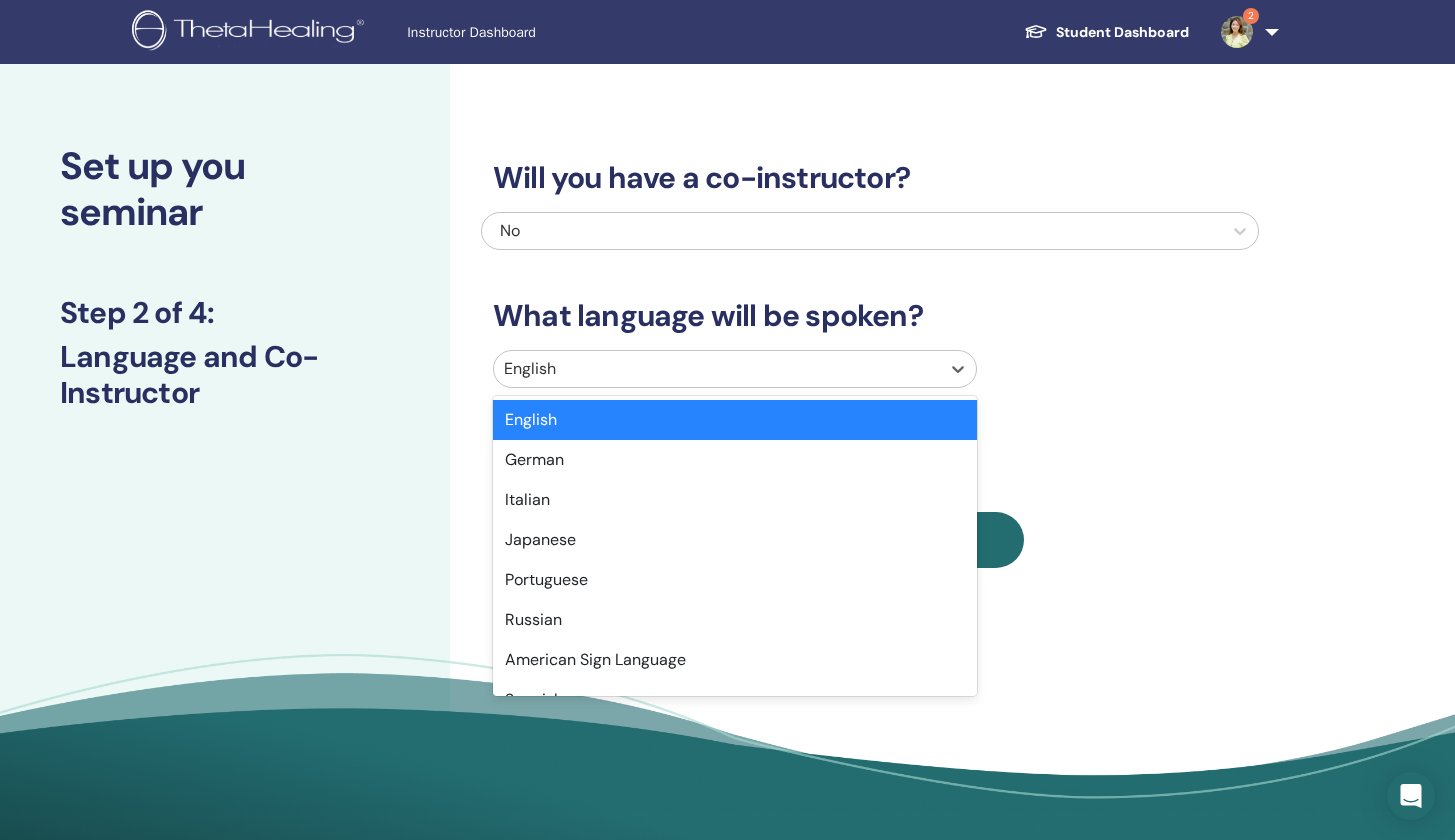 click at bounding box center (717, 369) 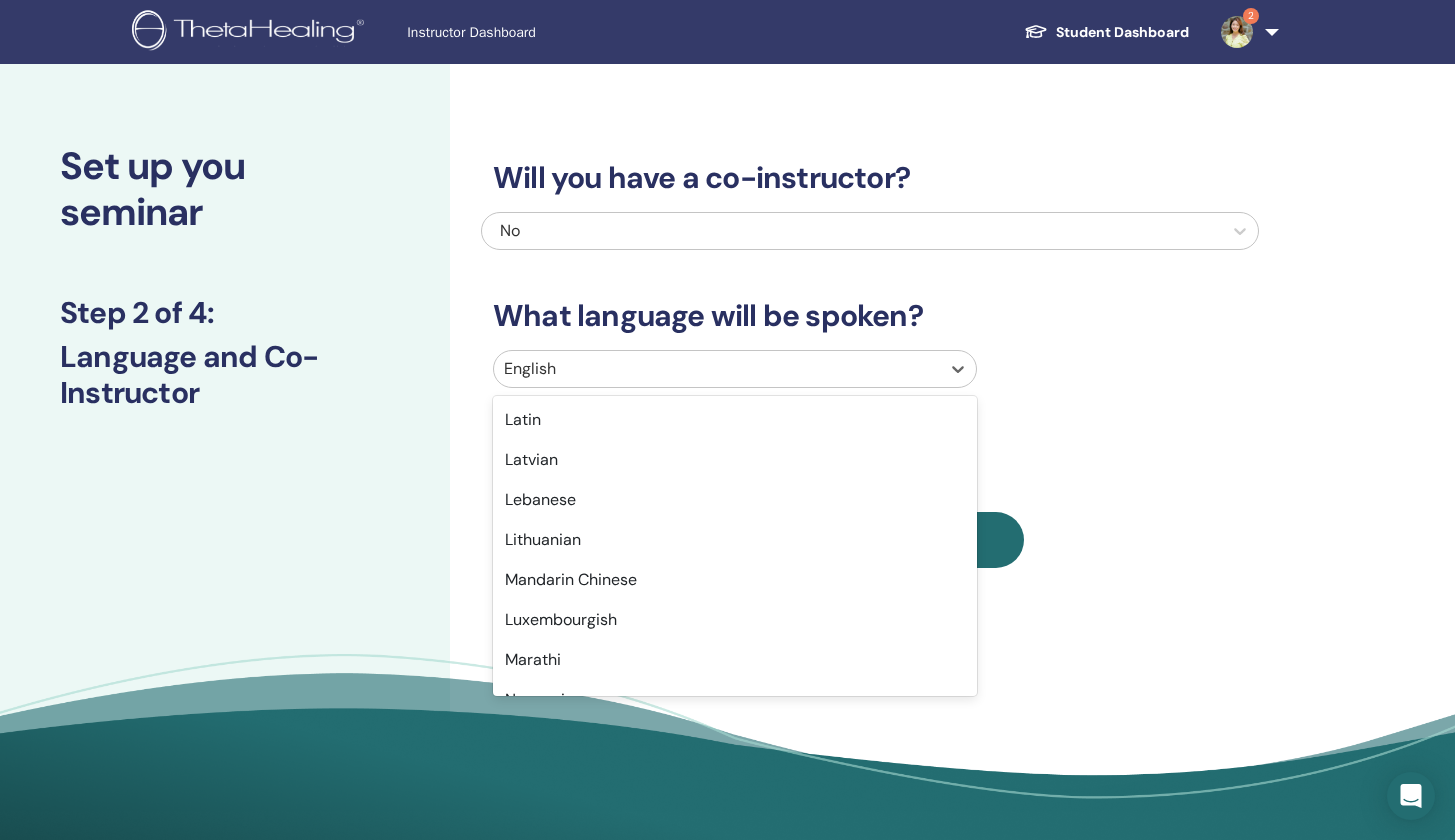 scroll, scrollTop: 1049, scrollLeft: 0, axis: vertical 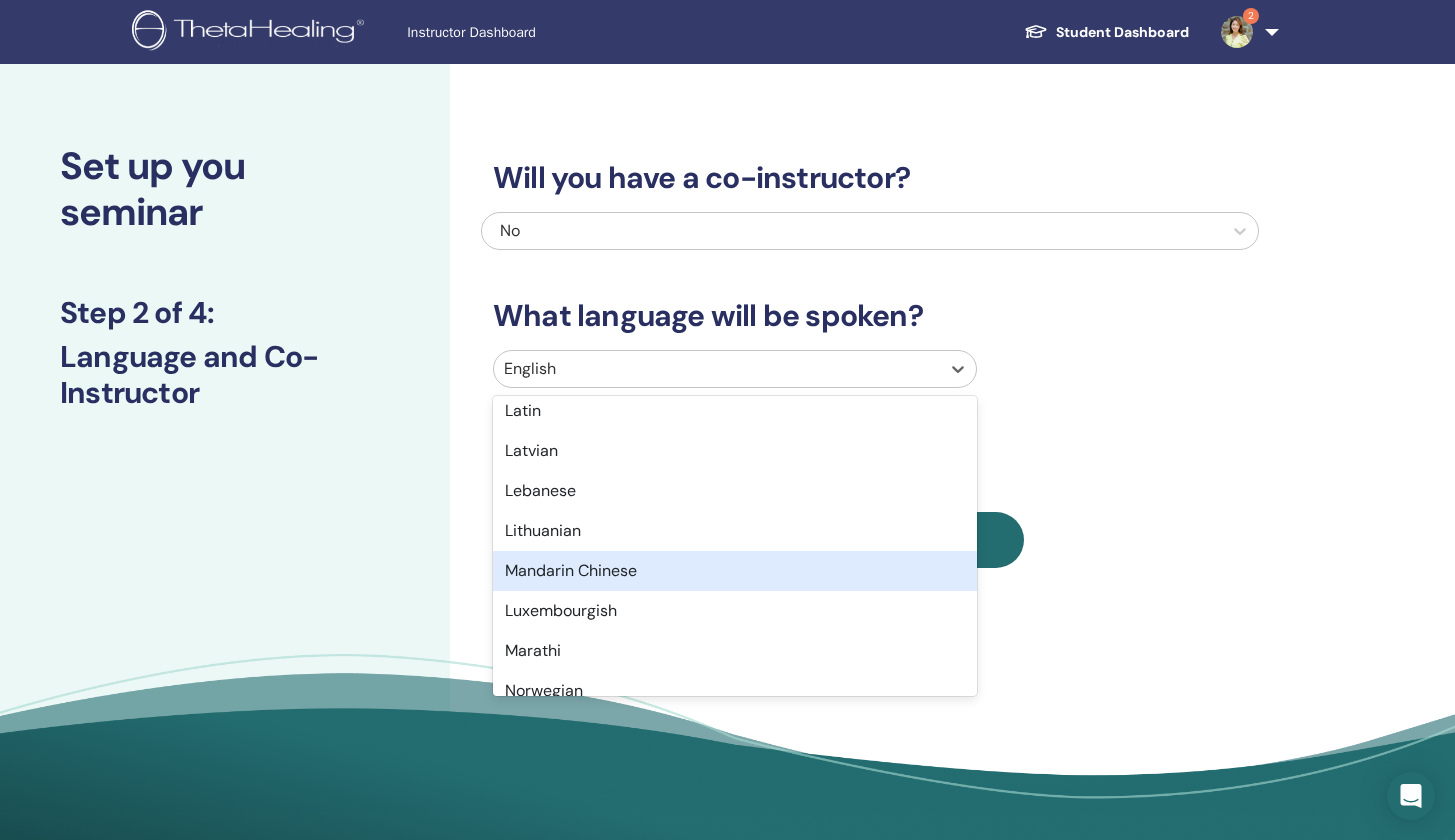 click on "Mandarin Chinese" at bounding box center (735, 571) 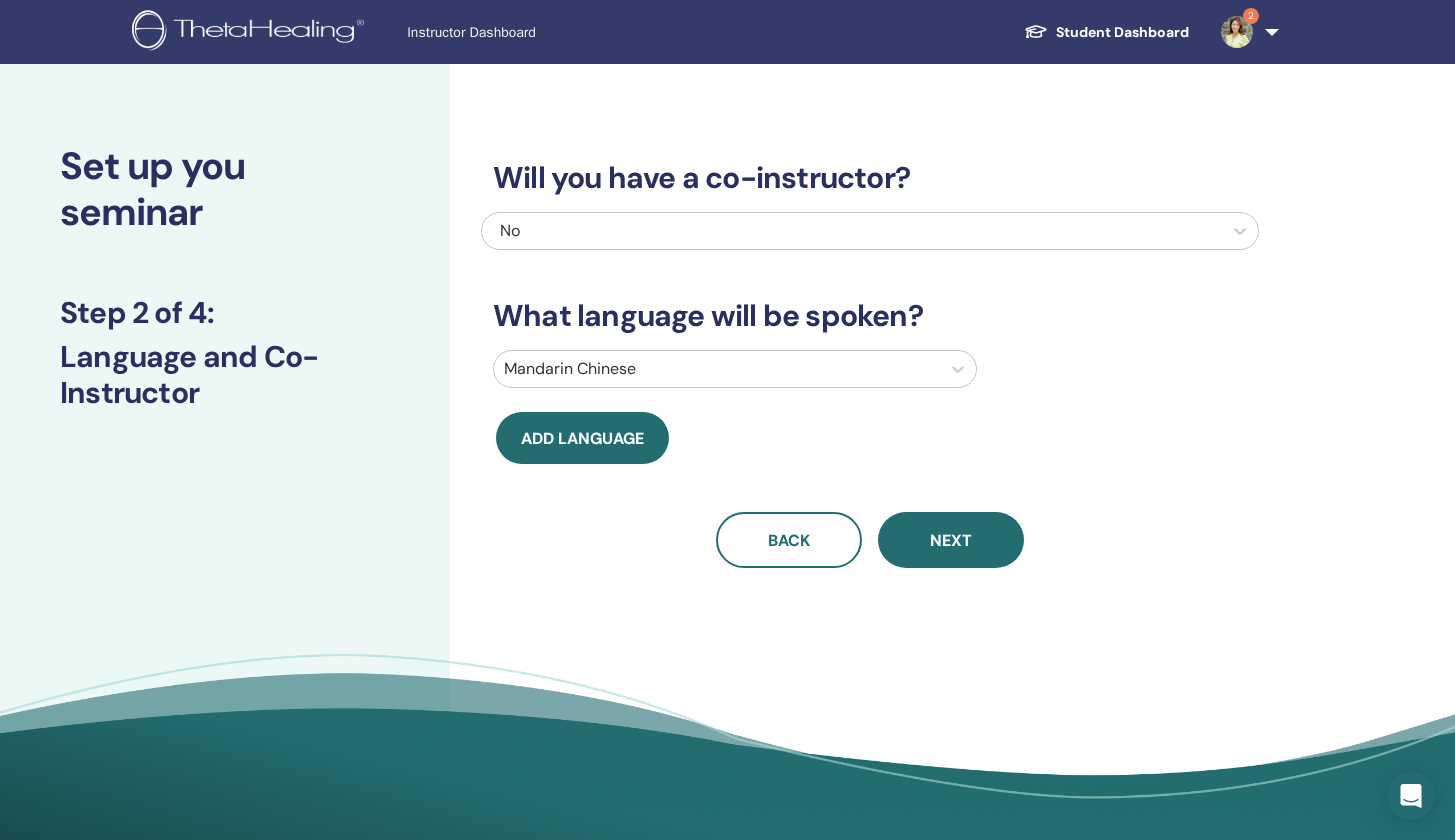 drag, startPoint x: 644, startPoint y: 458, endPoint x: 765, endPoint y: 451, distance: 121.20231 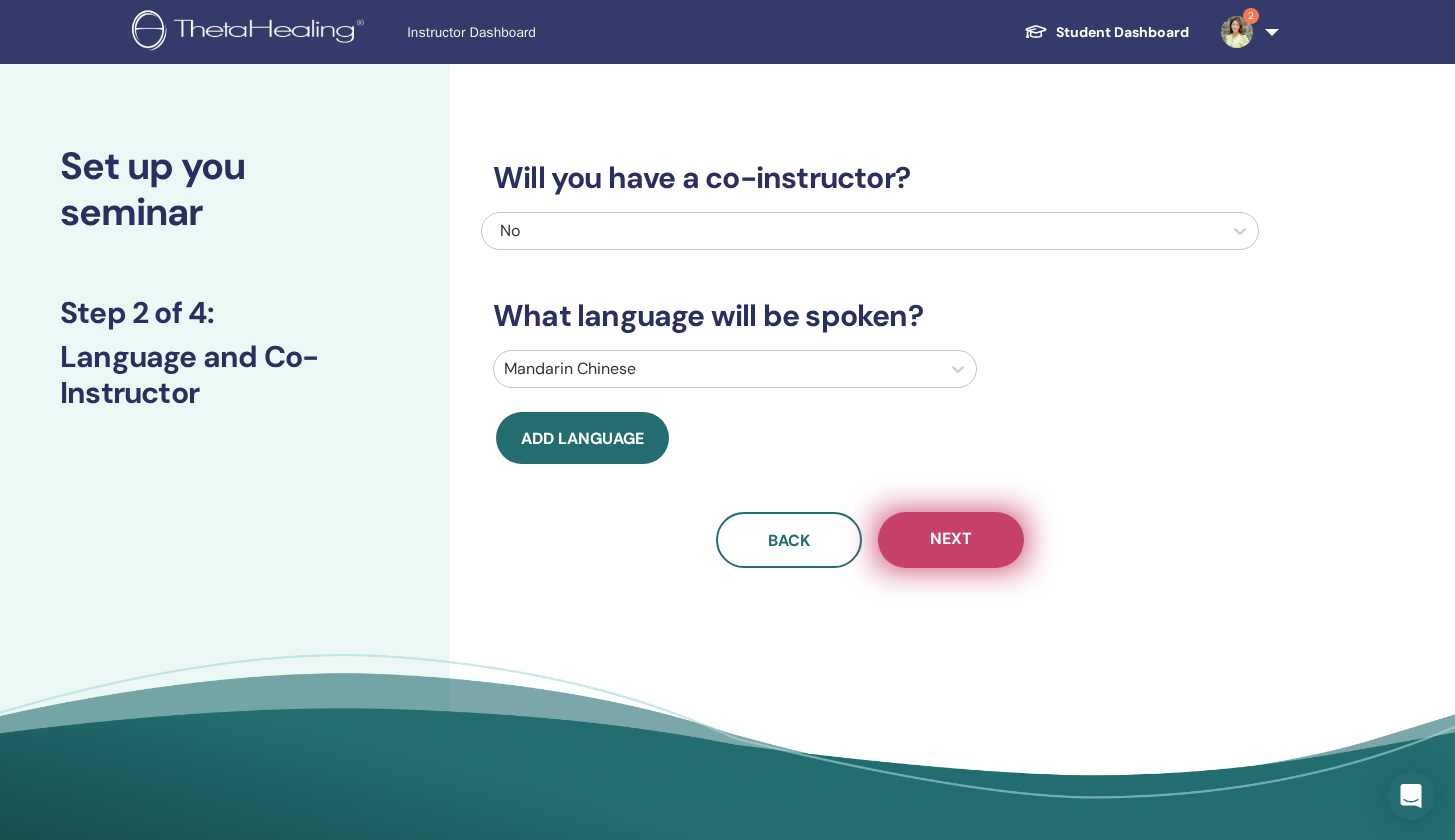 click on "Next" at bounding box center (951, 540) 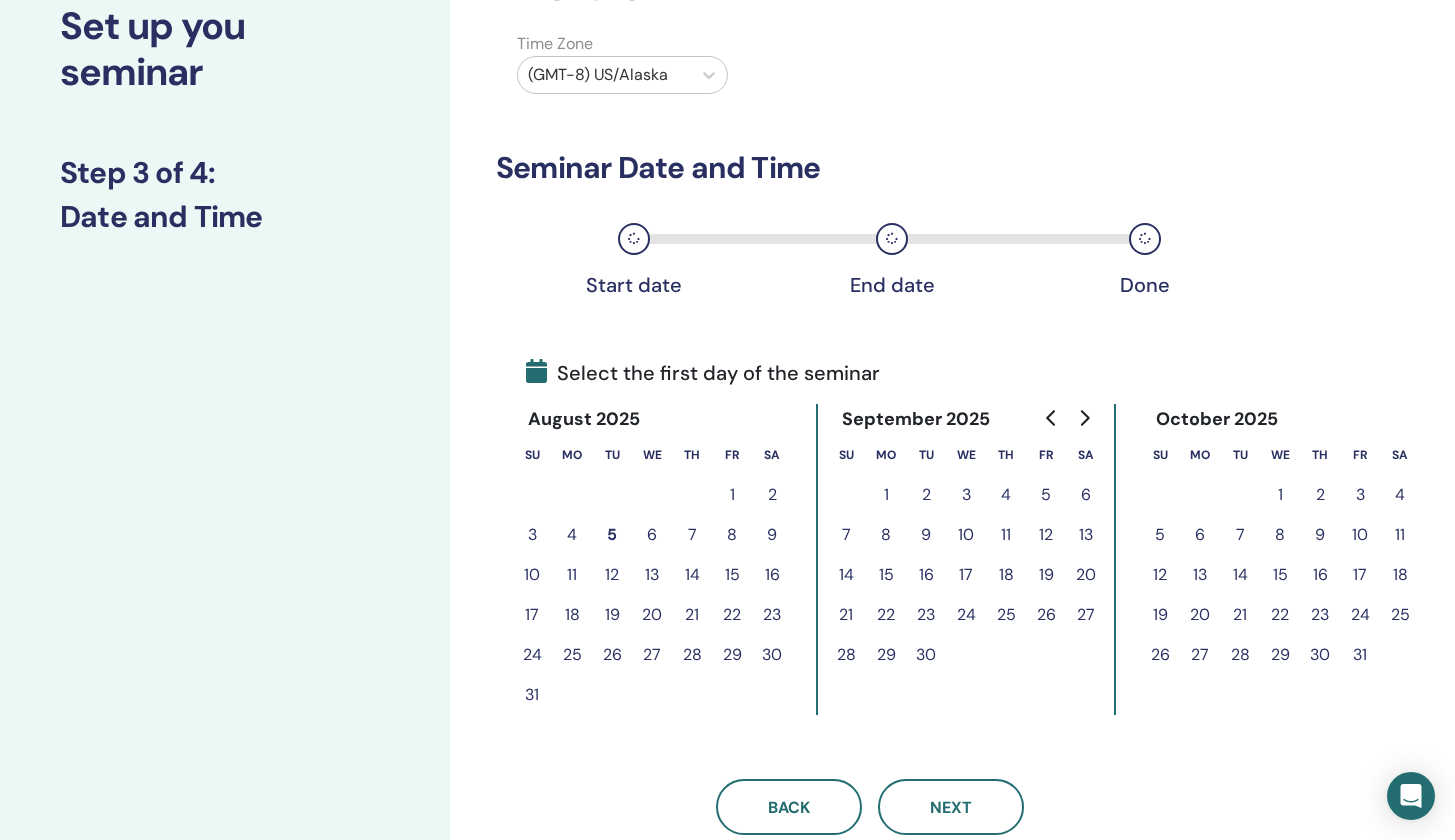 scroll, scrollTop: 156, scrollLeft: 0, axis: vertical 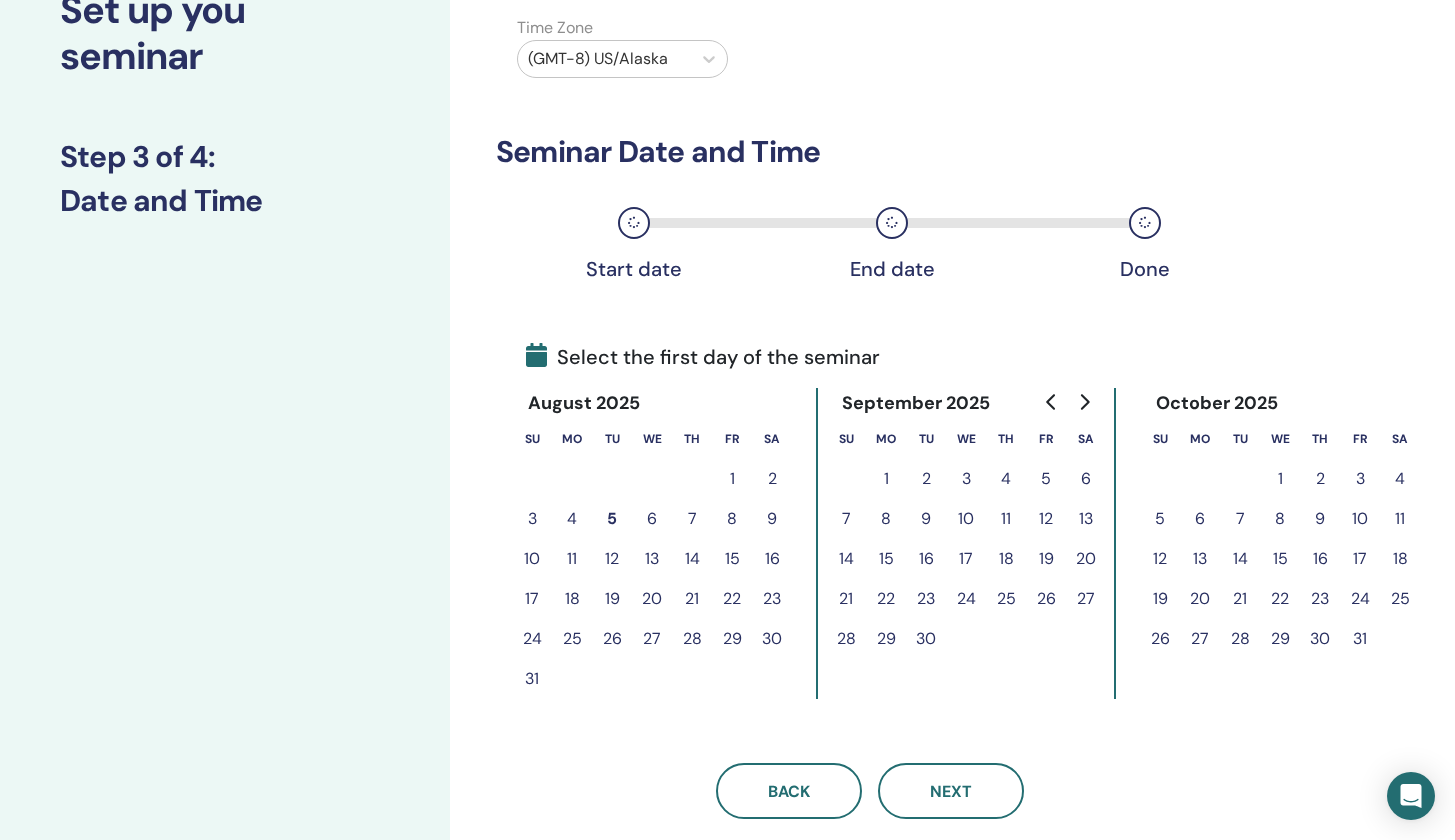 click at bounding box center (1084, 402) 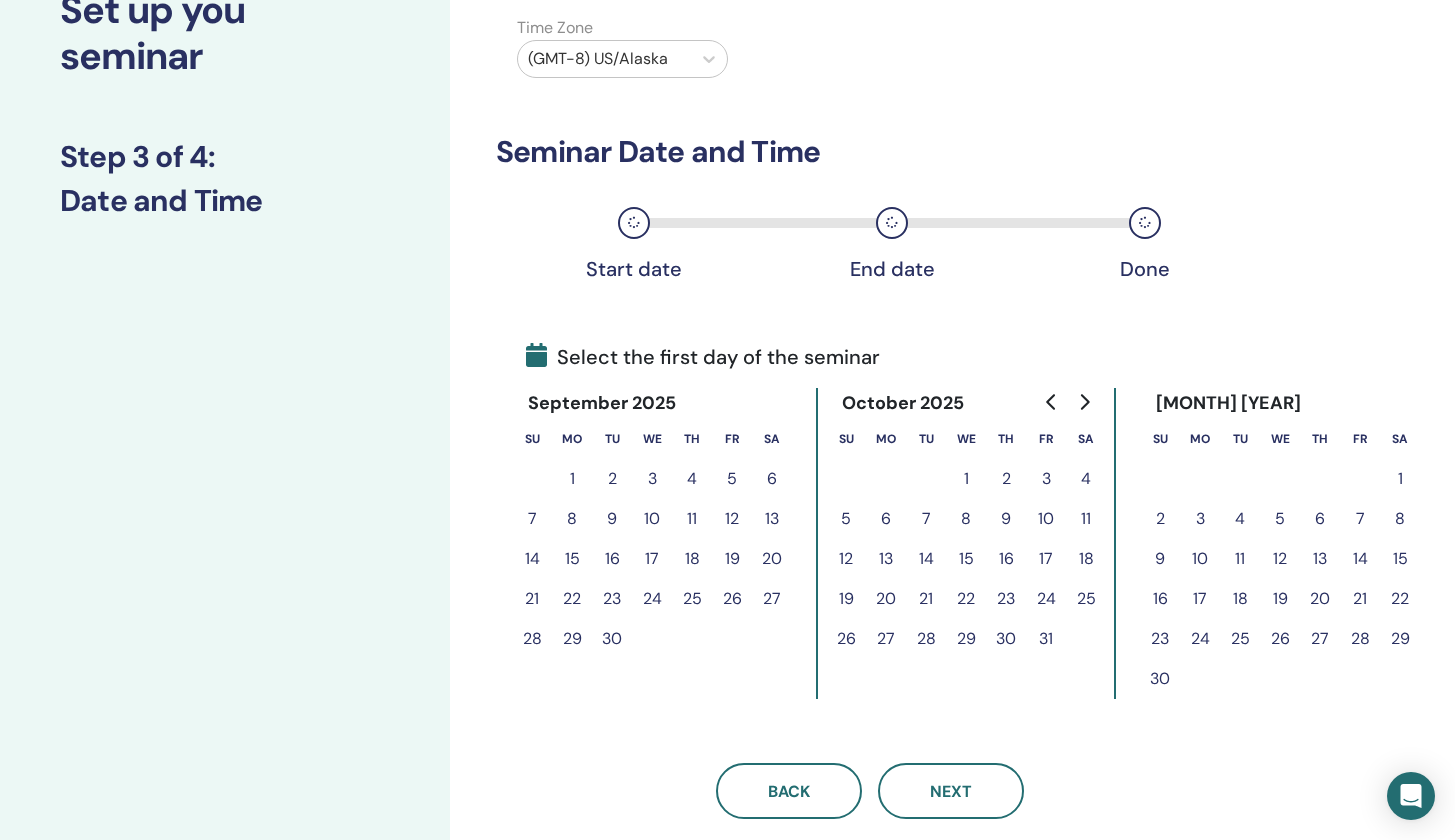 click on "8" at bounding box center [1400, 519] 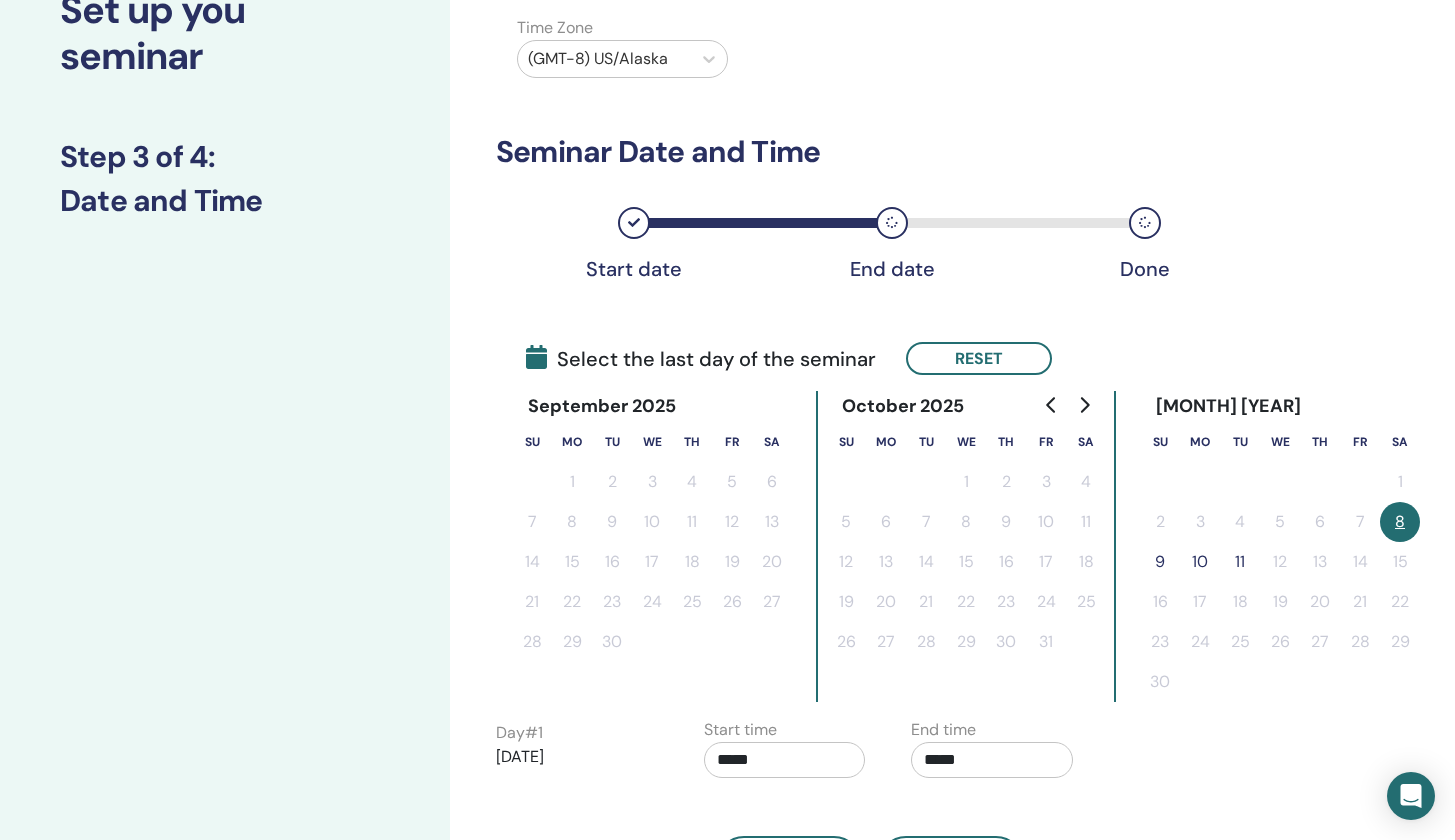 click on "9" at bounding box center [1160, 562] 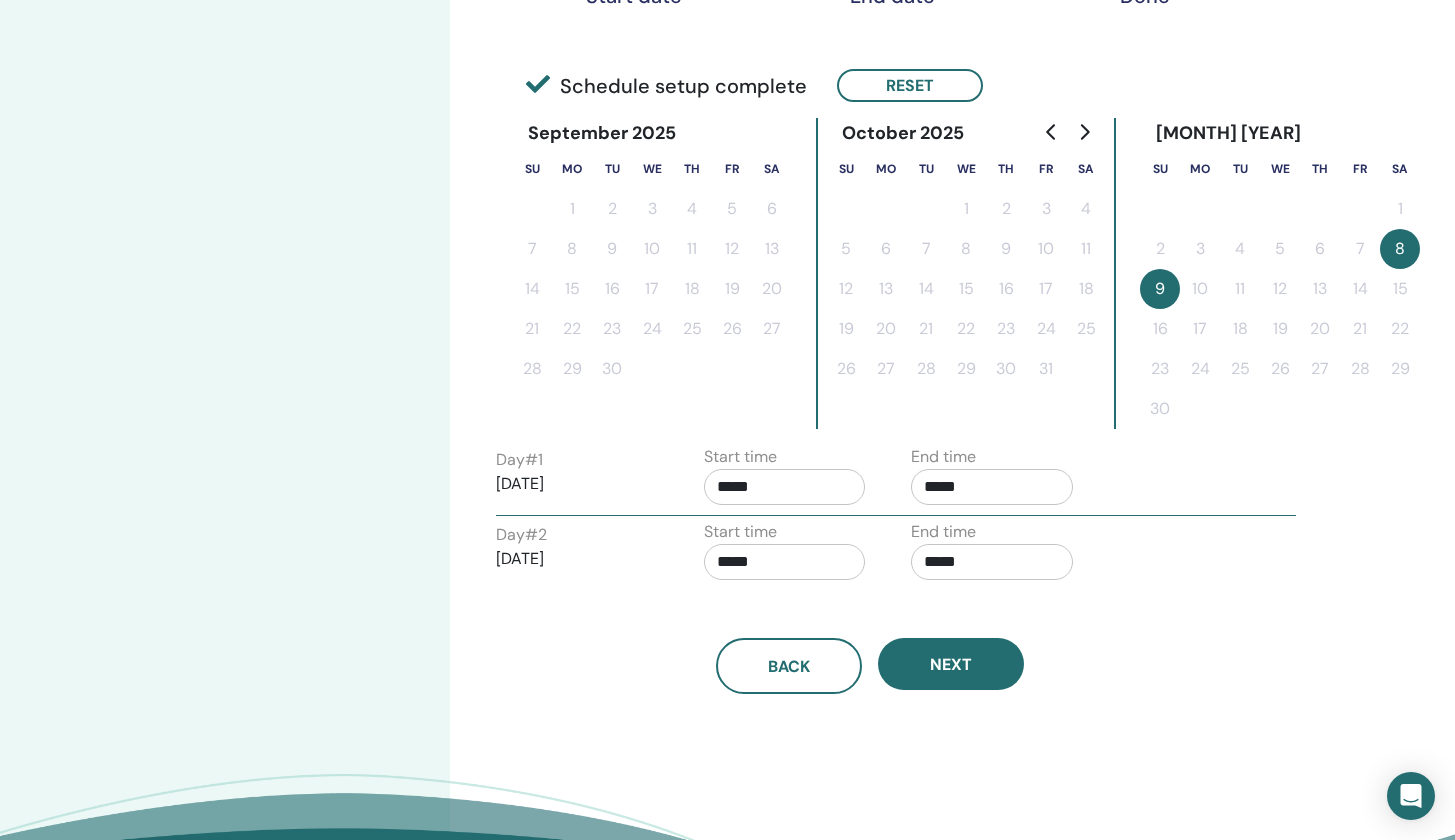 scroll, scrollTop: 440, scrollLeft: 0, axis: vertical 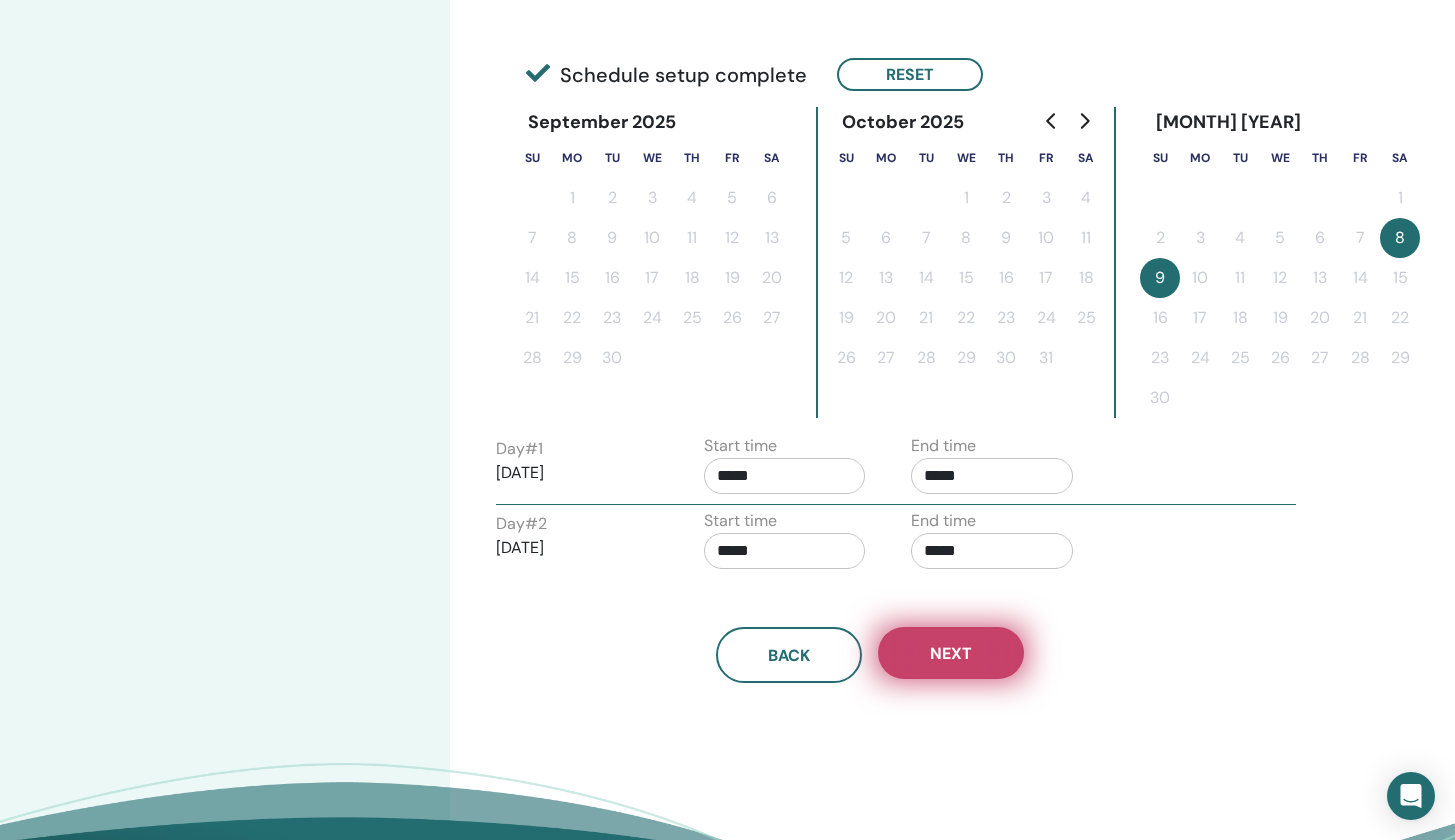 click on "Next" at bounding box center (951, 653) 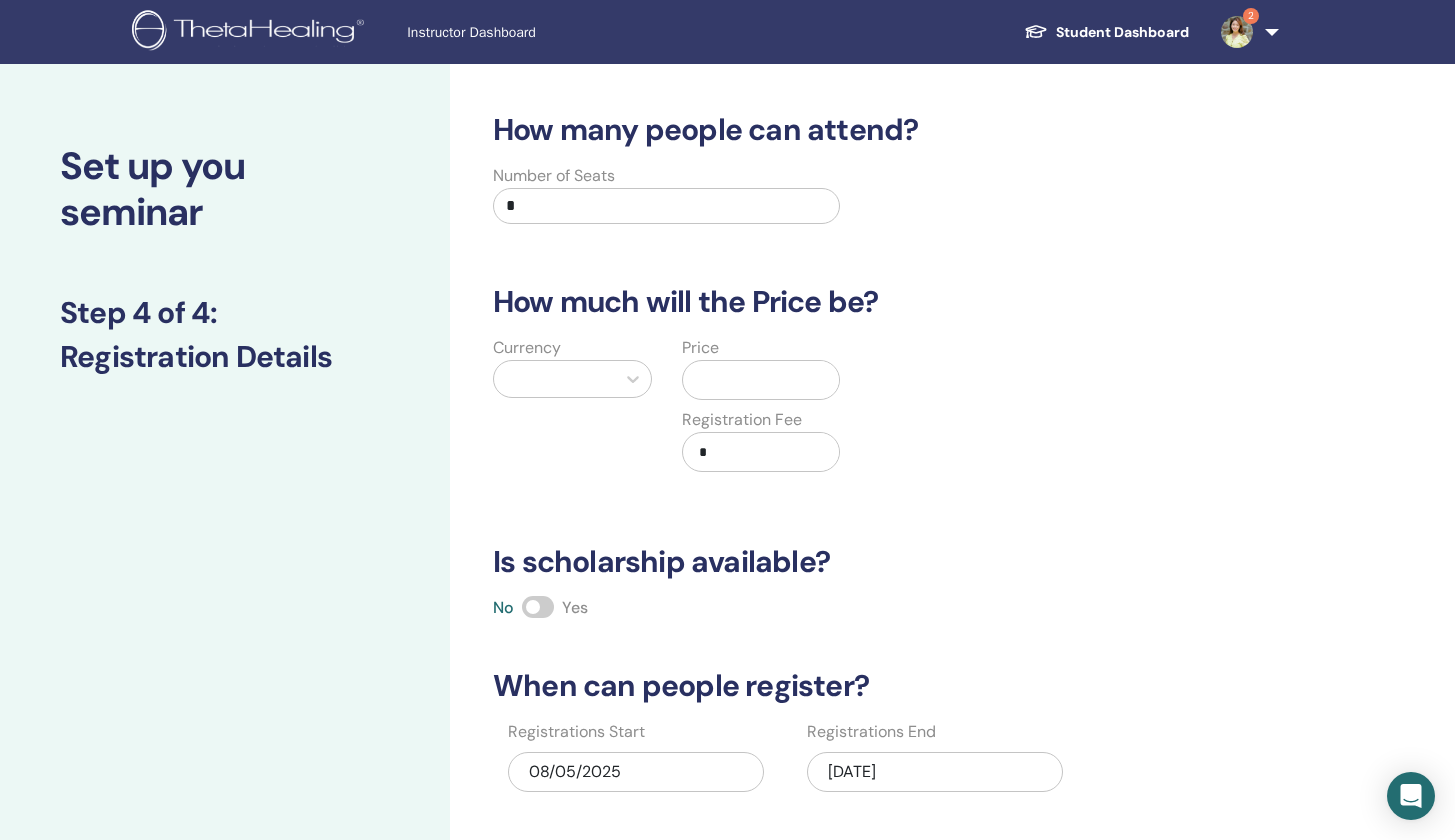 scroll, scrollTop: 0, scrollLeft: 0, axis: both 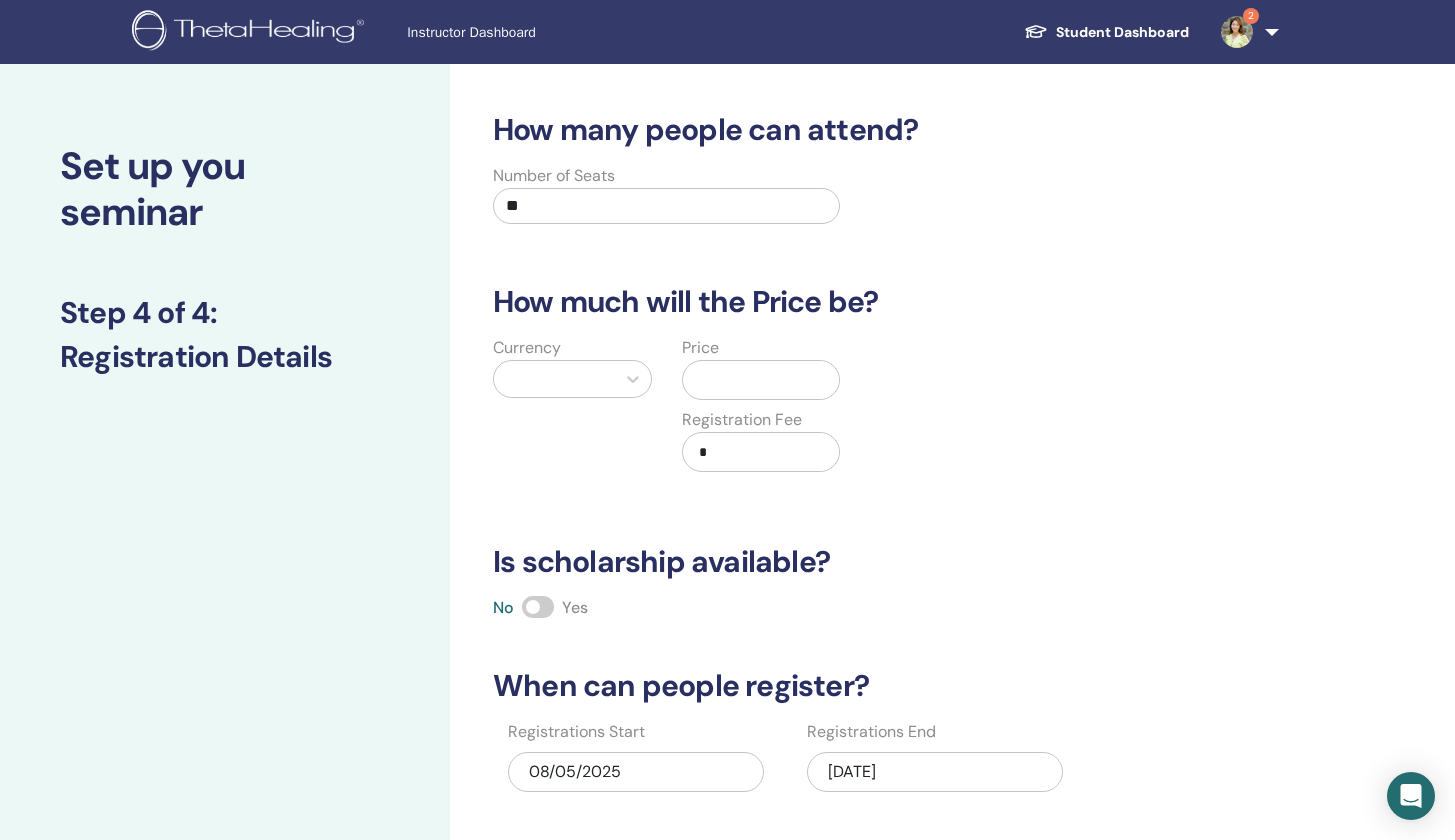 type on "**" 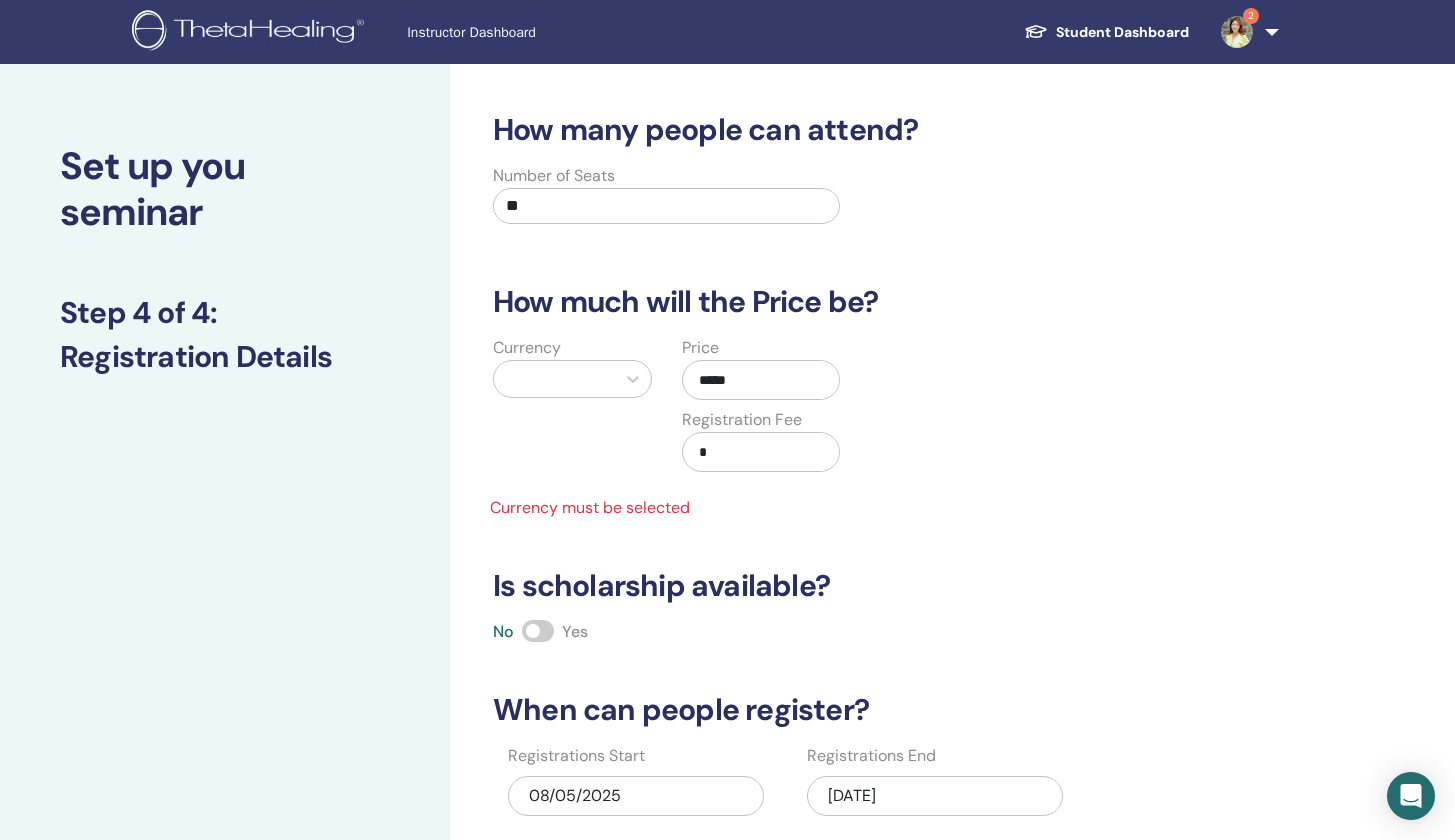 type on "*****" 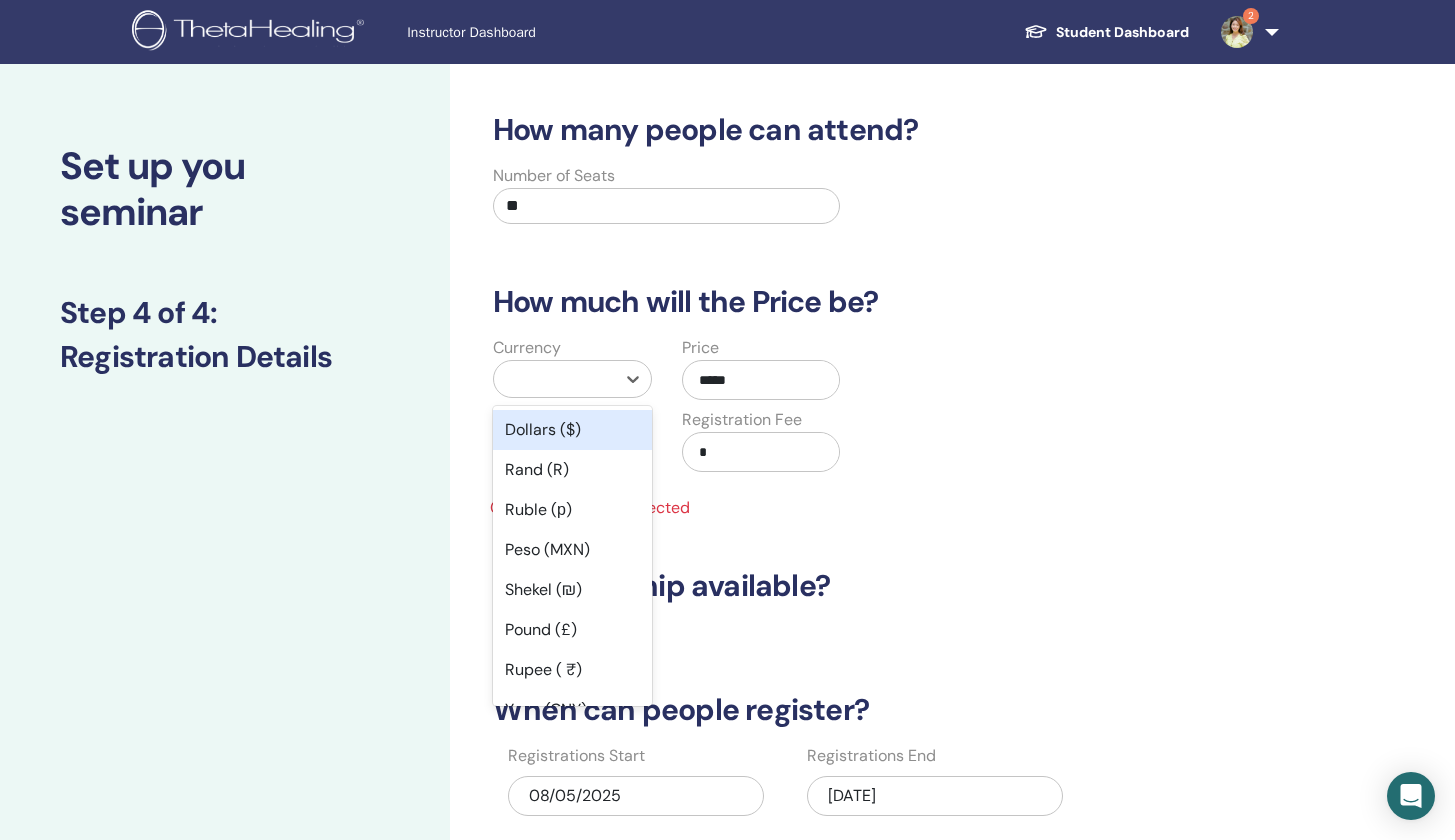 click at bounding box center [554, 379] 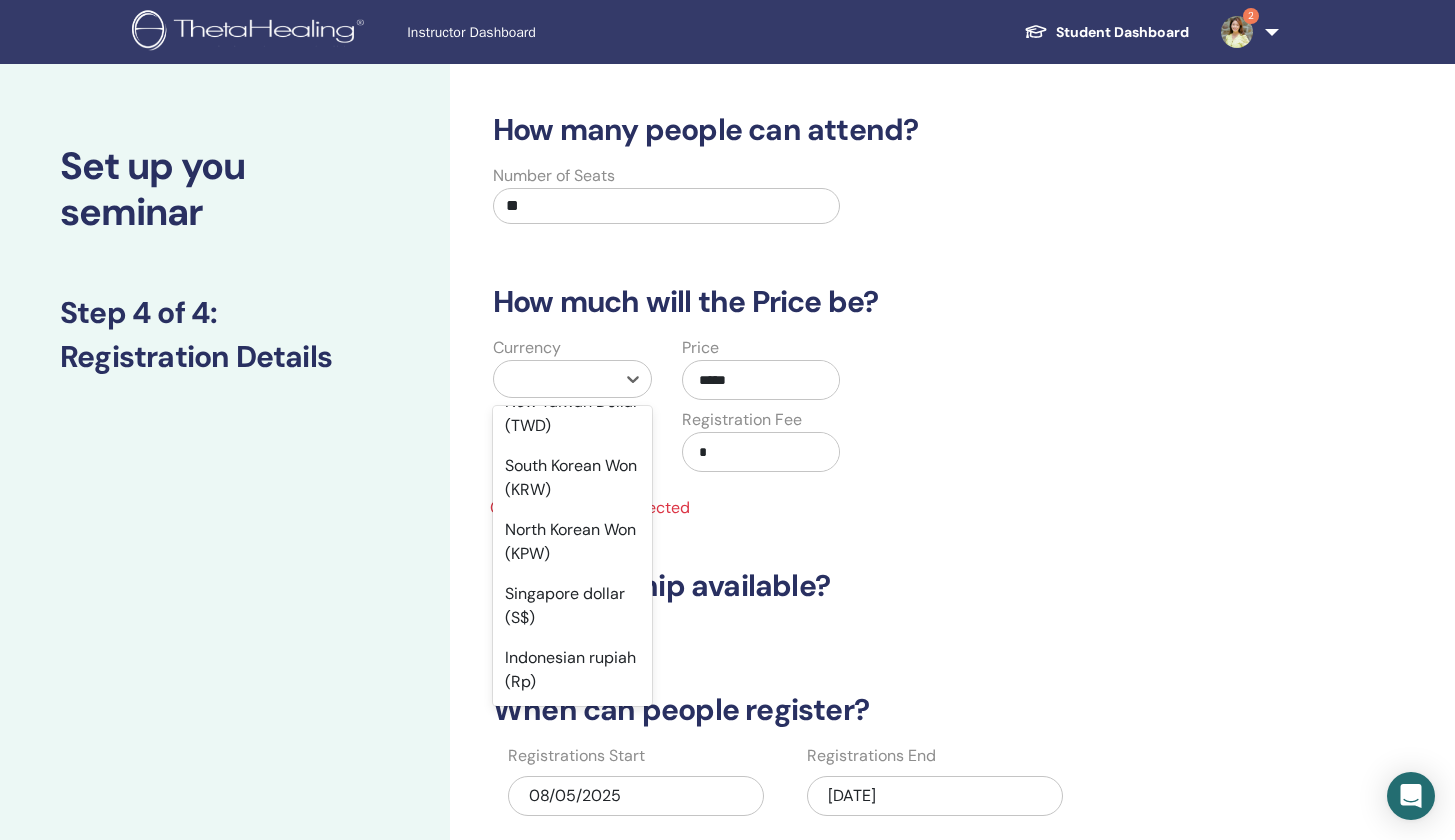 scroll, scrollTop: 2039, scrollLeft: 0, axis: vertical 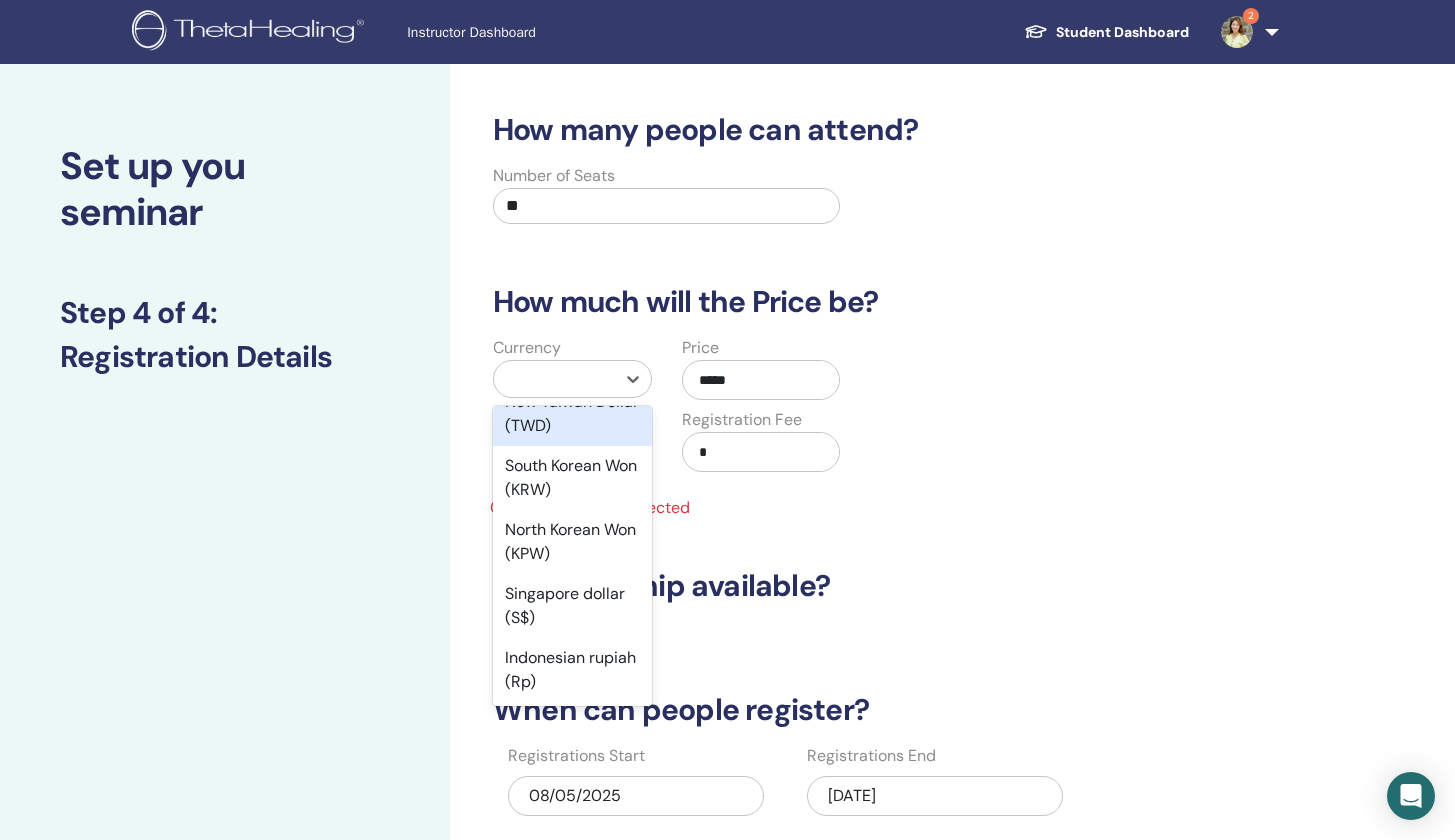 click on "New Taiwan Dollar (TWD)" at bounding box center [572, 414] 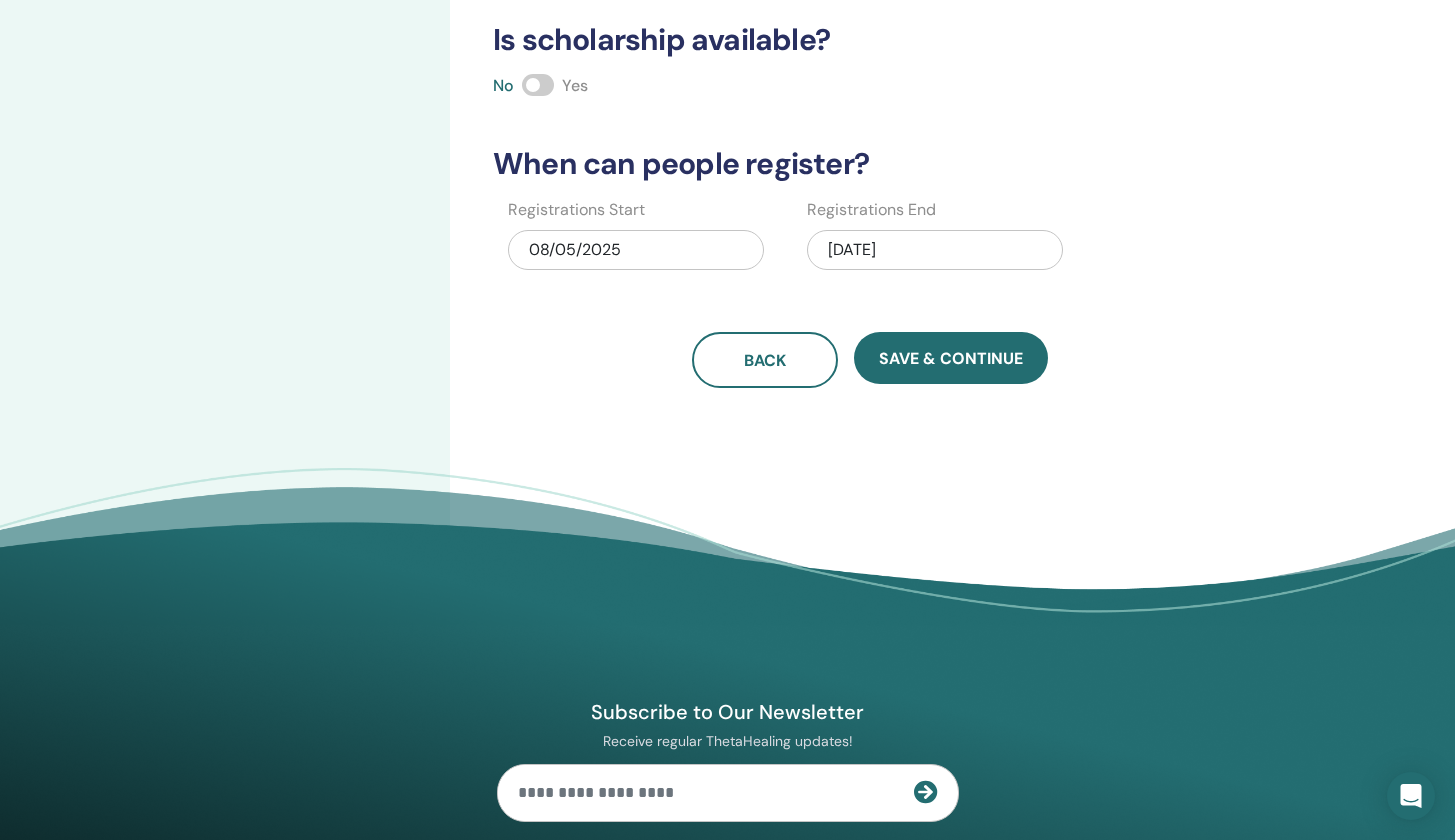 scroll, scrollTop: 524, scrollLeft: 0, axis: vertical 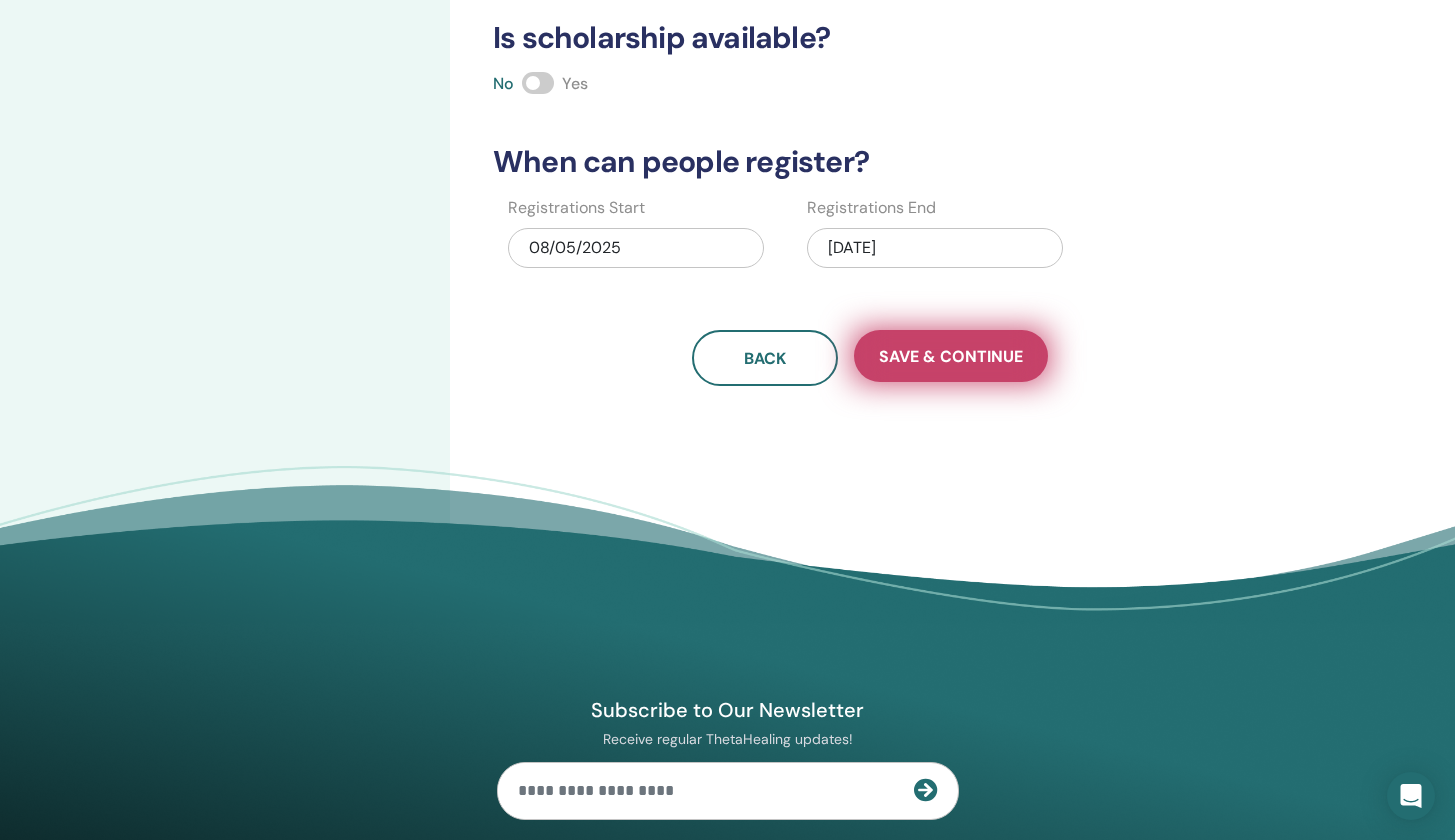 click on "Save & Continue" at bounding box center (951, 356) 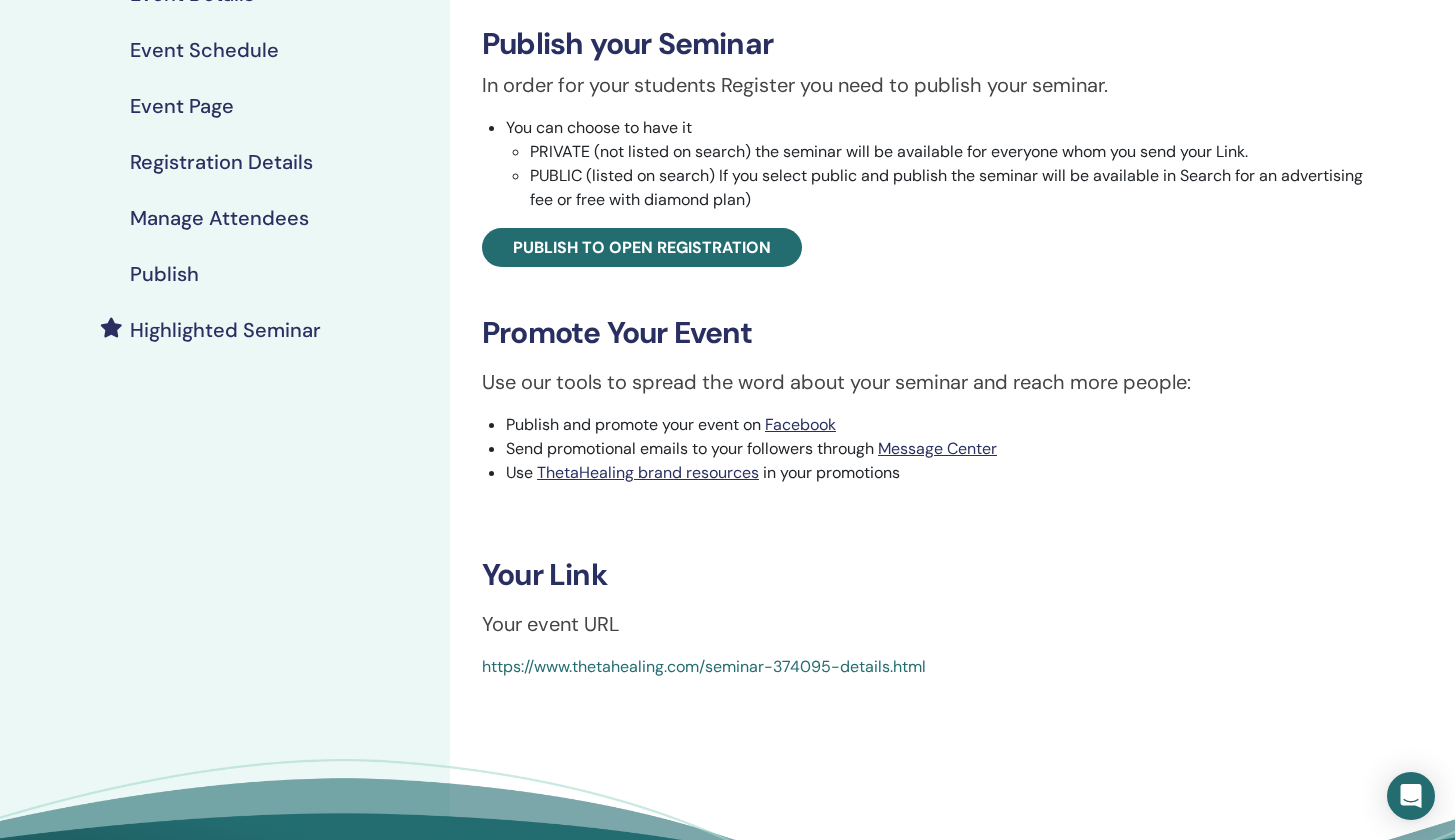 scroll, scrollTop: 347, scrollLeft: 0, axis: vertical 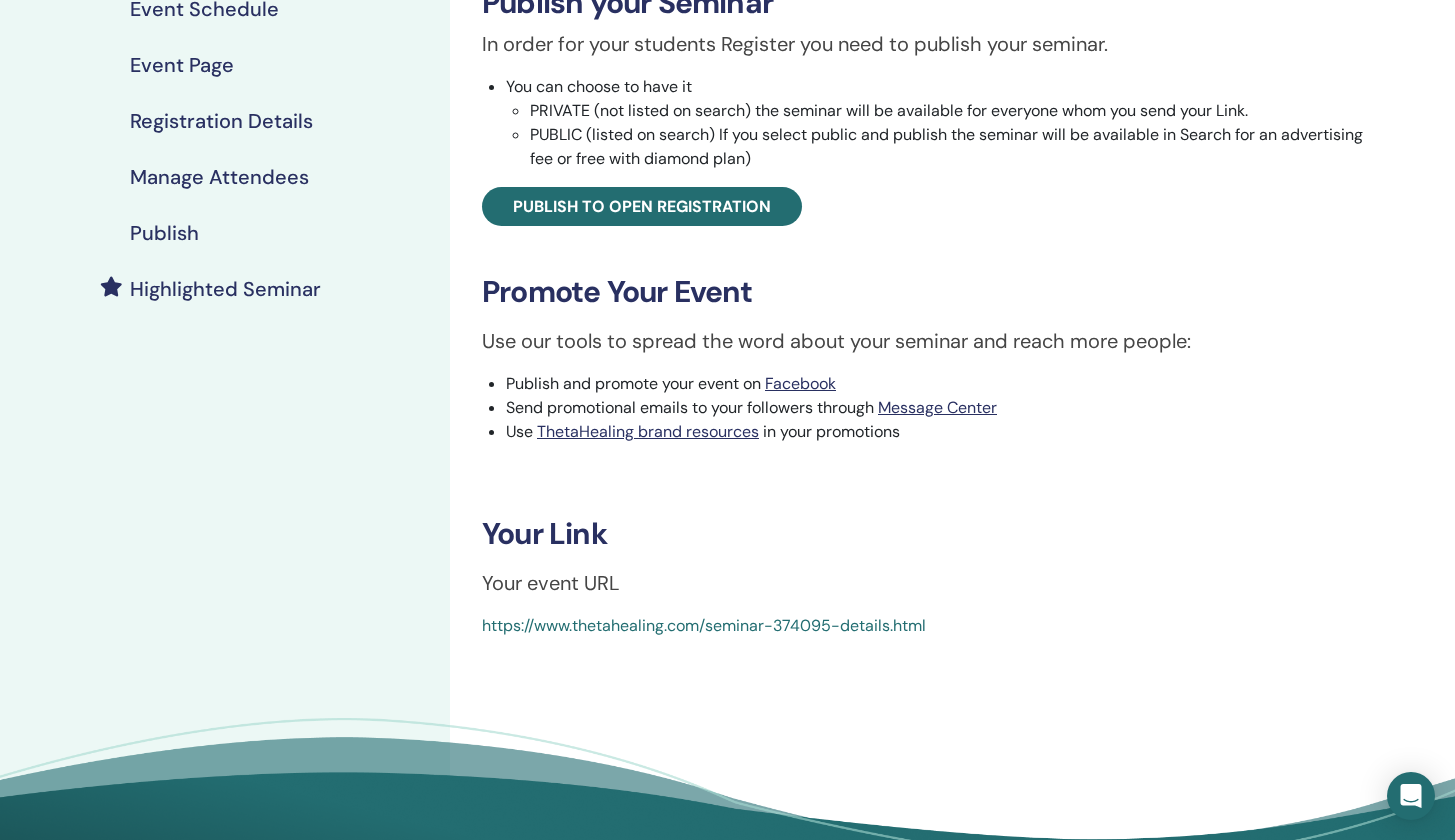 click on "https://www.thetahealing.com/seminar-374095-details.html" at bounding box center [704, 625] 